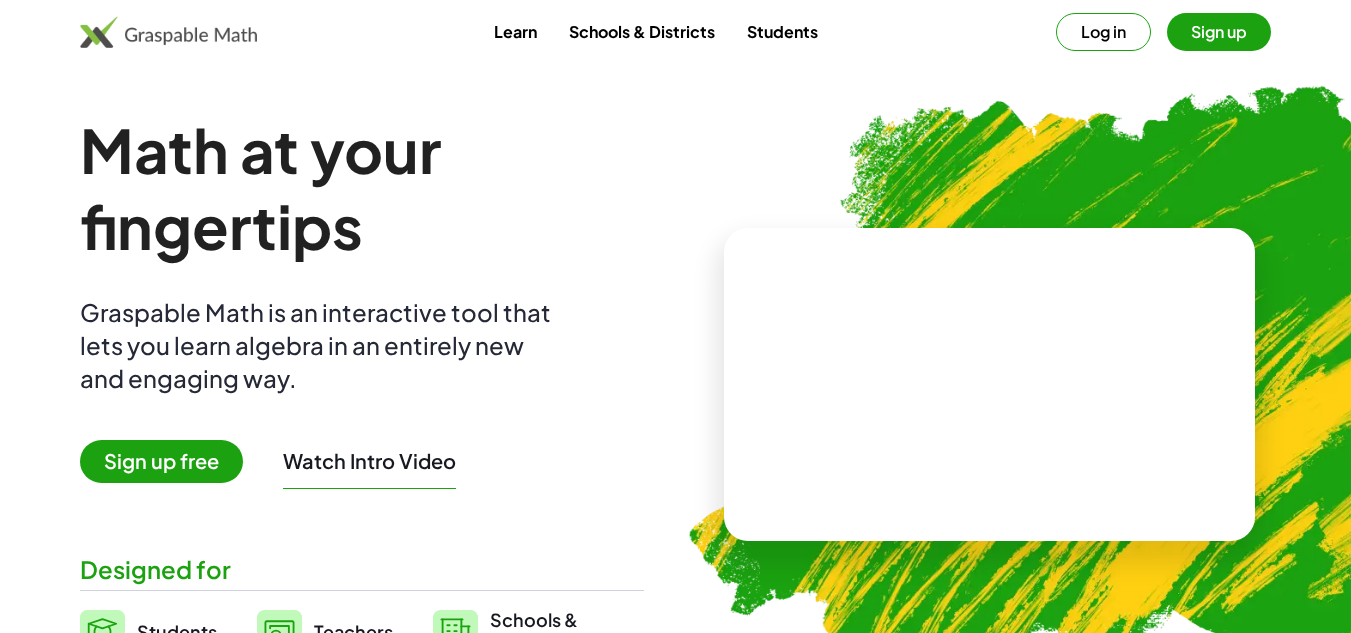 scroll, scrollTop: 0, scrollLeft: 0, axis: both 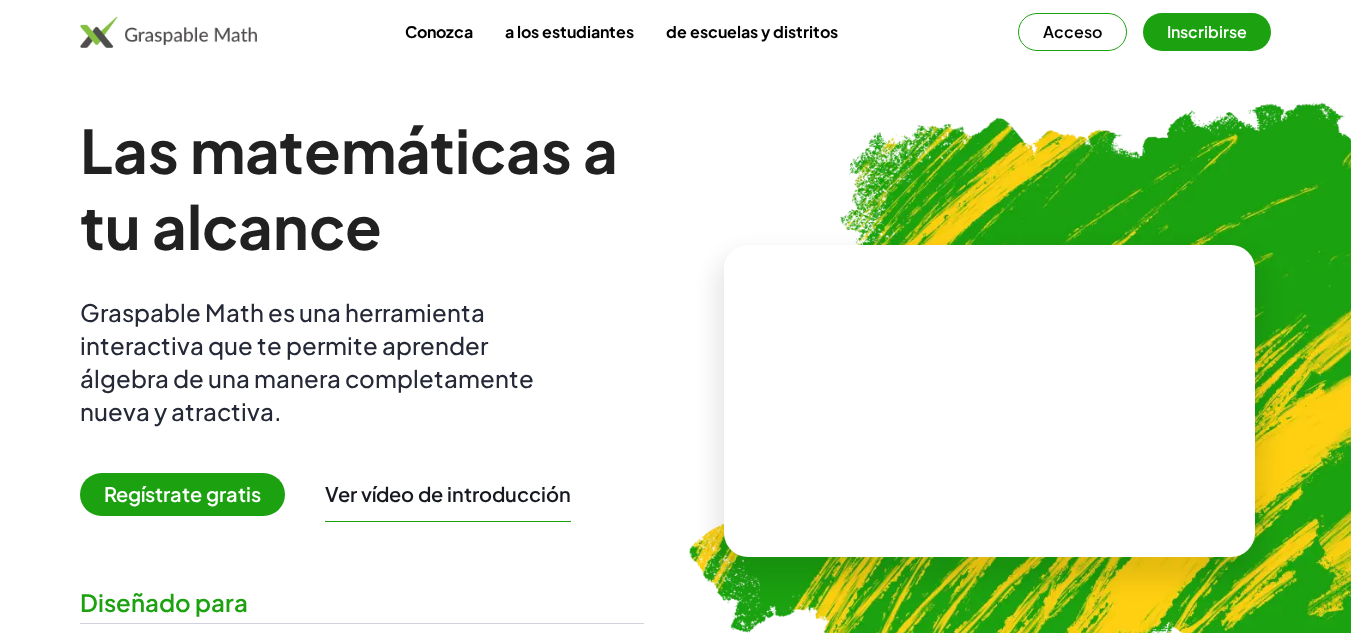 click on "Las matemáticas a tu alcance Graspable Math es una herramienta interactiva que te permite aprender álgebra de una manera completamente nueva y atractiva. Regístrate gratis Ver vídeo de introducción Diseñado para Estudiantes Profesores Escuelas y  administradores" at bounding box center [362, 401] 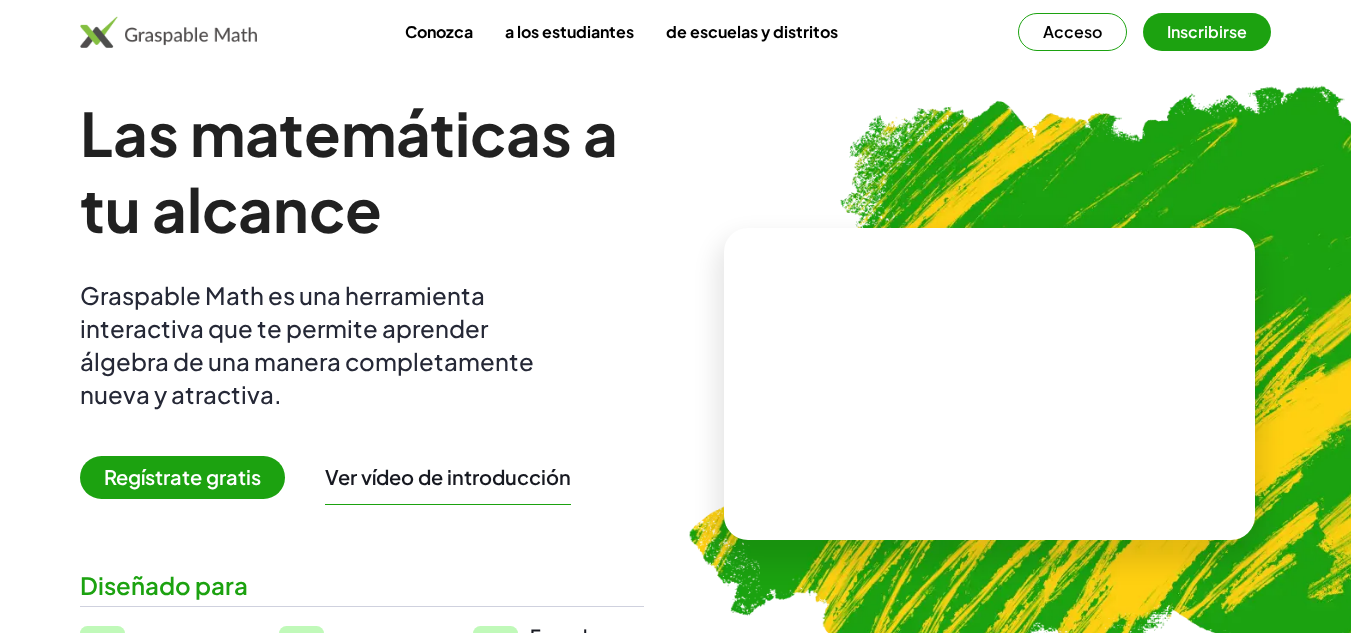 scroll, scrollTop: 0, scrollLeft: 0, axis: both 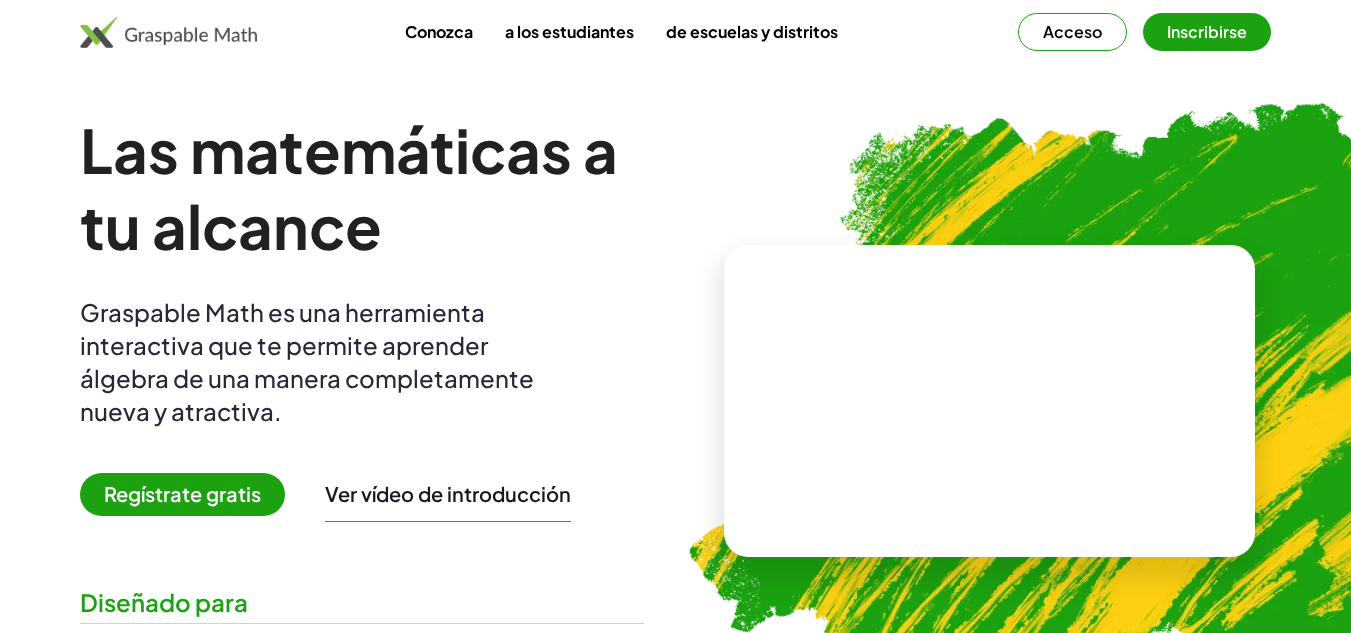 click on "Regístrate gratis" at bounding box center (182, 493) 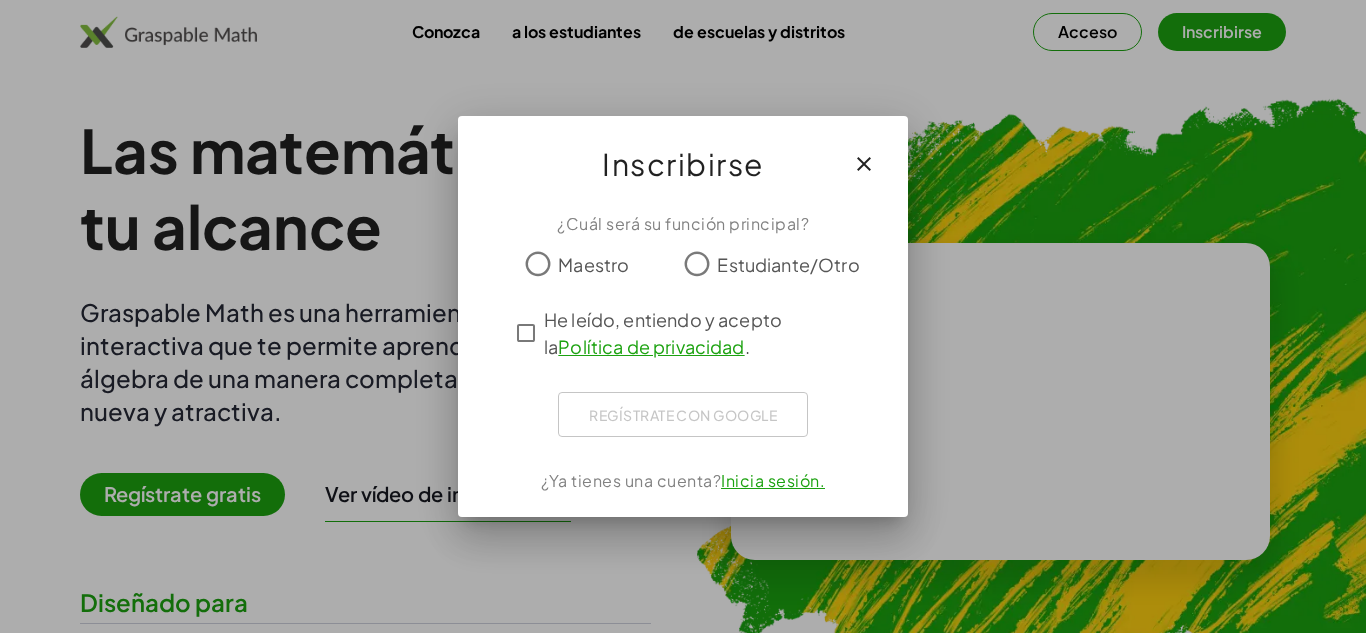 click 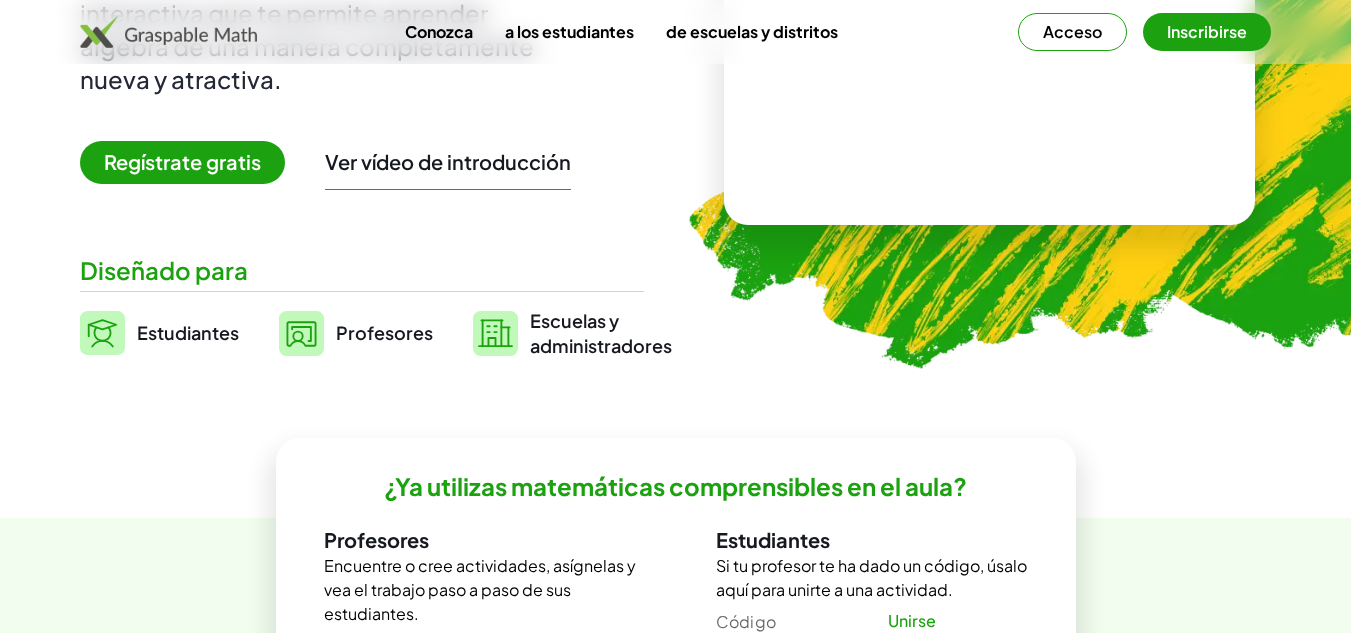 scroll, scrollTop: 400, scrollLeft: 0, axis: vertical 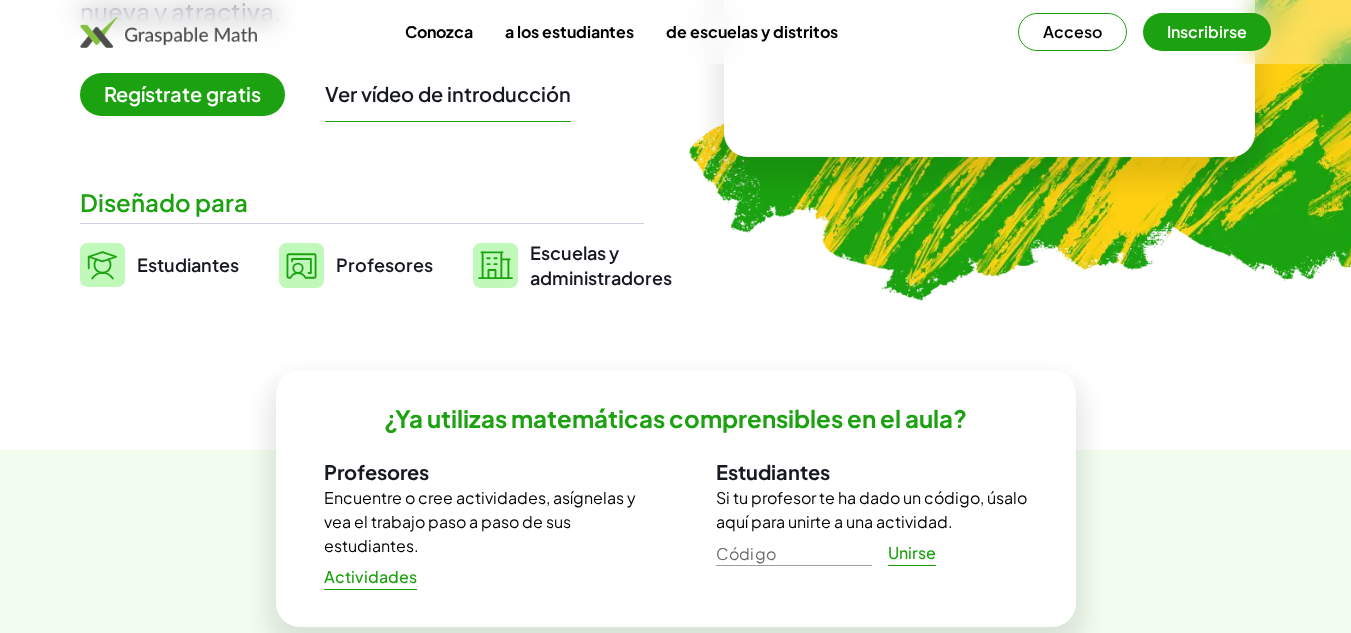 click on "Estudiantes" at bounding box center [188, 264] 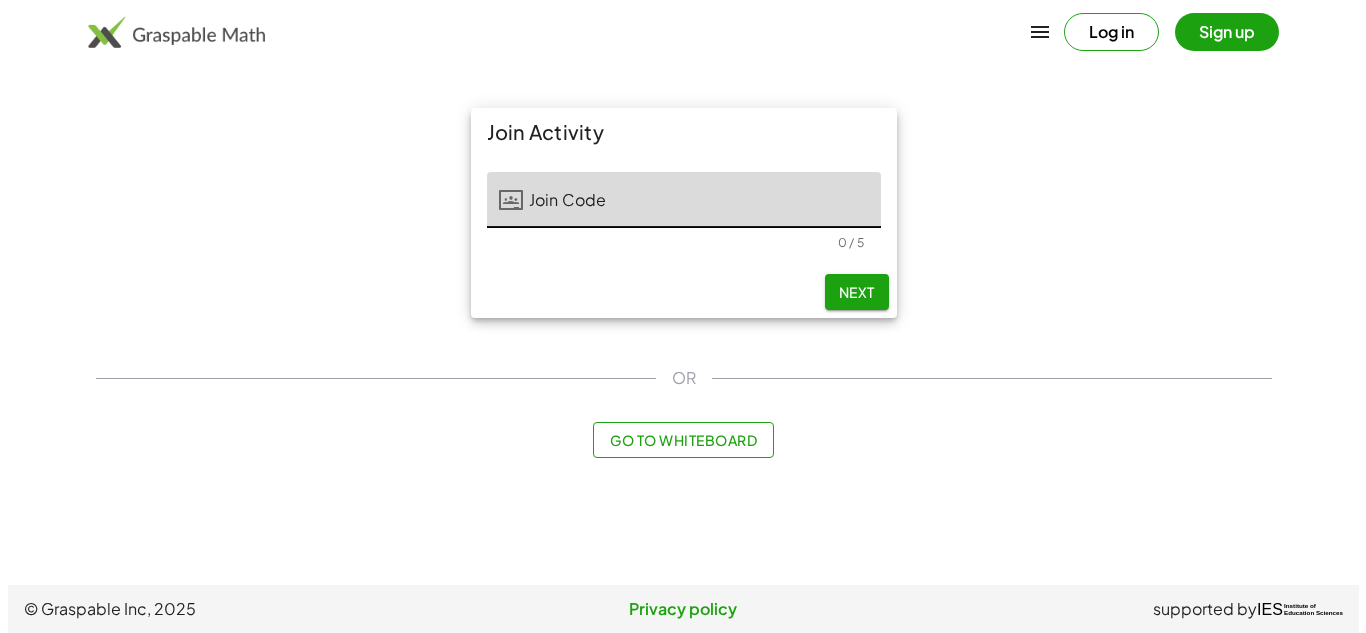 scroll, scrollTop: 0, scrollLeft: 0, axis: both 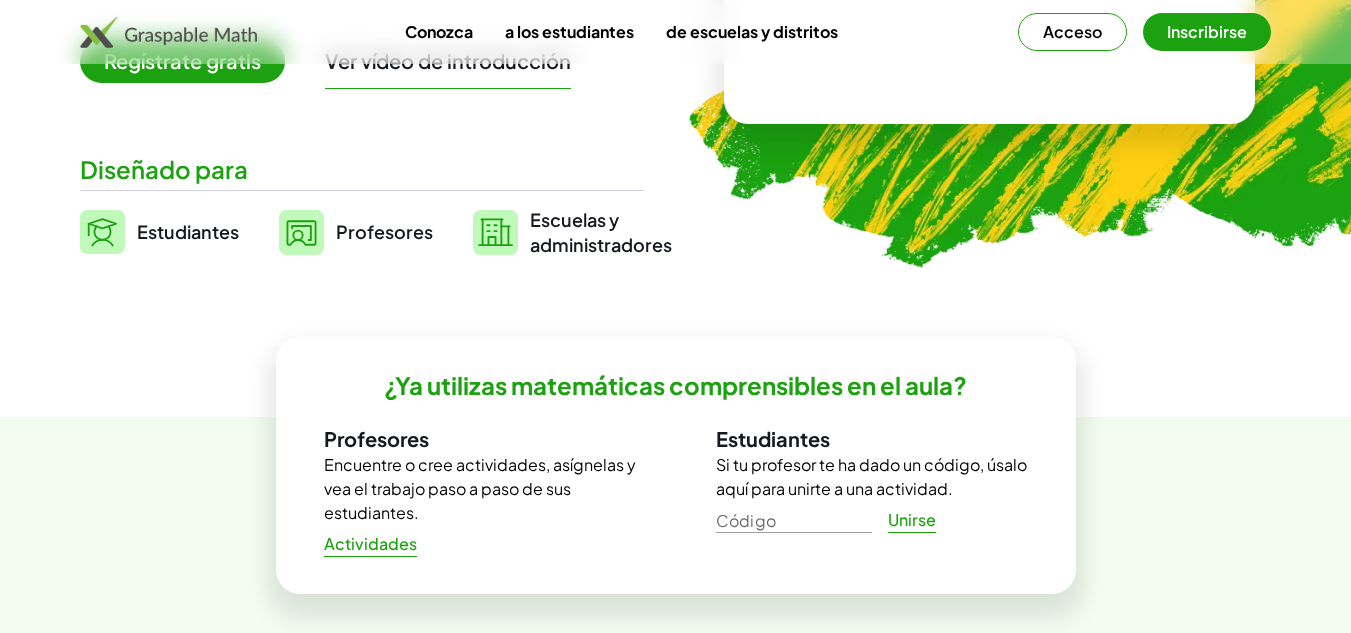 click 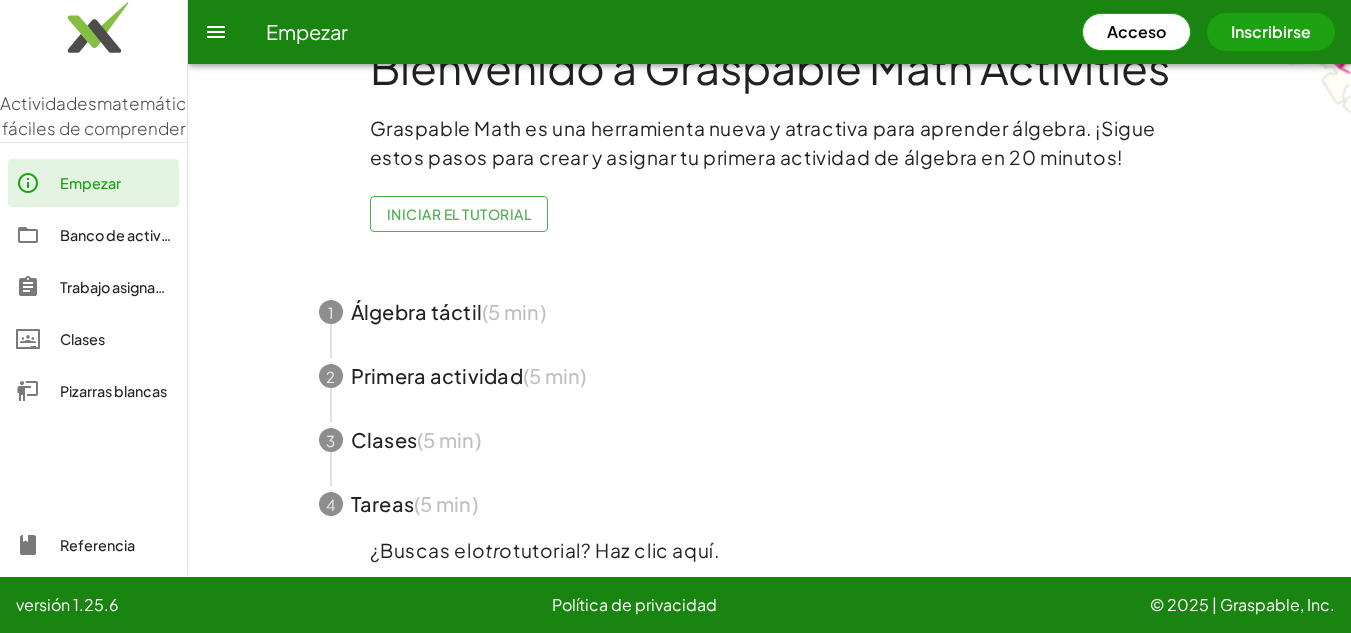 scroll, scrollTop: 140, scrollLeft: 0, axis: vertical 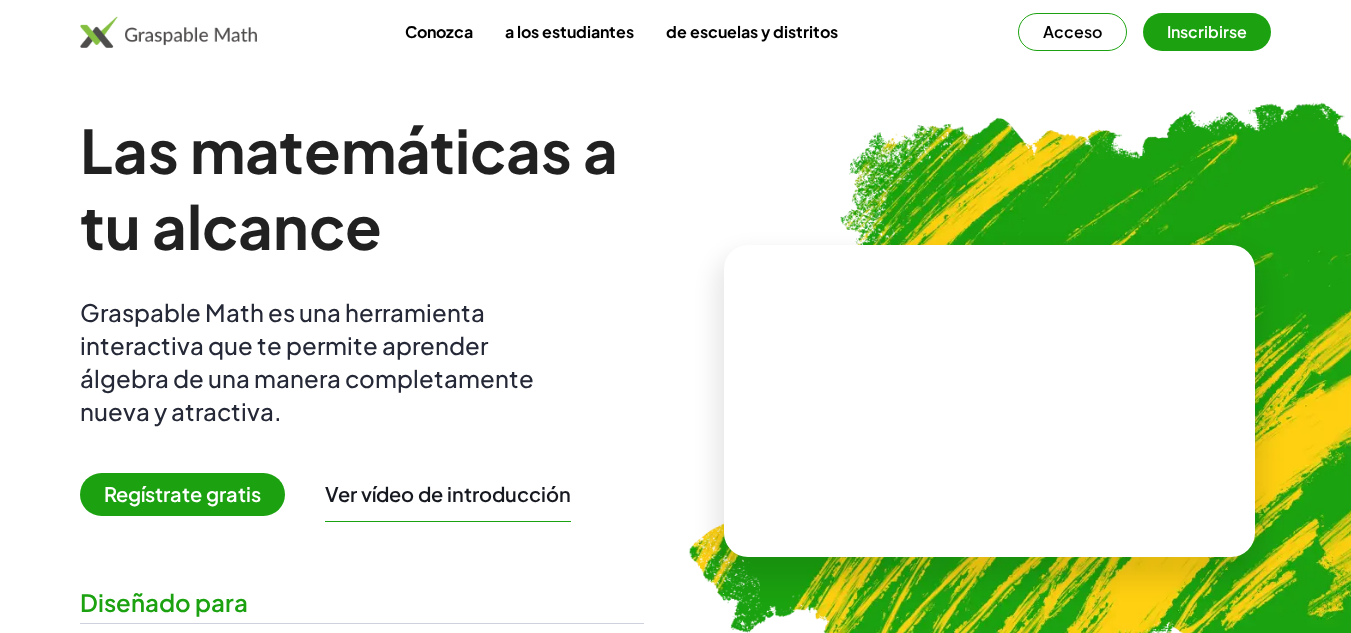 click on "Inscribirse" at bounding box center [1207, 32] 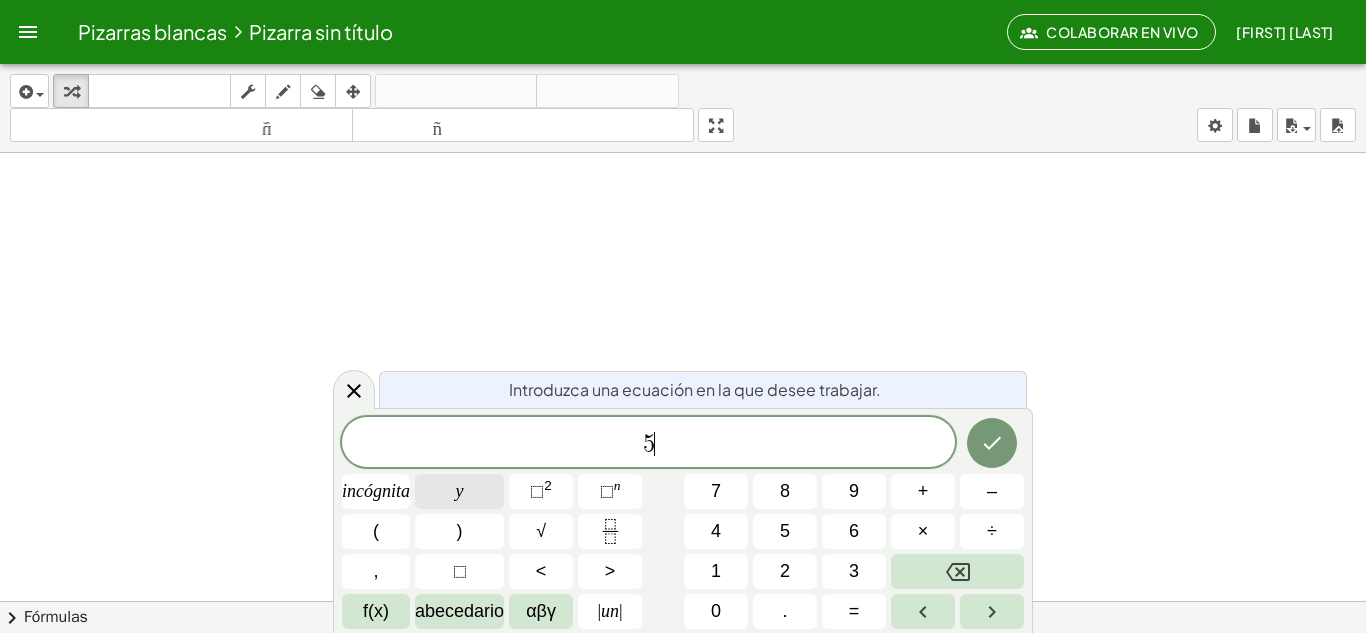 click on "y" at bounding box center (459, 491) 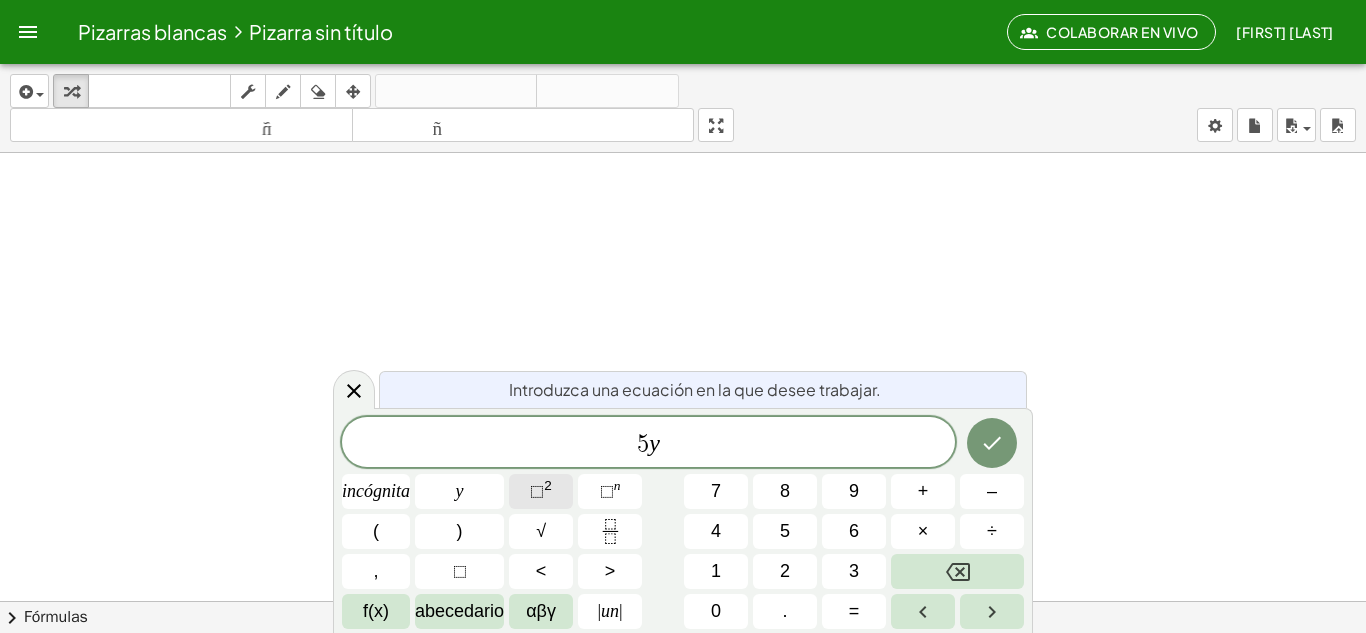 click on "⬚  2" at bounding box center [541, 491] 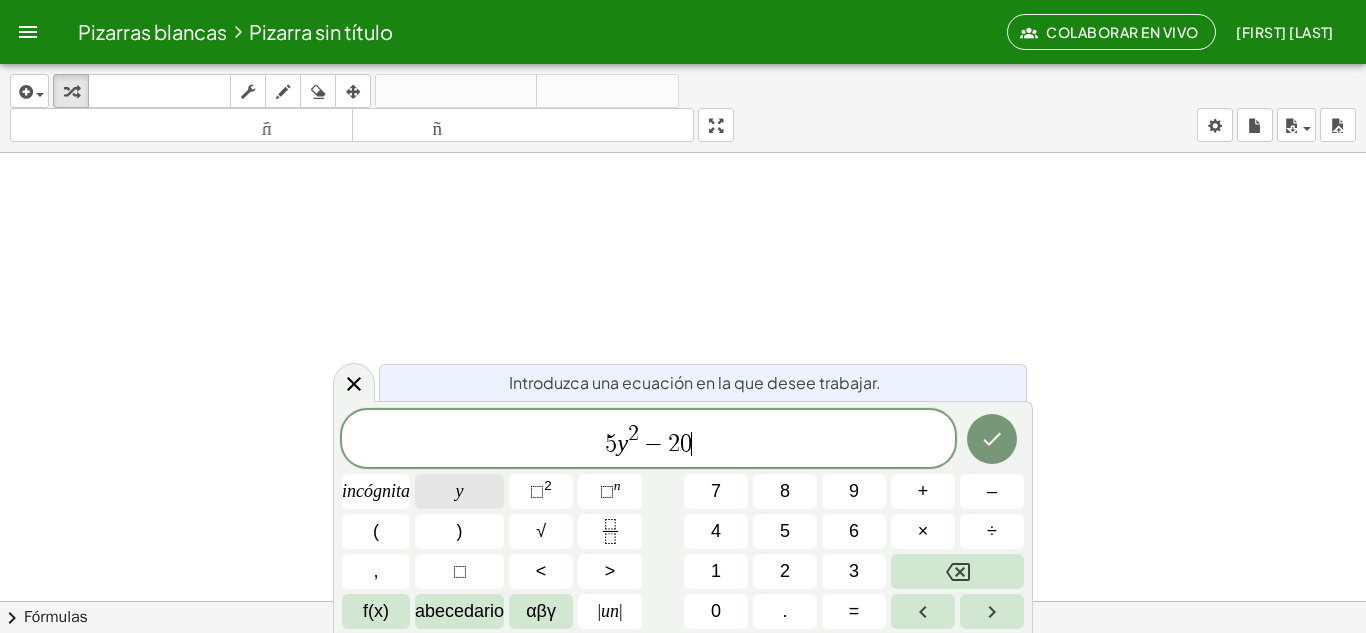 click on "y" at bounding box center (459, 491) 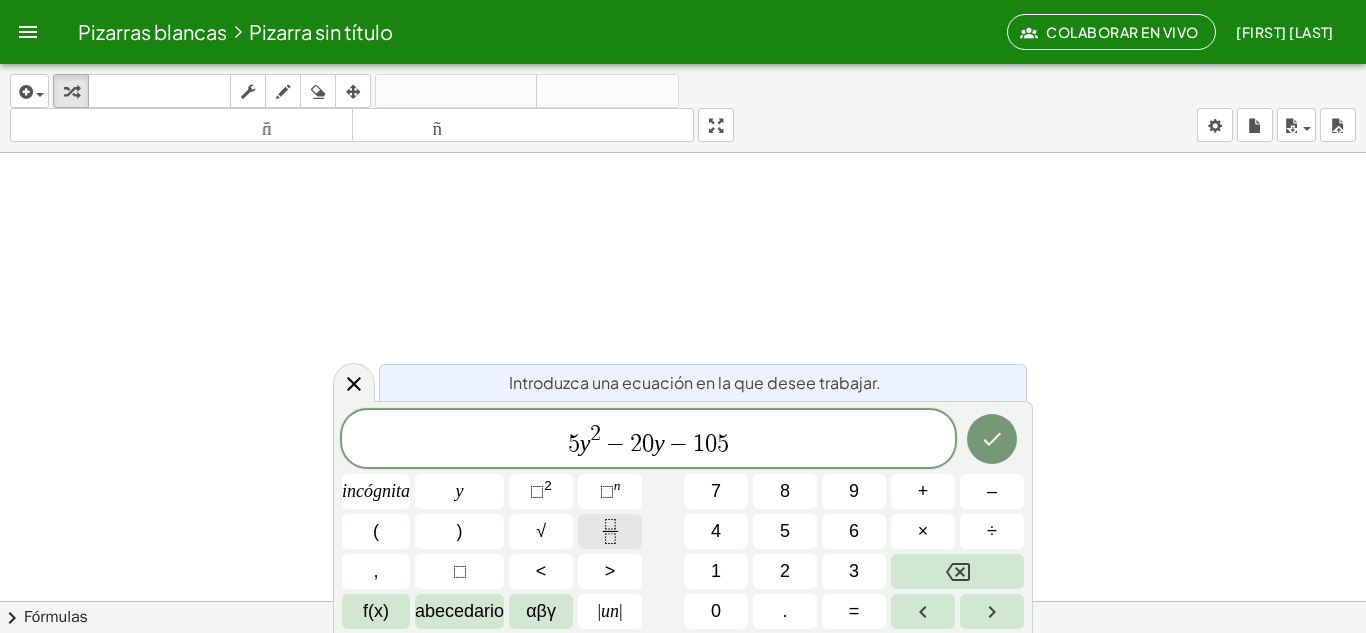 click at bounding box center (610, 531) 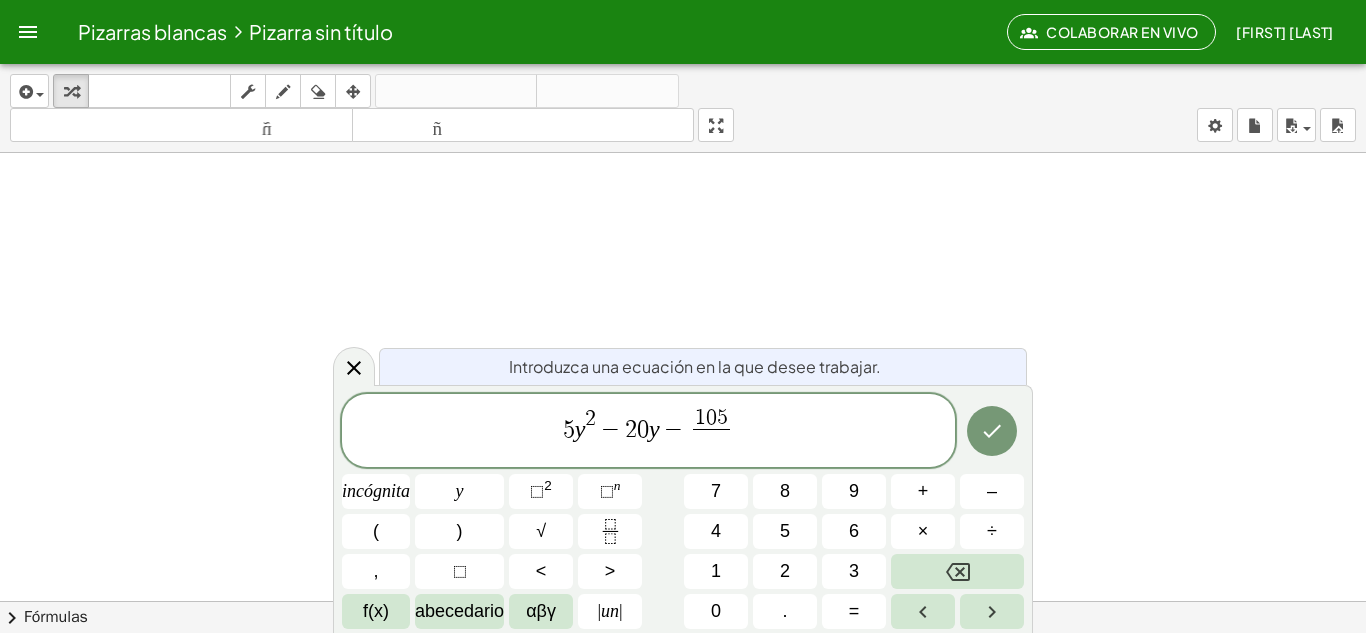click on "5 y 2 − 2 0 y − 1 0 5 ​ ​" at bounding box center (648, 432) 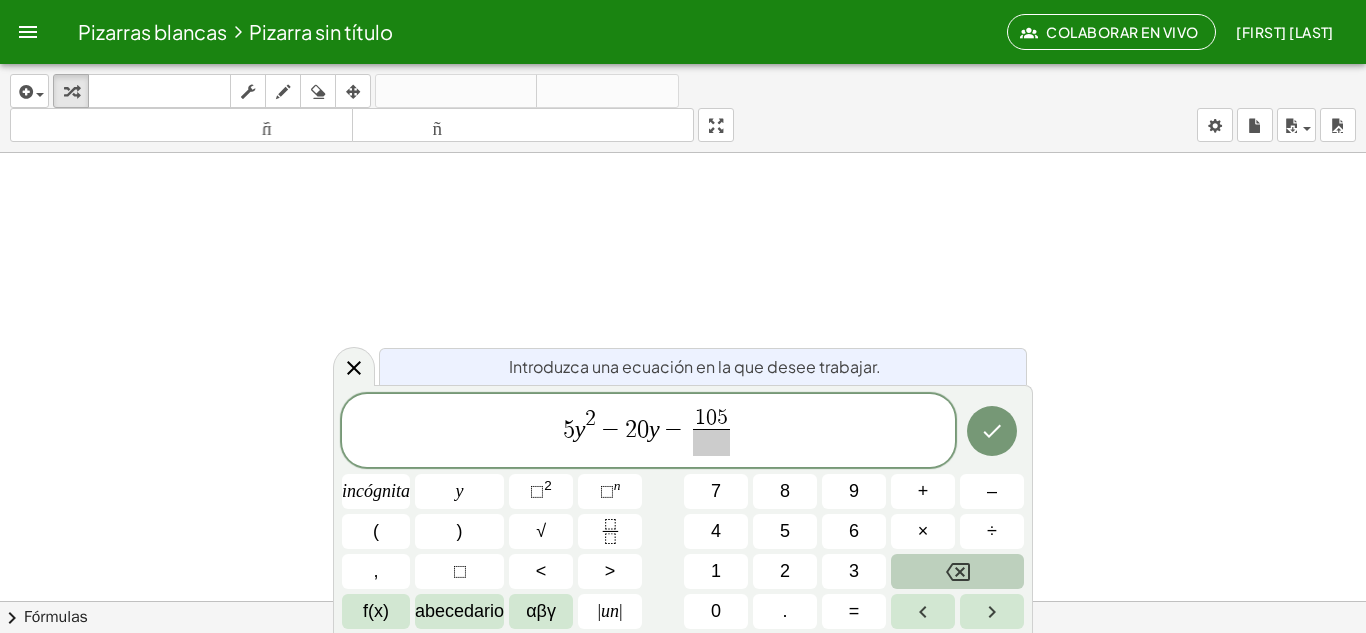 click at bounding box center [957, 571] 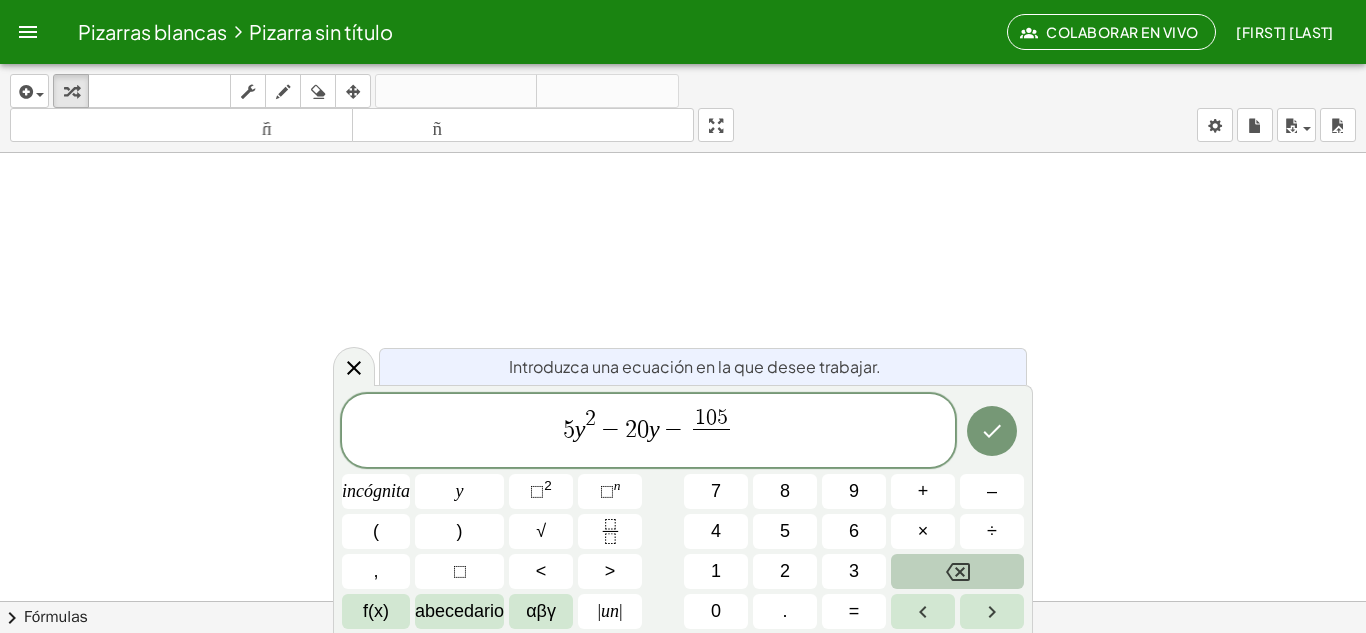 click at bounding box center (957, 571) 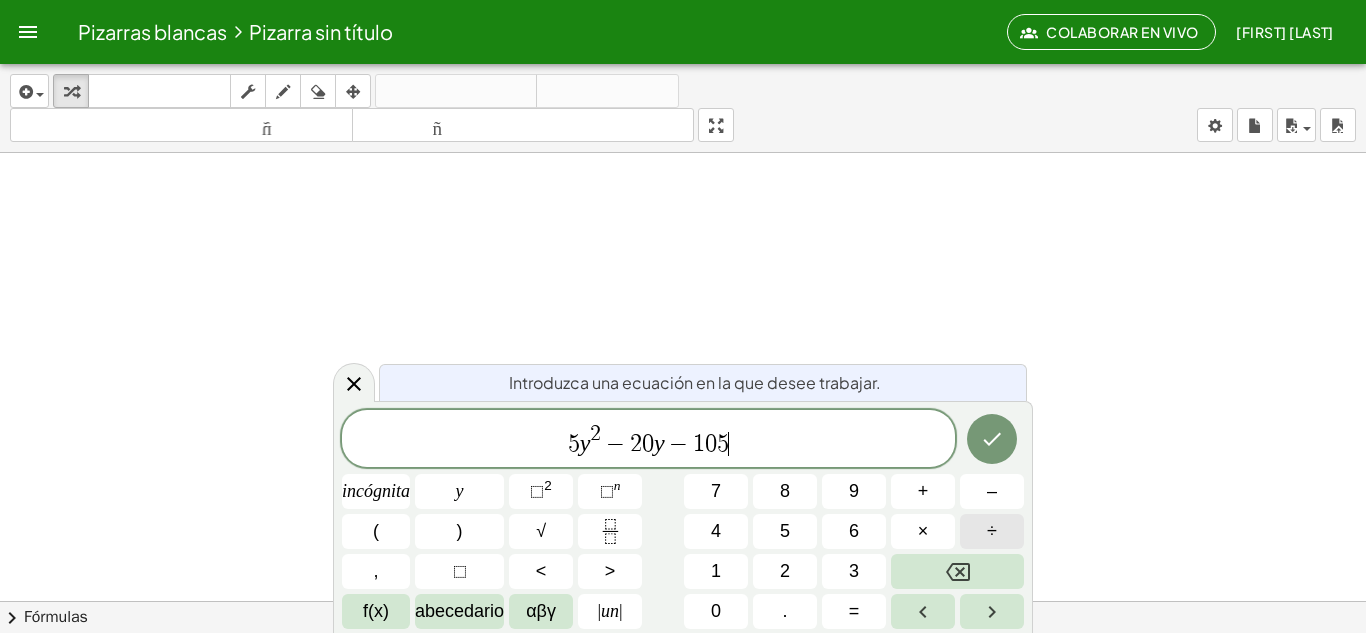 click on "÷" at bounding box center (992, 531) 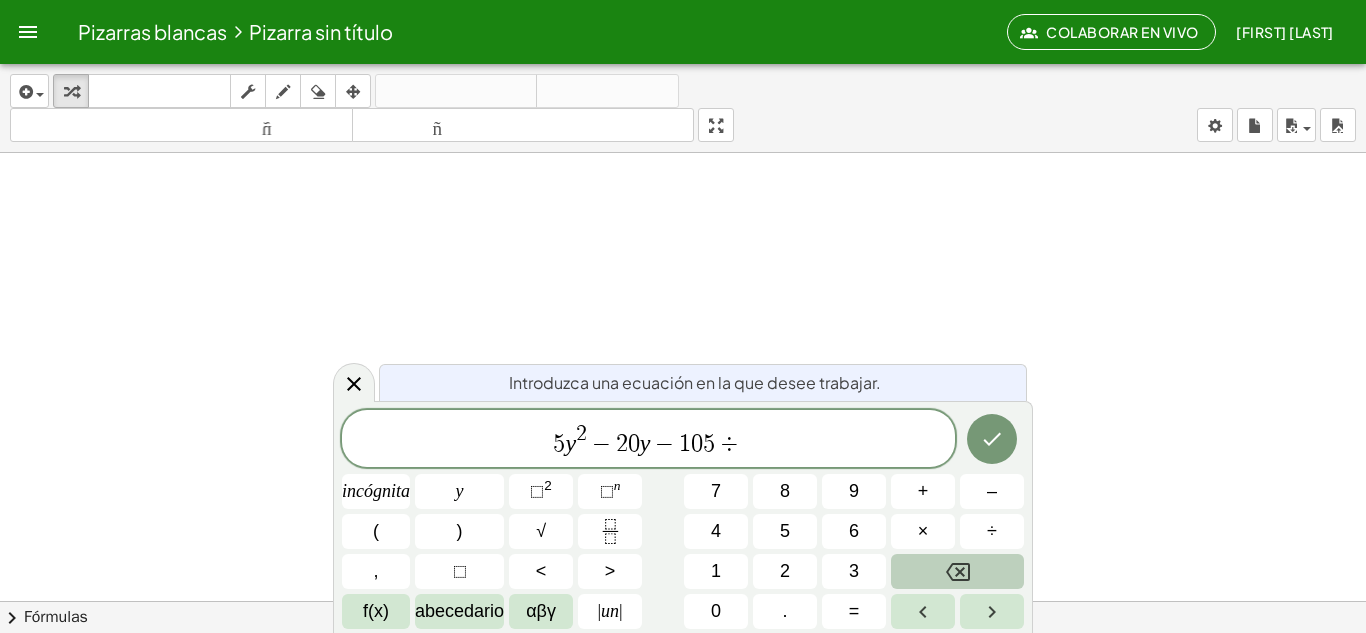 click at bounding box center [957, 571] 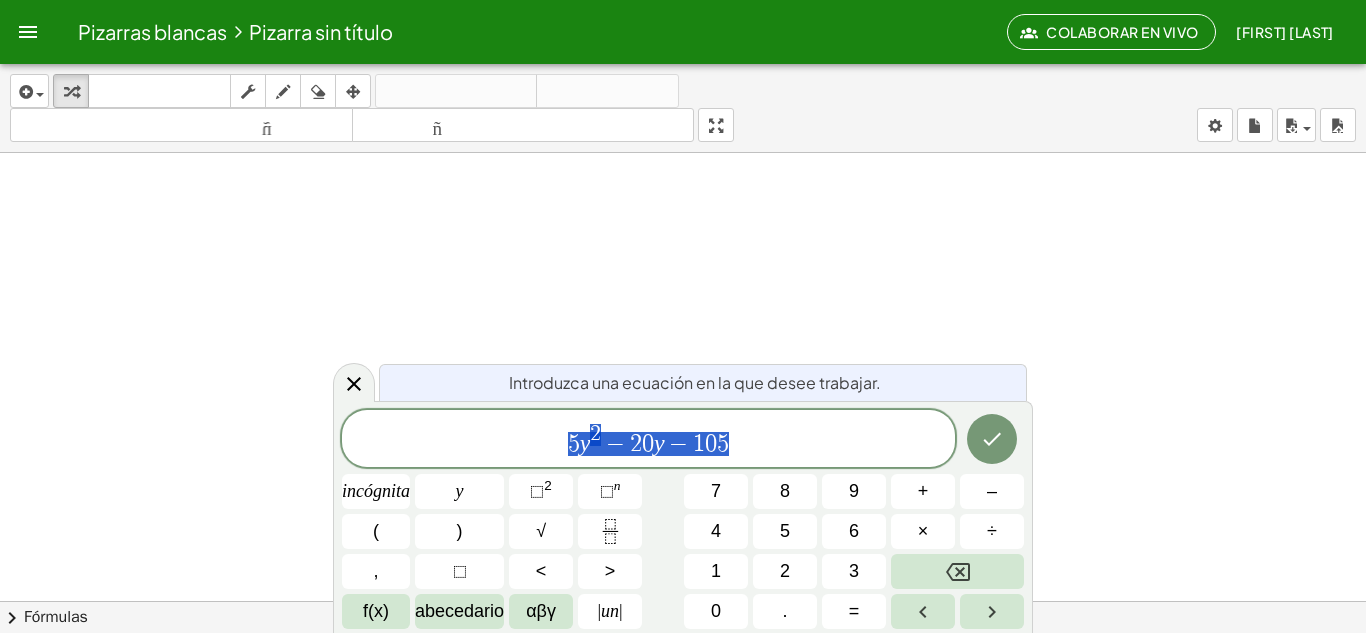 drag, startPoint x: 746, startPoint y: 442, endPoint x: 520, endPoint y: 444, distance: 226.00885 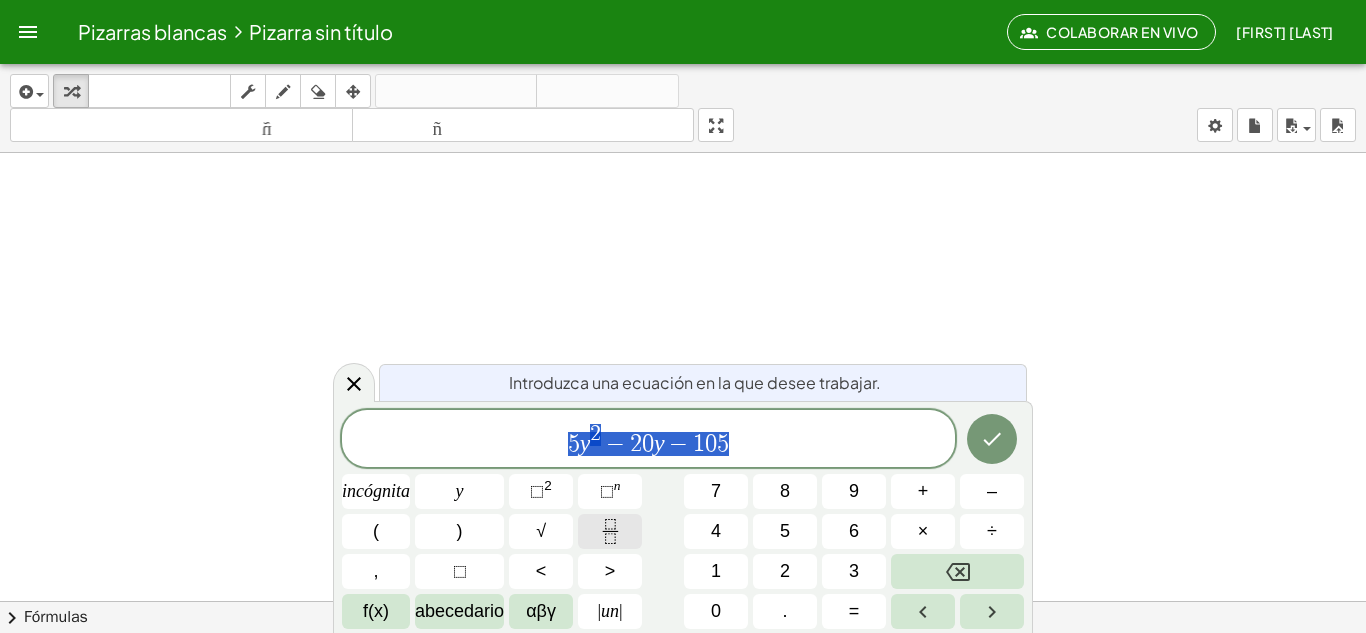 click 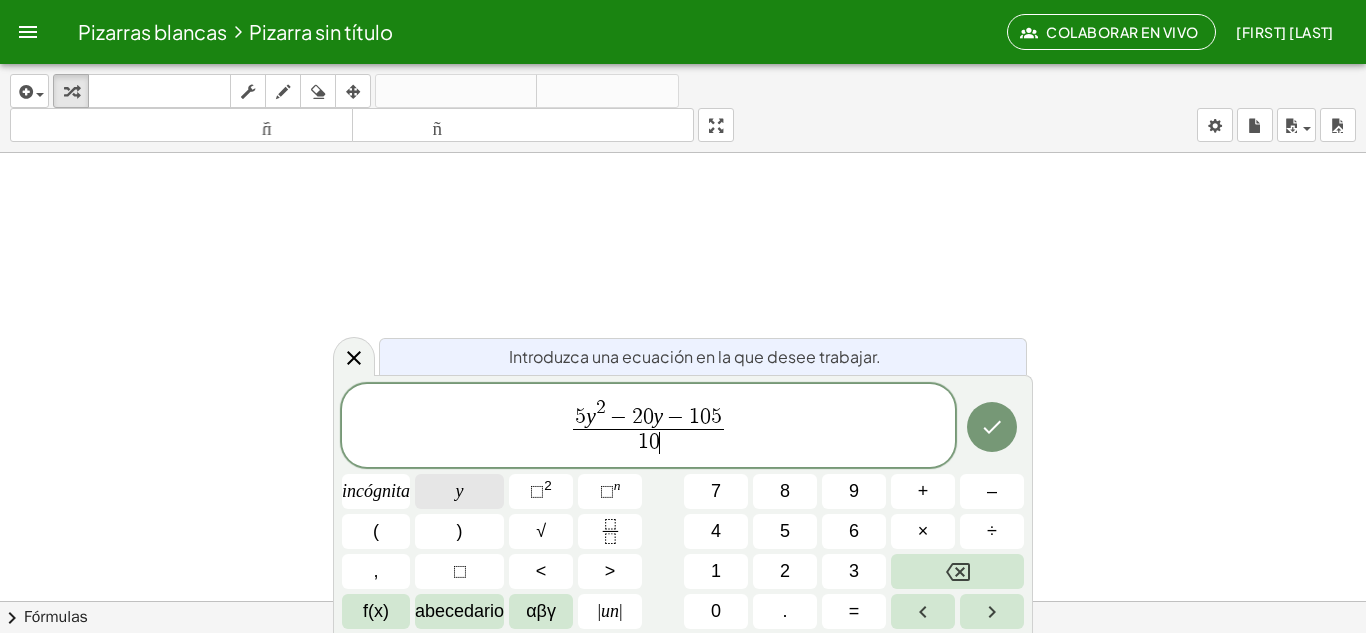 click on "y" at bounding box center [459, 491] 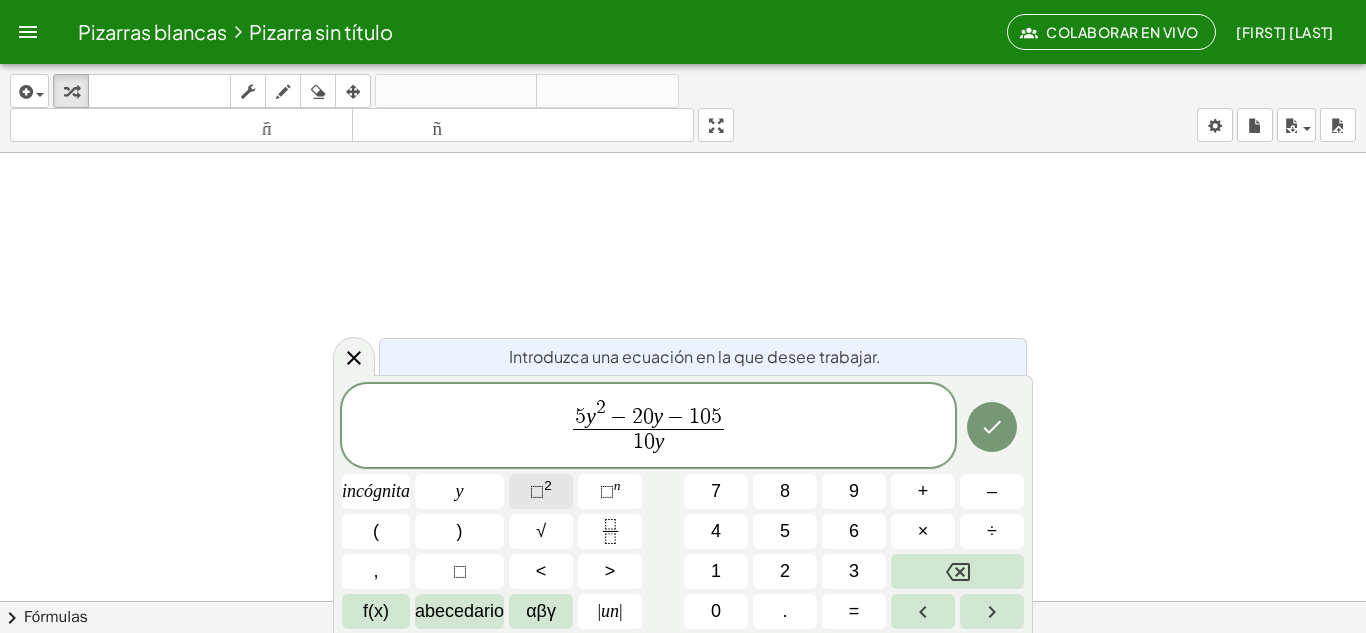 click on "⬚  2" at bounding box center (541, 491) 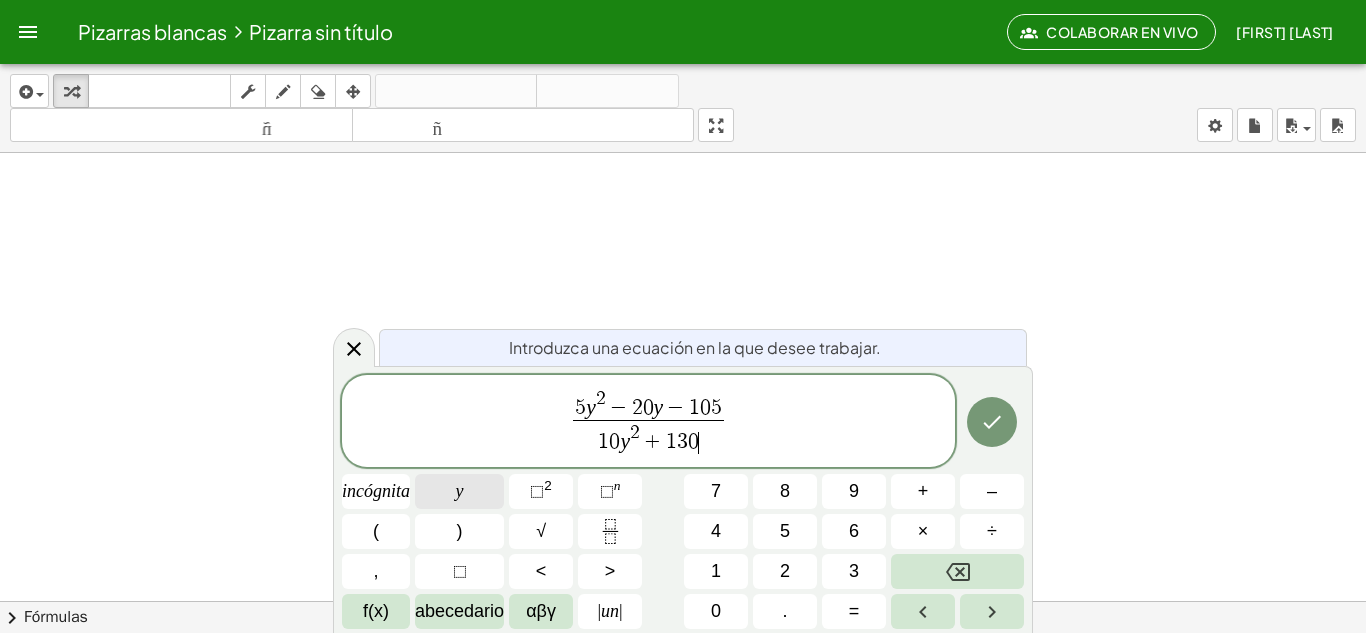 click on "y" at bounding box center [459, 491] 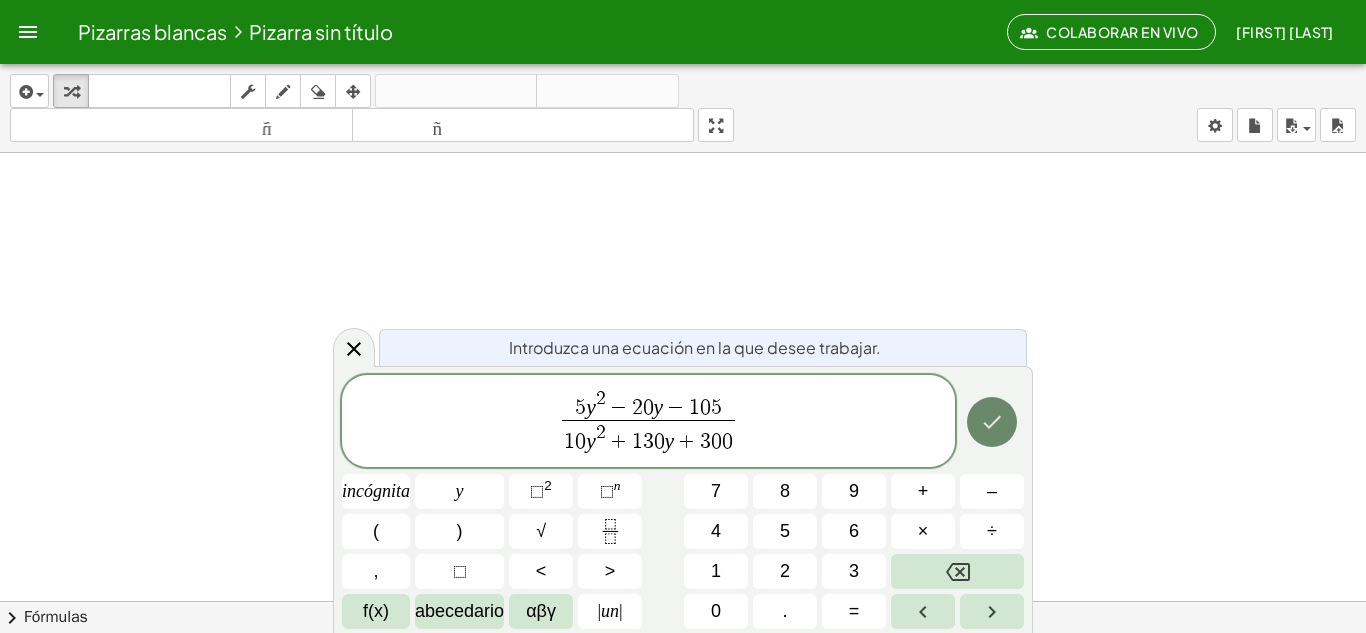 click 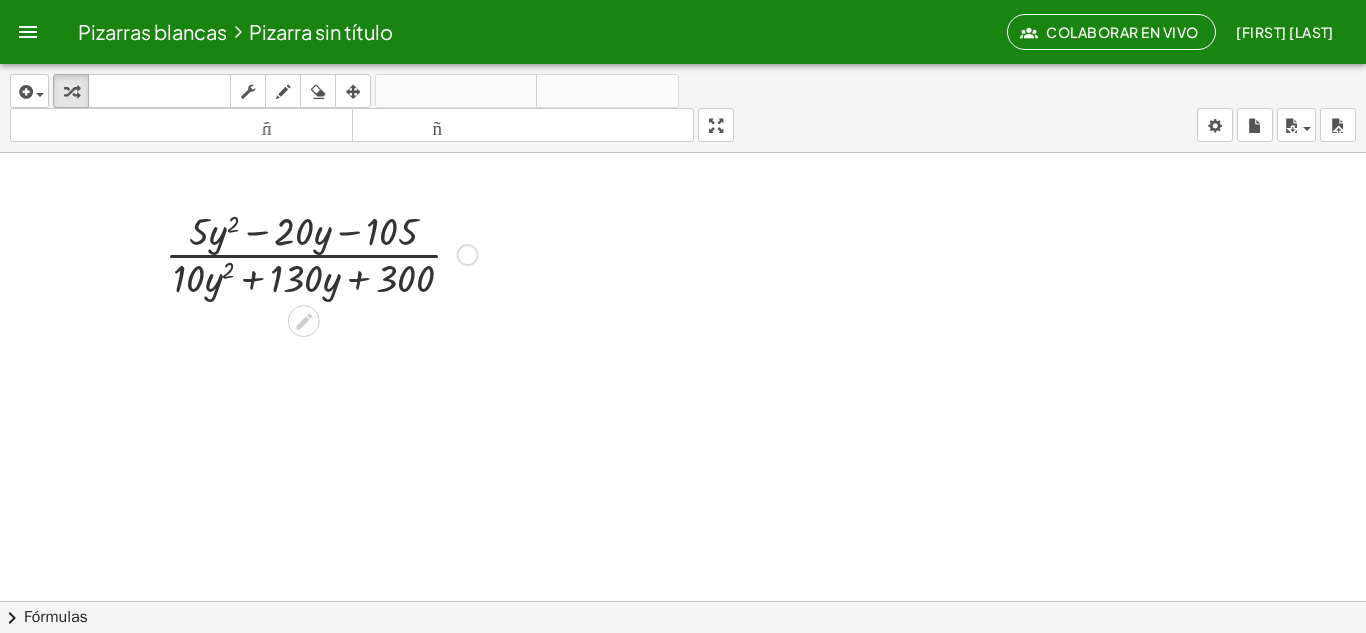 click at bounding box center [468, 255] 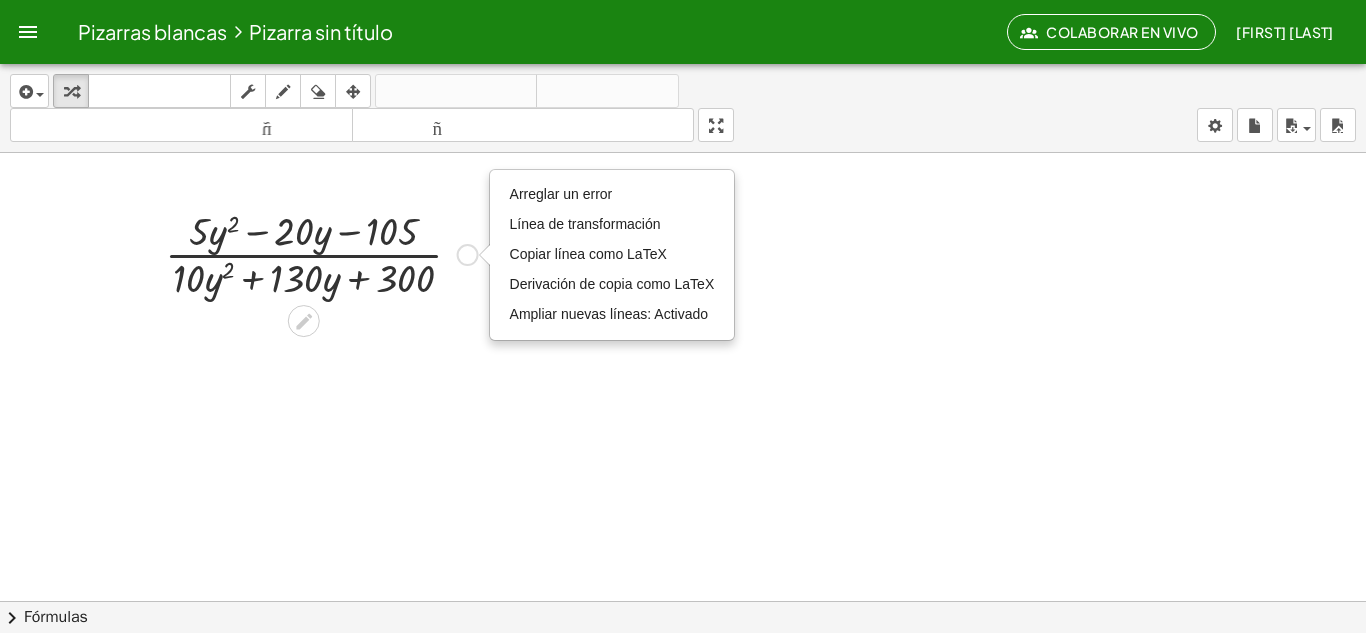 drag, startPoint x: 393, startPoint y: 298, endPoint x: 342, endPoint y: 305, distance: 51.47815 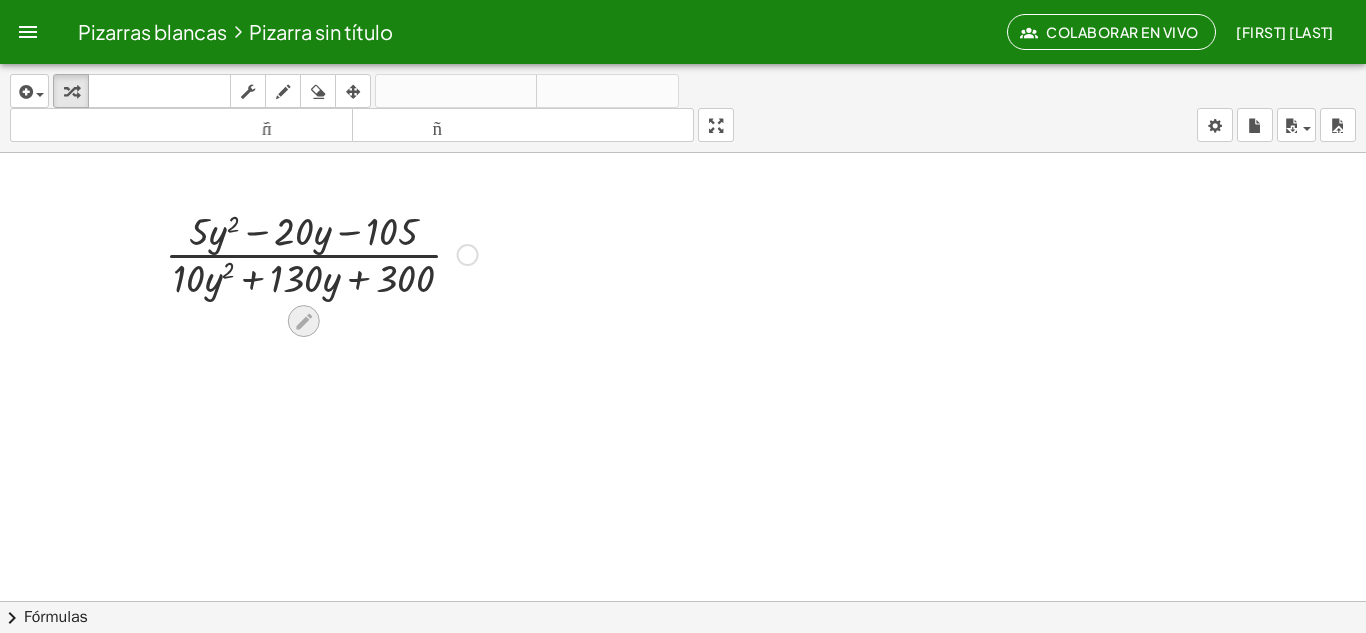 click 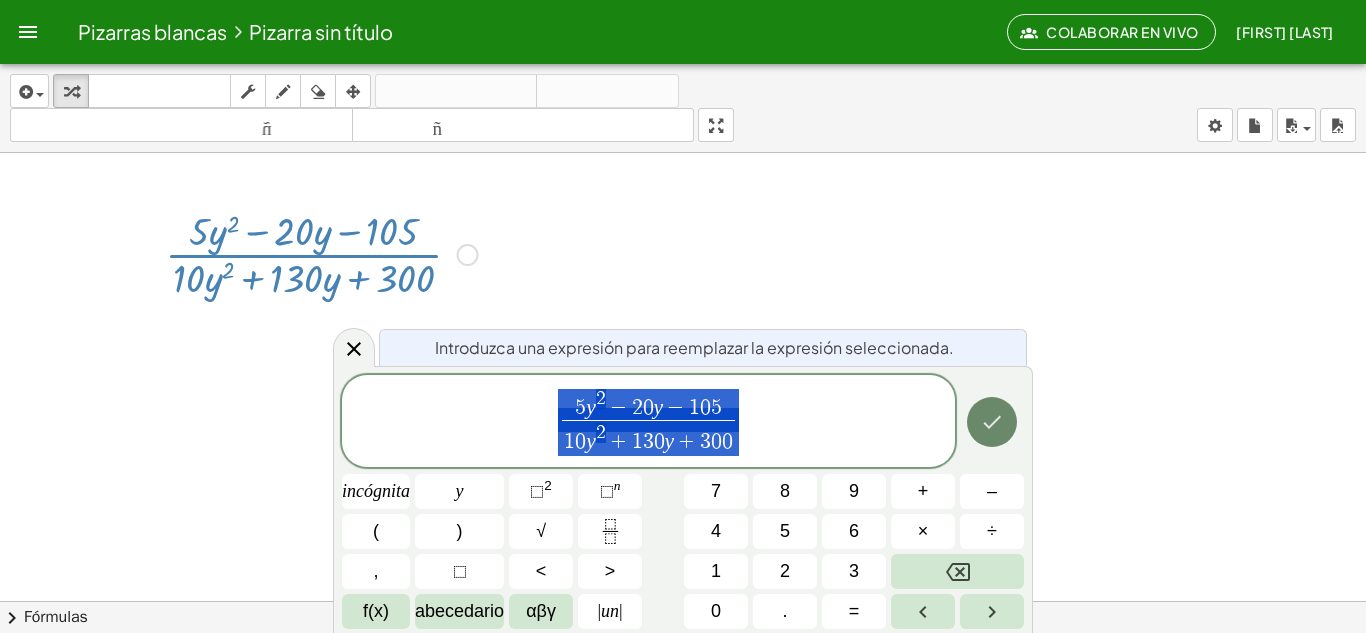 click 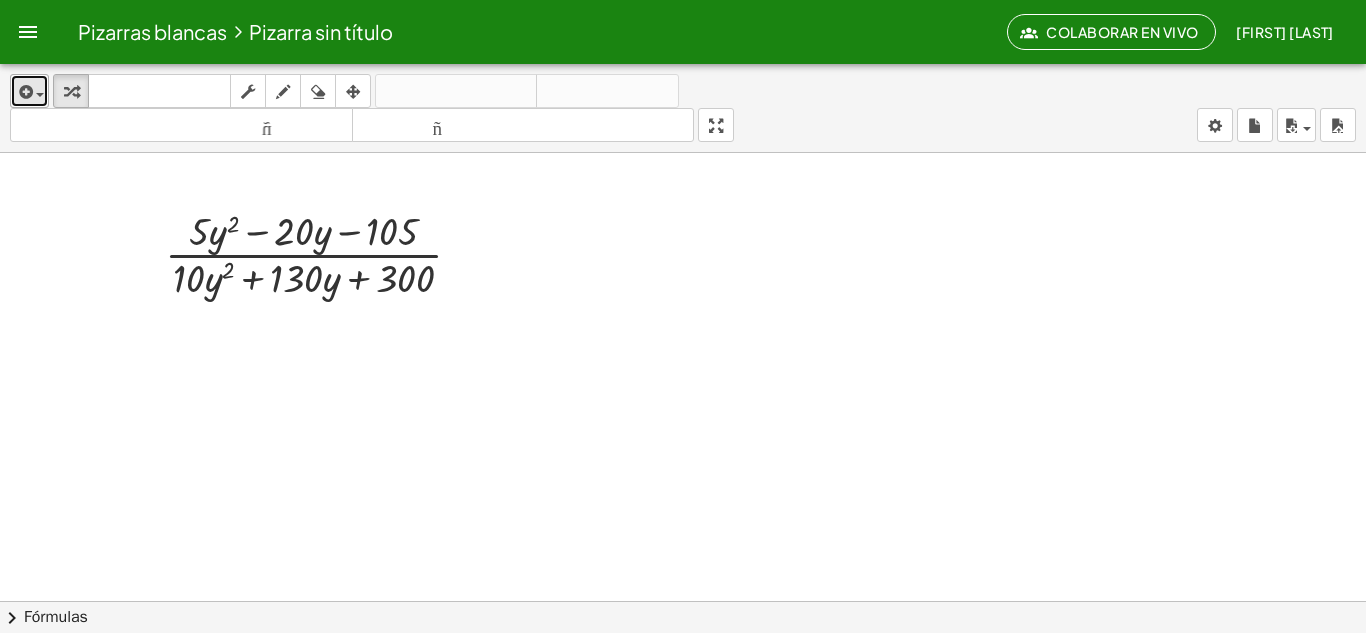 click at bounding box center [24, 92] 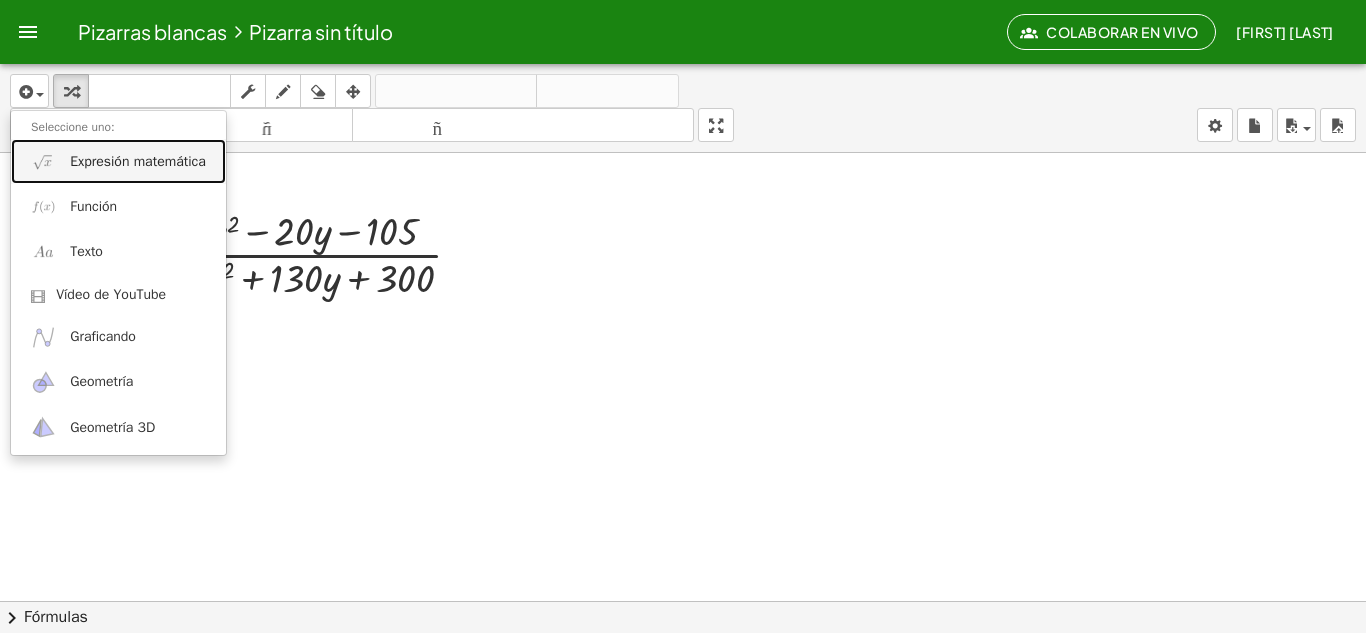 click at bounding box center [43, 161] 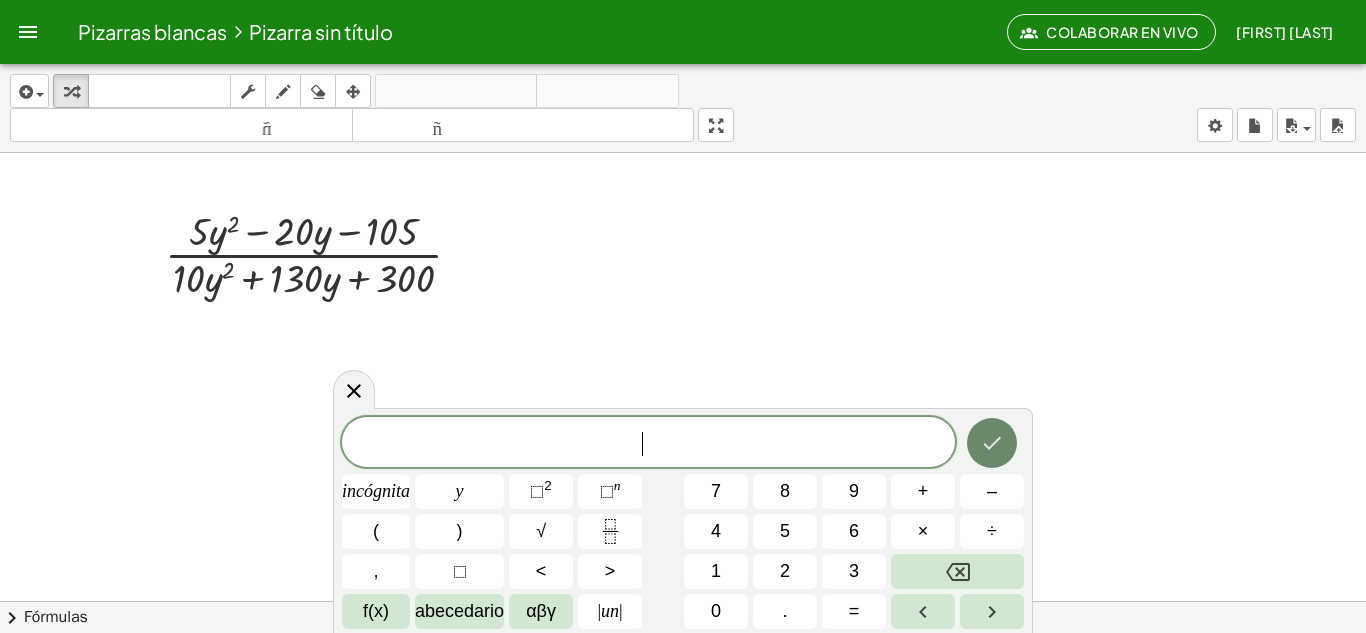 click at bounding box center [992, 443] 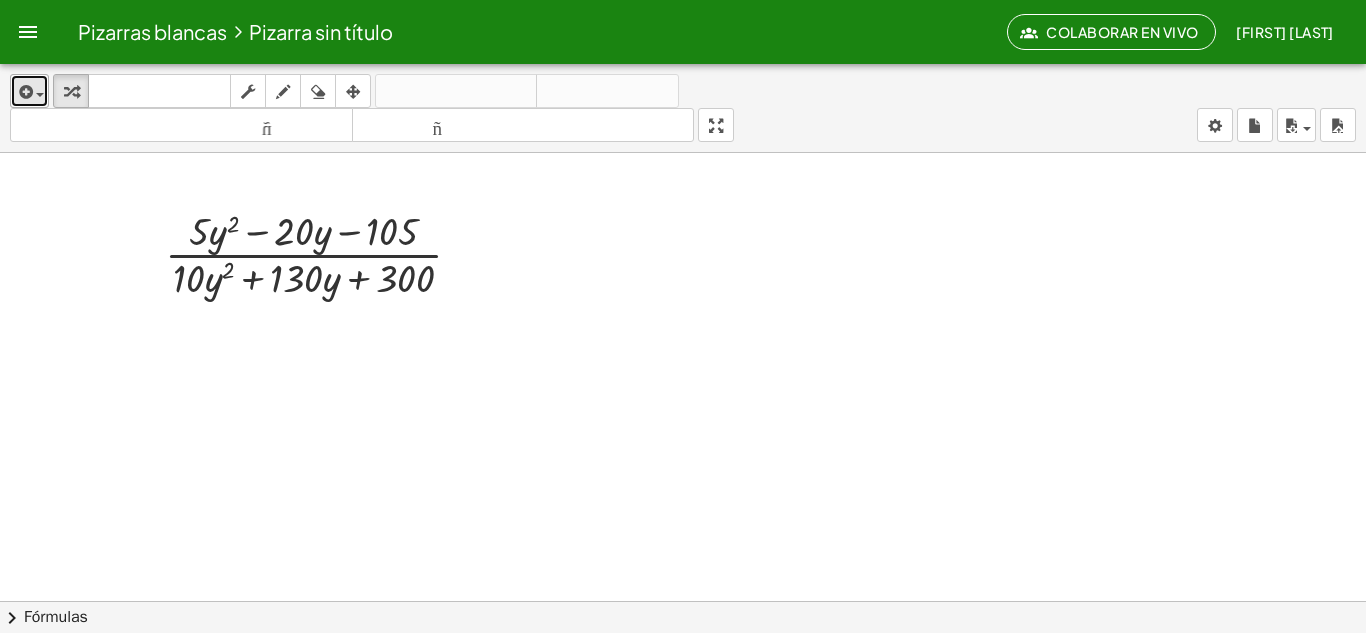 click at bounding box center [29, 91] 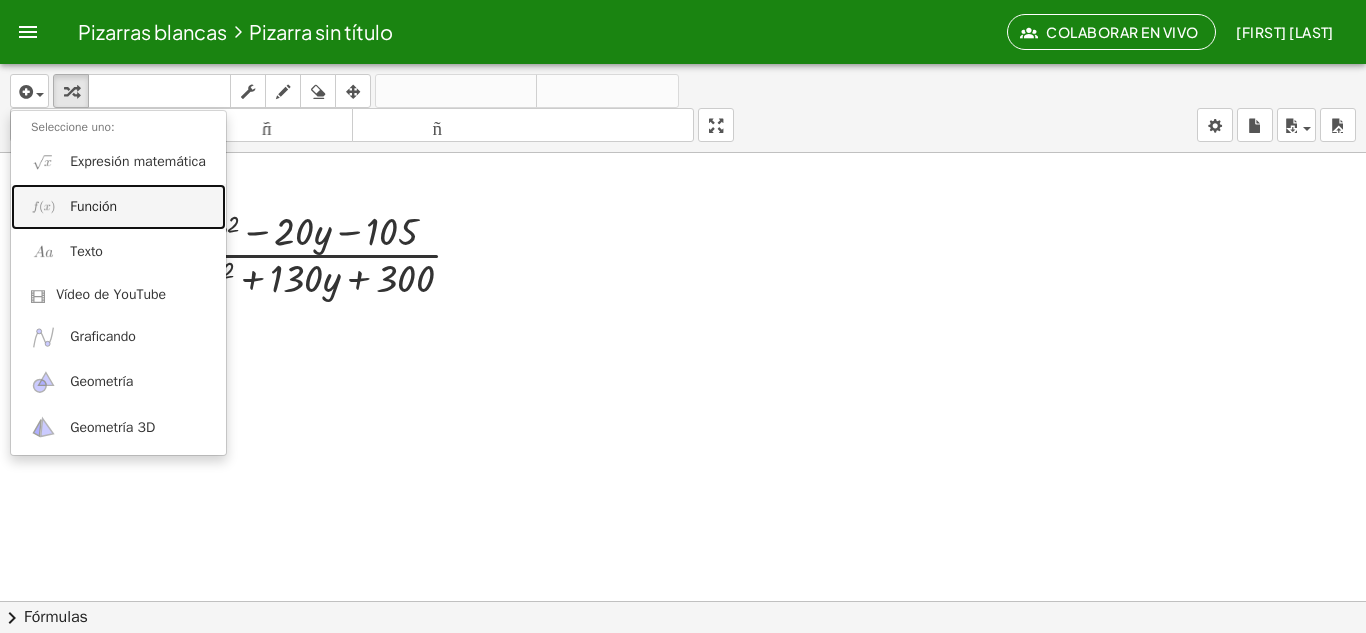 click at bounding box center (43, 206) 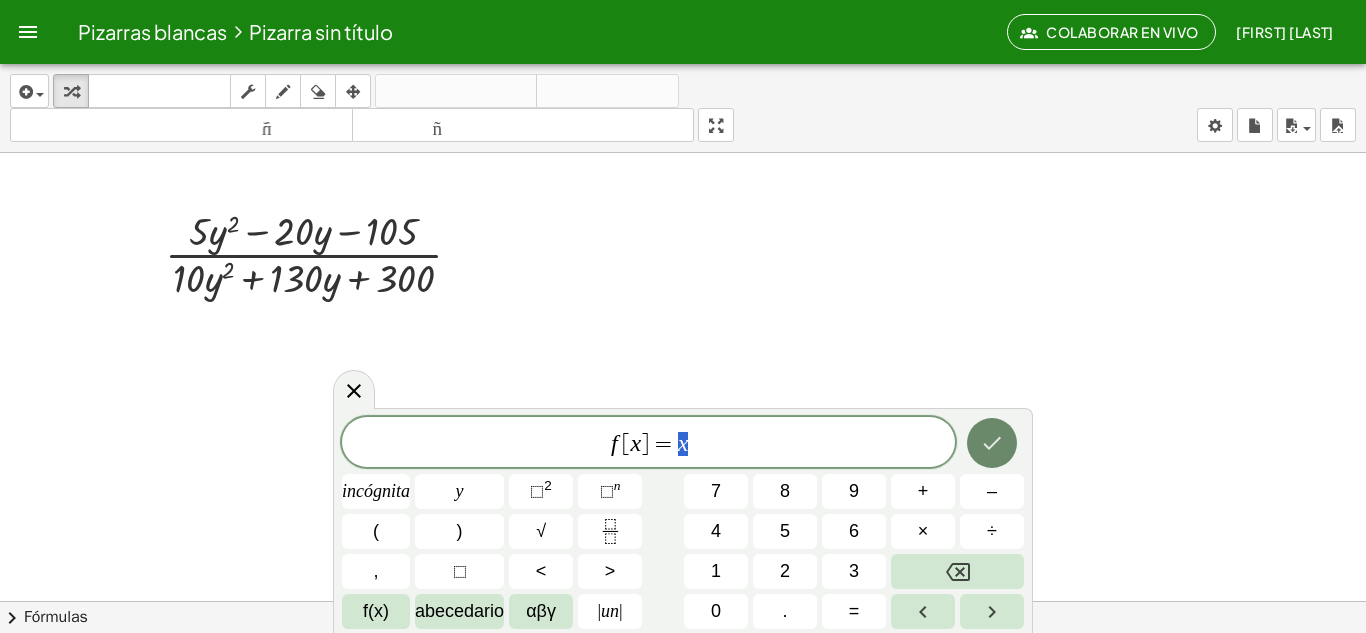 click 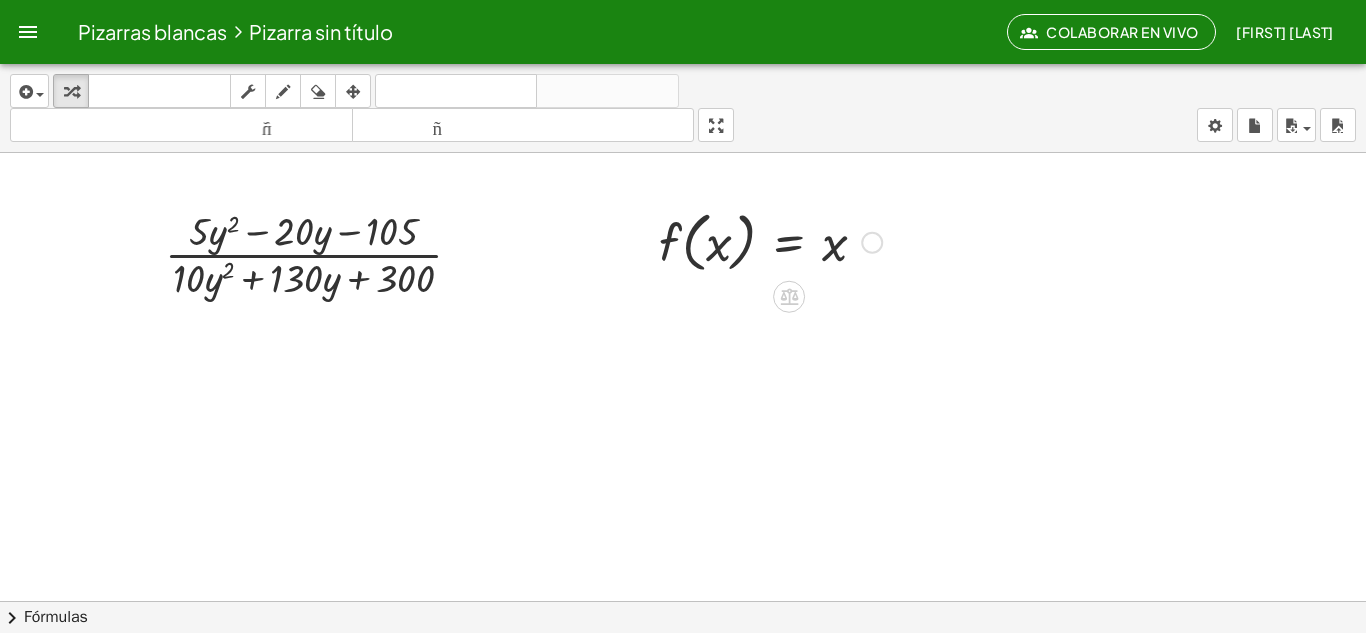 click at bounding box center (770, 241) 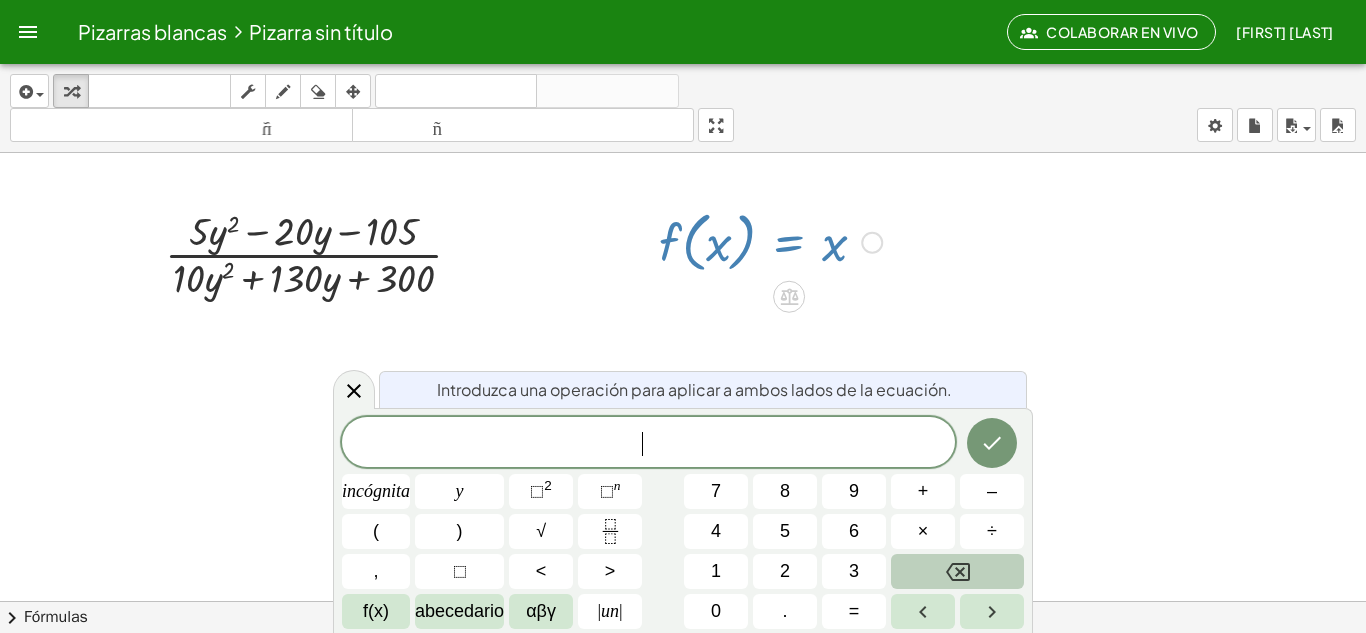 click at bounding box center (957, 571) 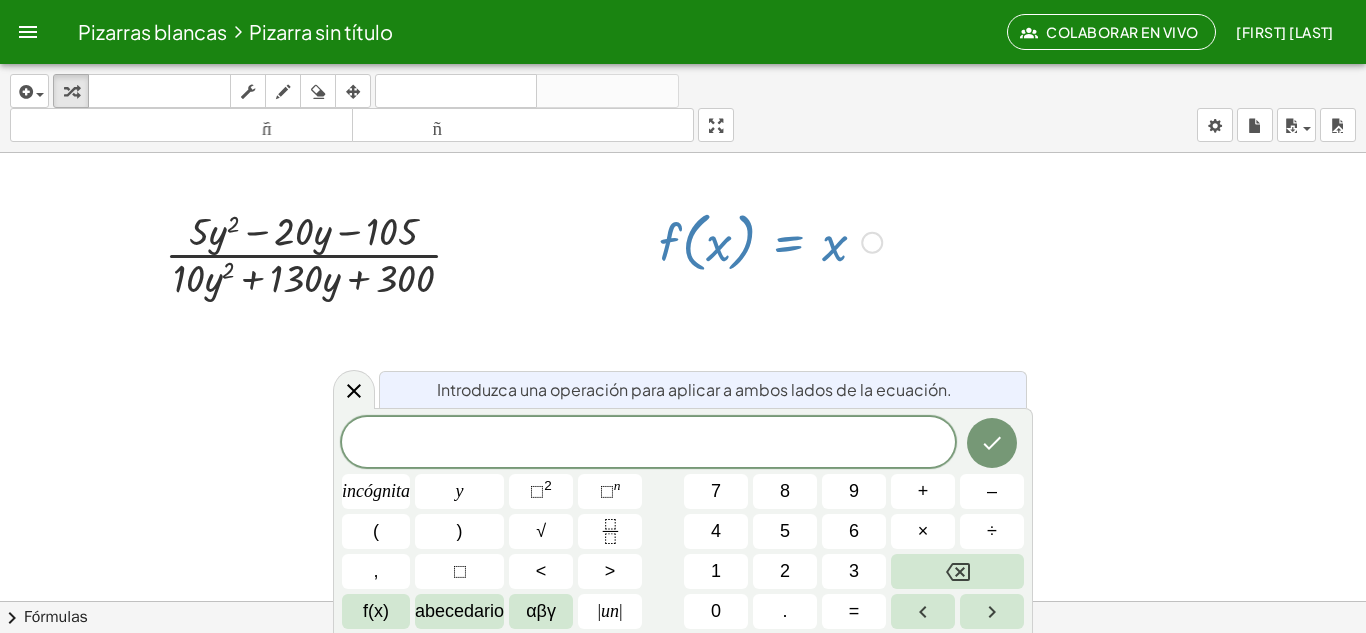 click at bounding box center (872, 243) 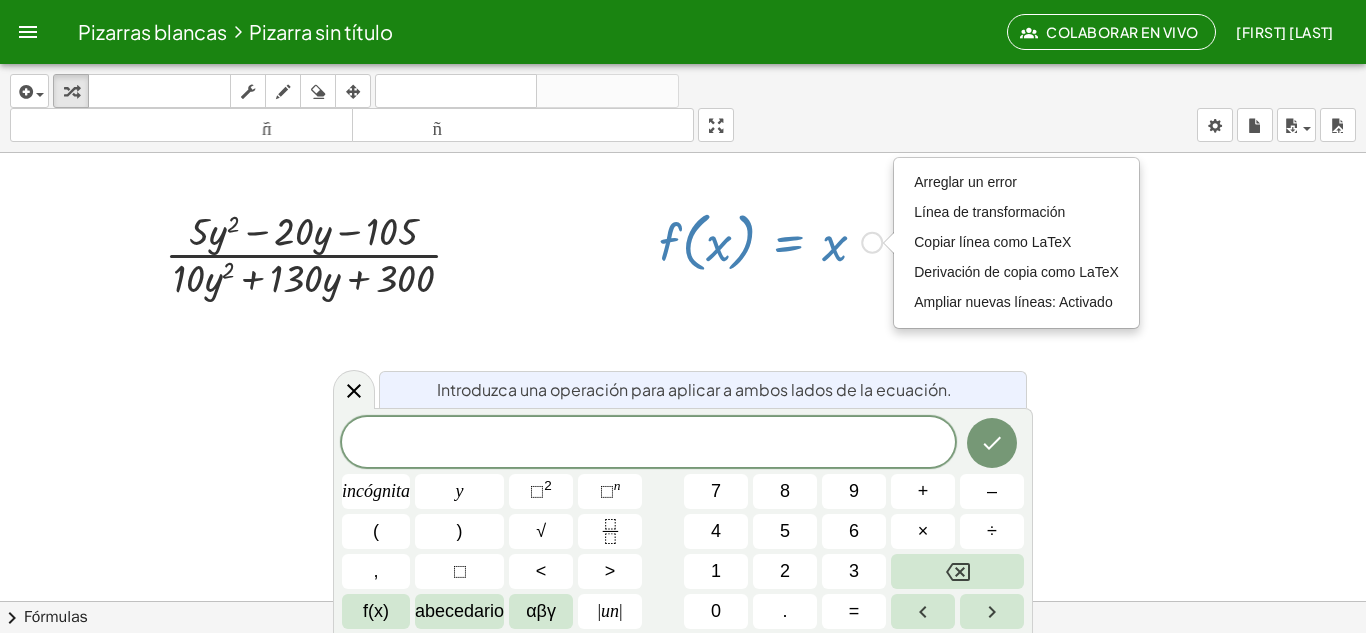 click at bounding box center [770, 241] 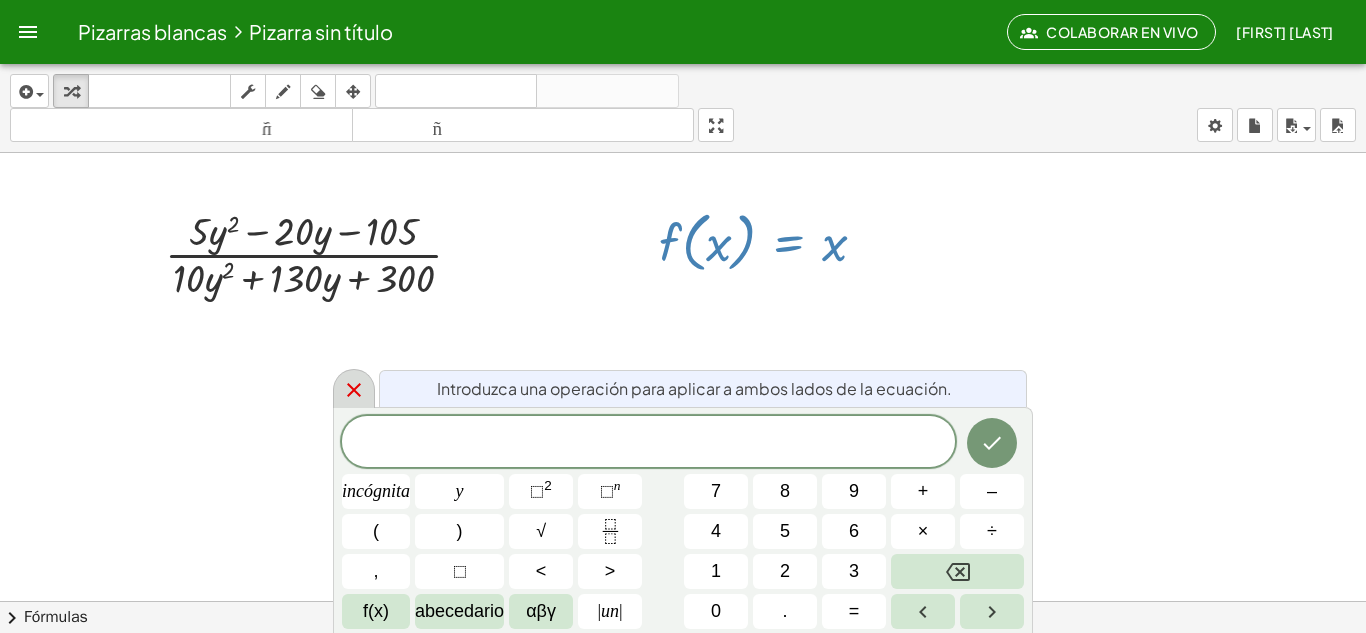click 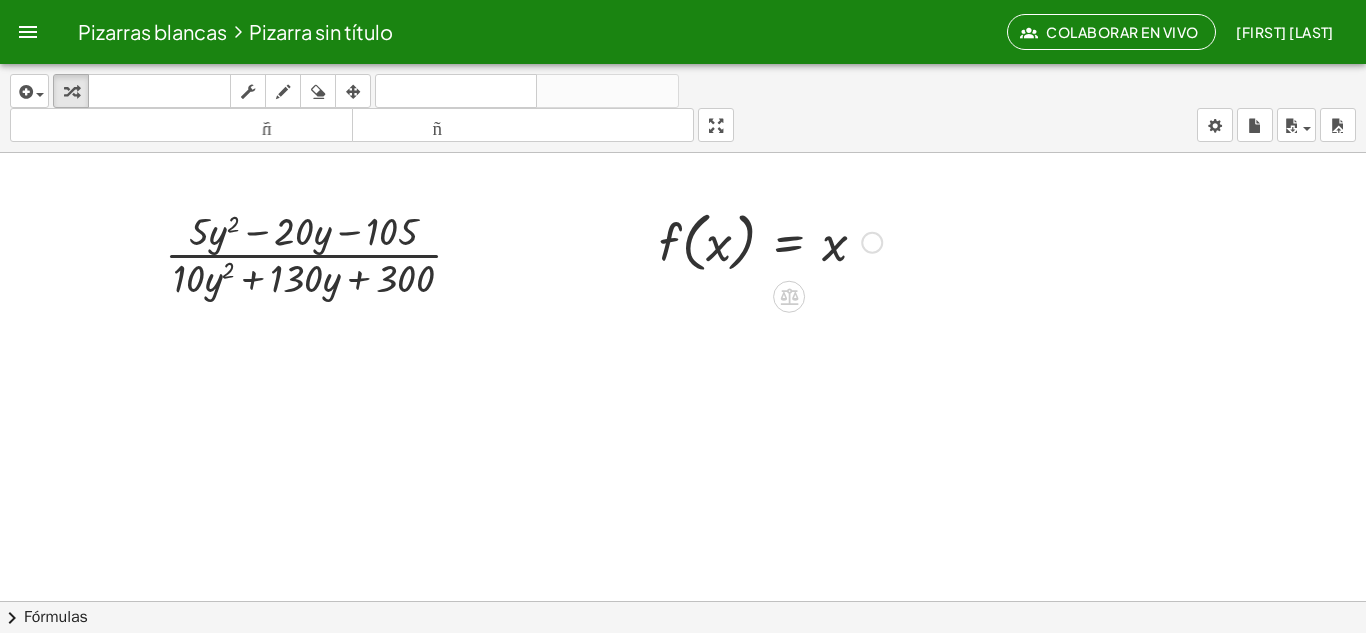 click on "Arreglar un error Línea de transformación Copiar línea como LaTeX Derivación de copia como LaTeX Ampliar nuevas líneas: Activado" at bounding box center (872, 243) 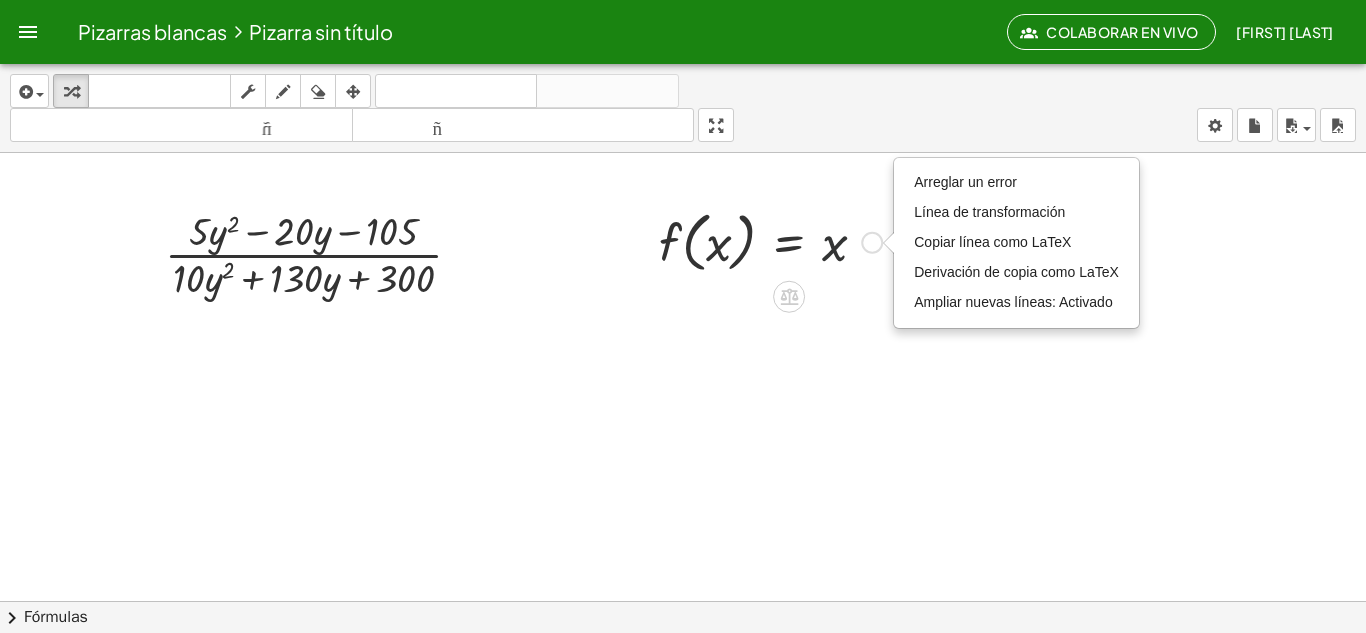 click at bounding box center (770, 241) 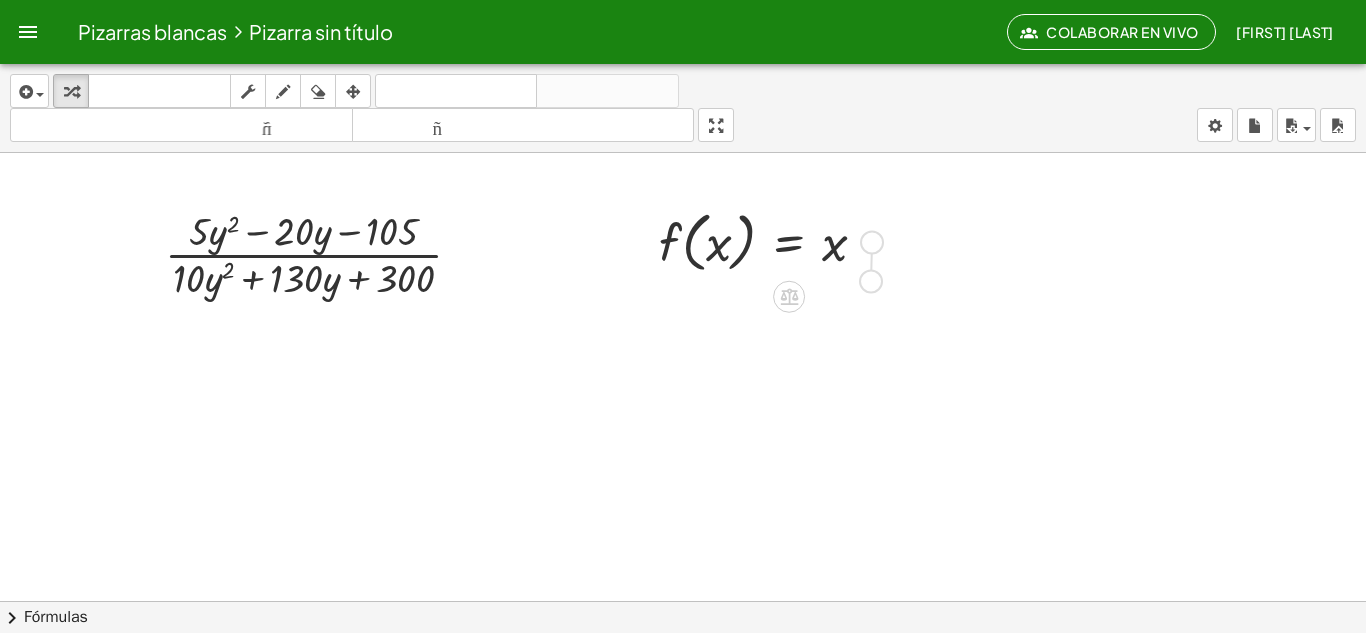 drag, startPoint x: 864, startPoint y: 243, endPoint x: 863, endPoint y: 285, distance: 42.0119 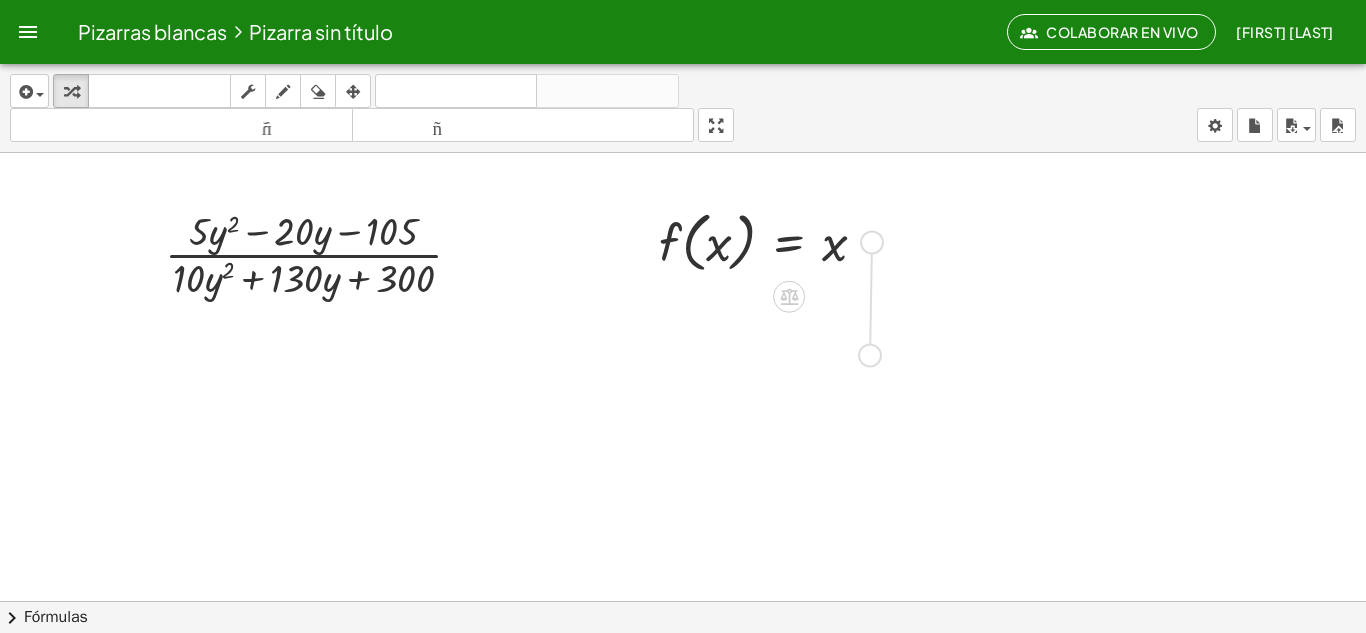 drag, startPoint x: 867, startPoint y: 244, endPoint x: 866, endPoint y: 365, distance: 121.004135 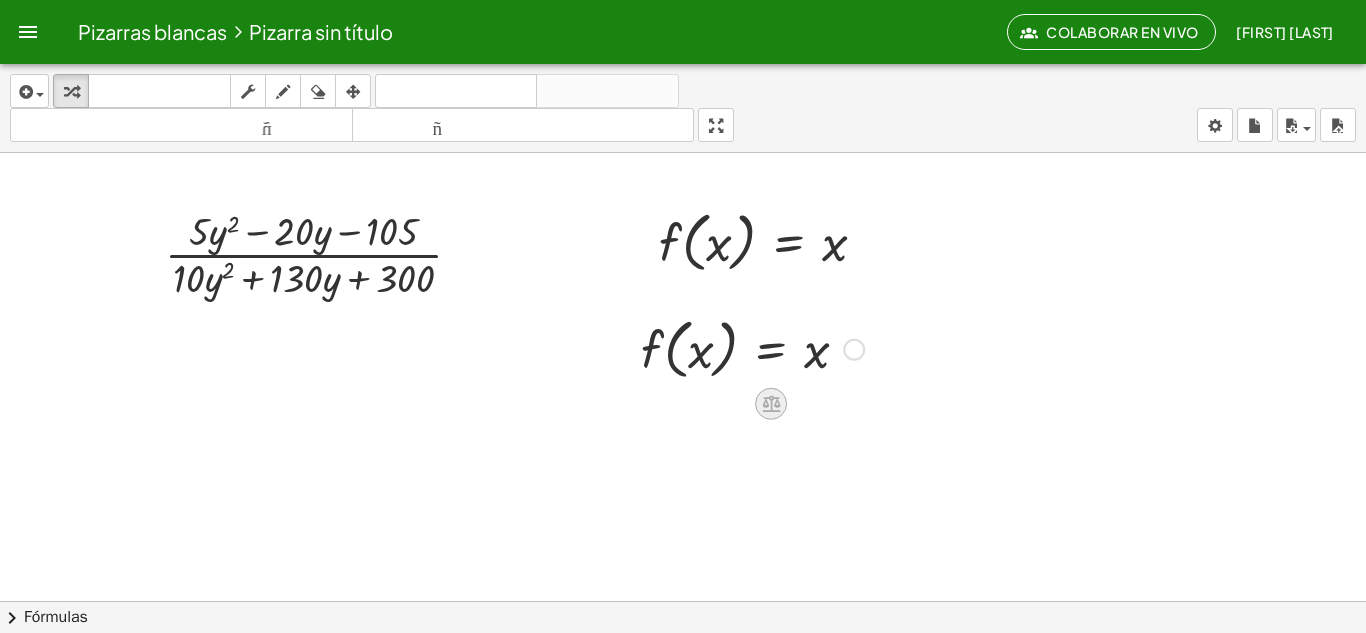 click 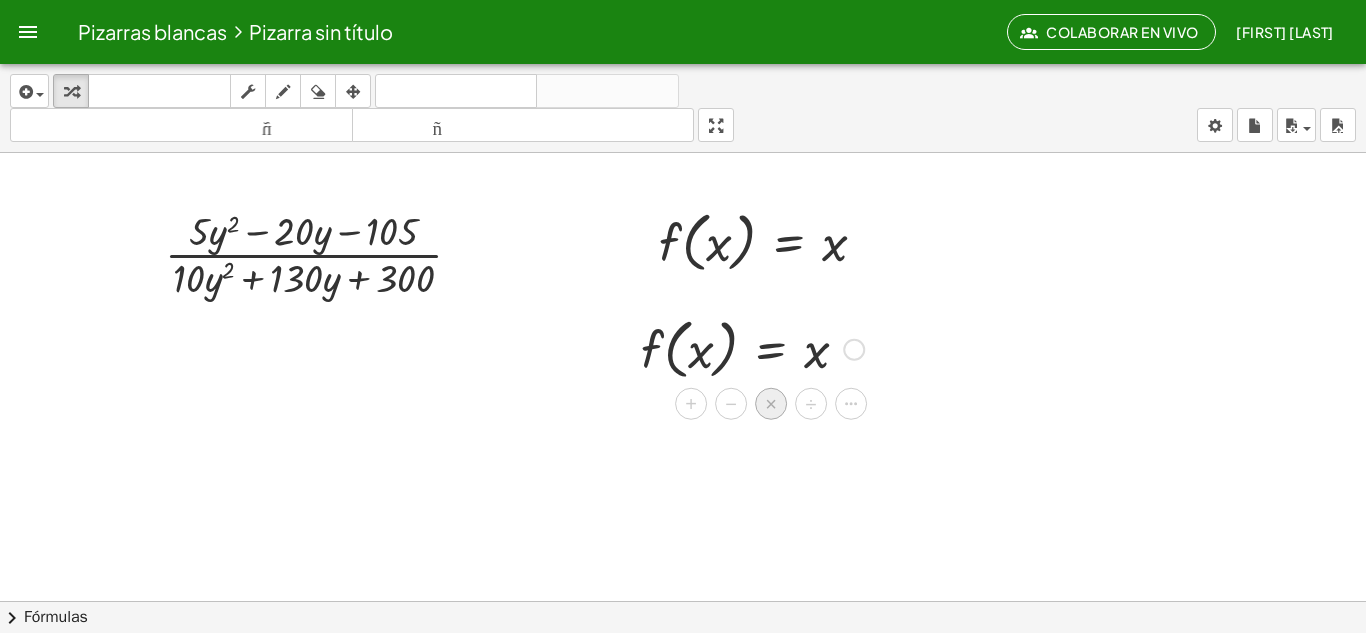 click on "×" at bounding box center (771, 404) 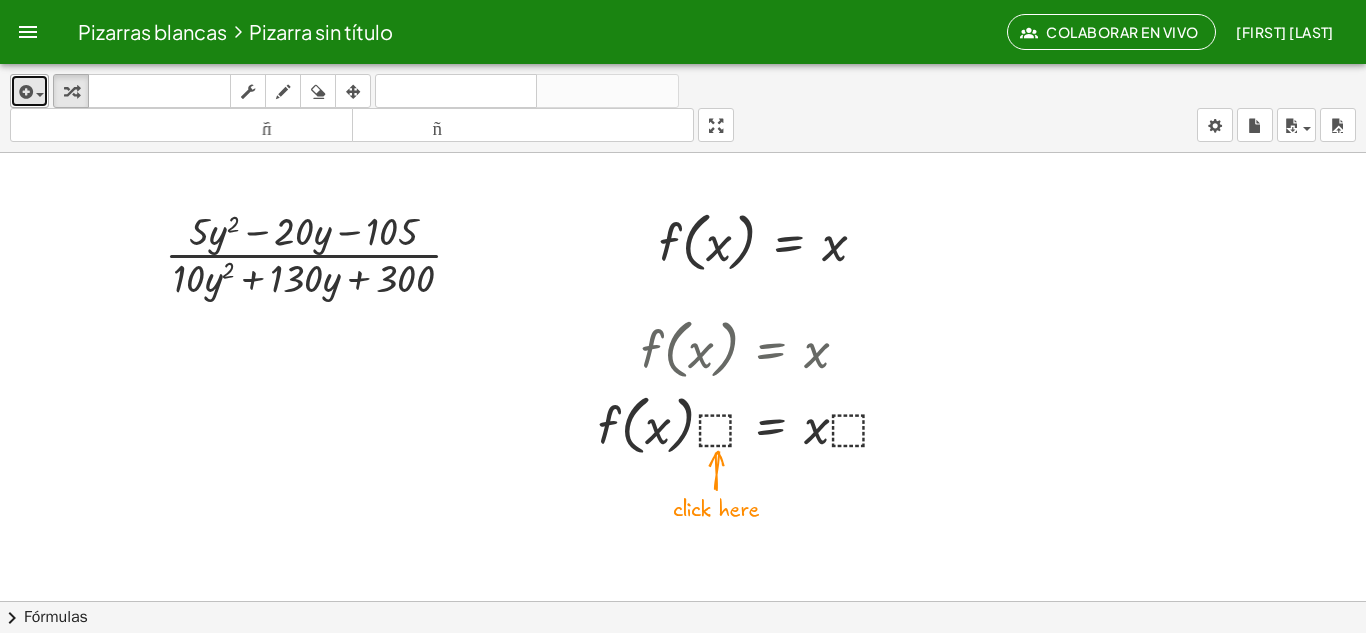 click at bounding box center [29, 91] 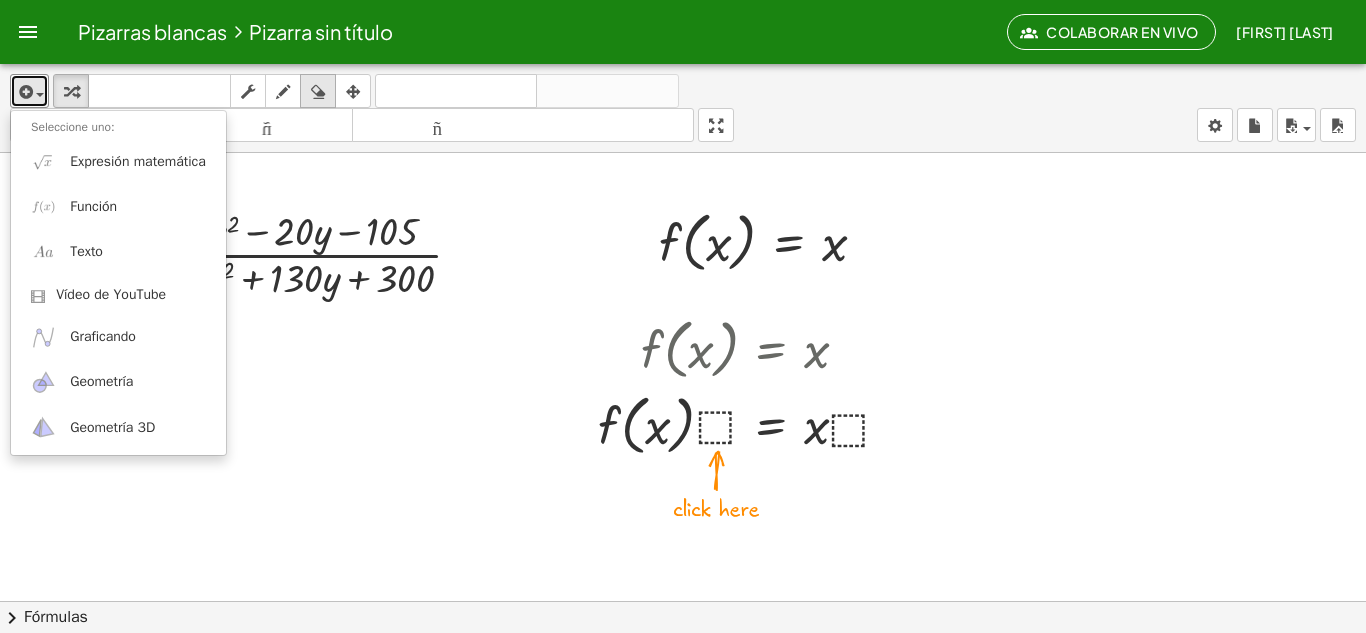 click at bounding box center (318, 92) 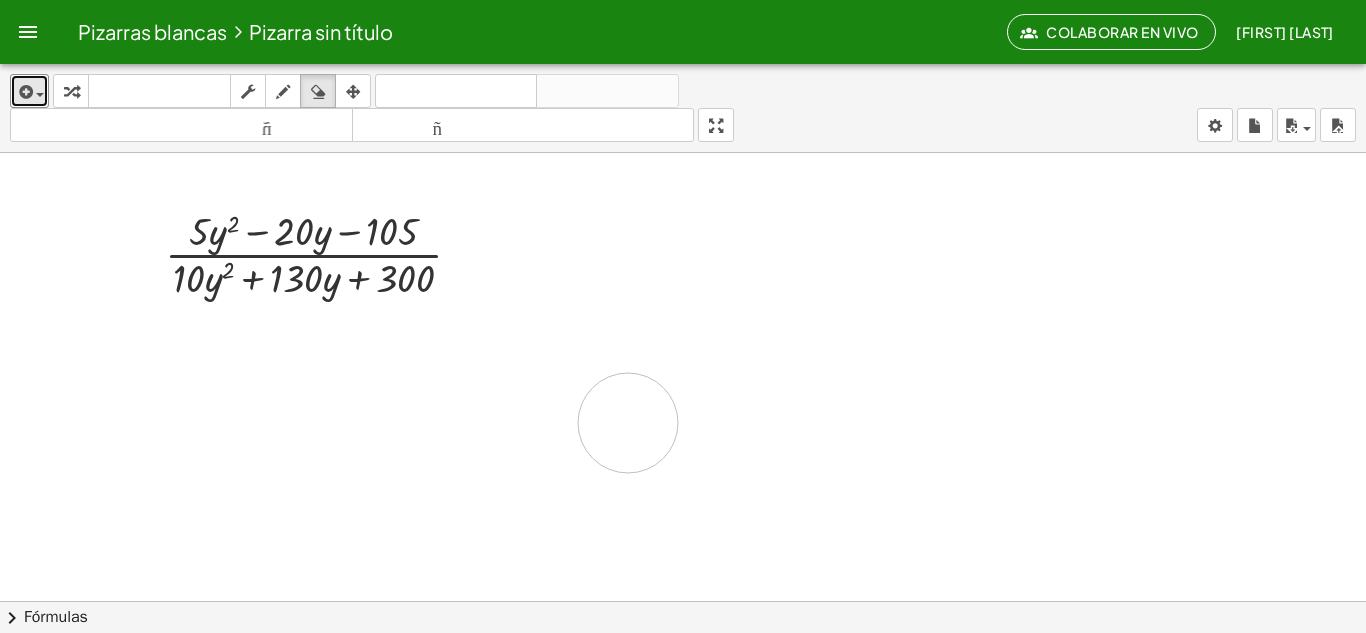 drag, startPoint x: 780, startPoint y: 246, endPoint x: 736, endPoint y: 415, distance: 174.6339 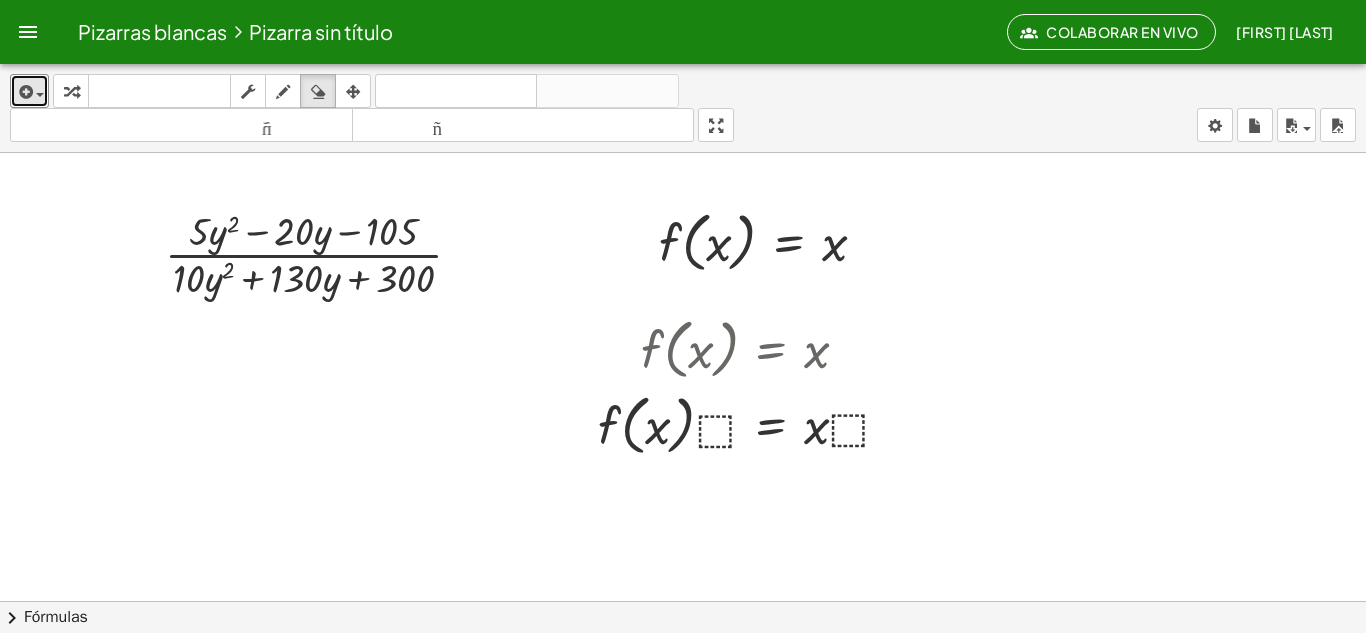 click at bounding box center [683, 679] 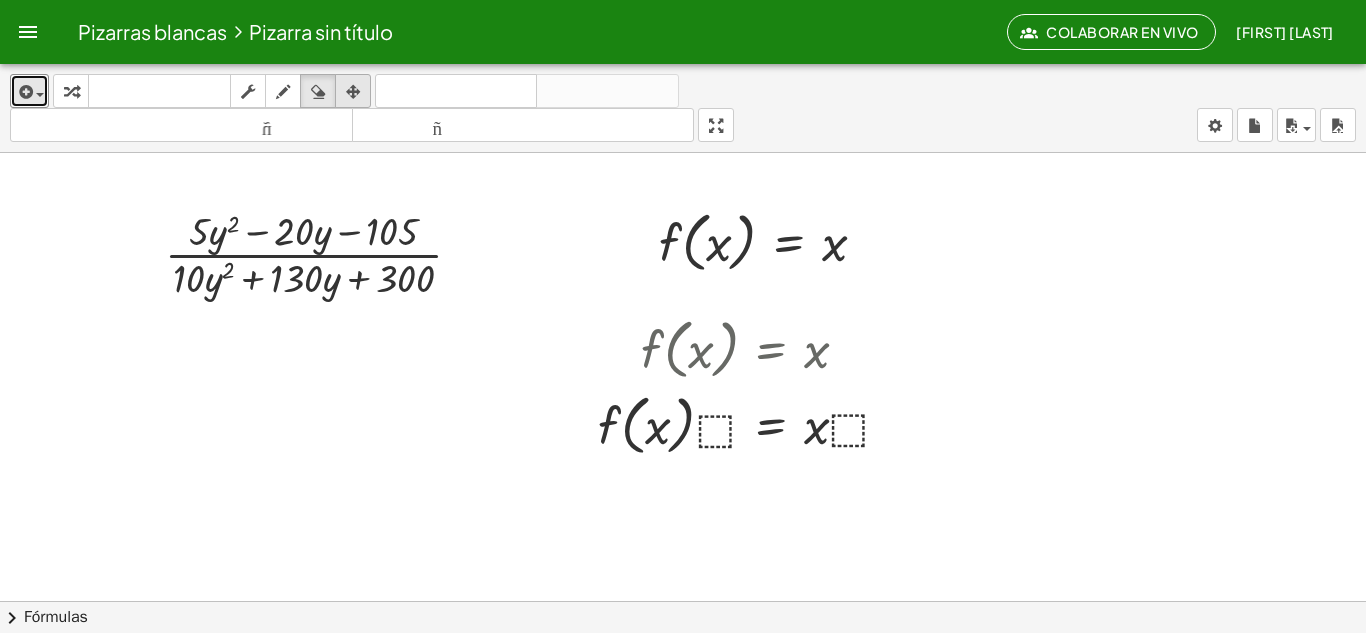 click on "arreglar" at bounding box center (353, 91) 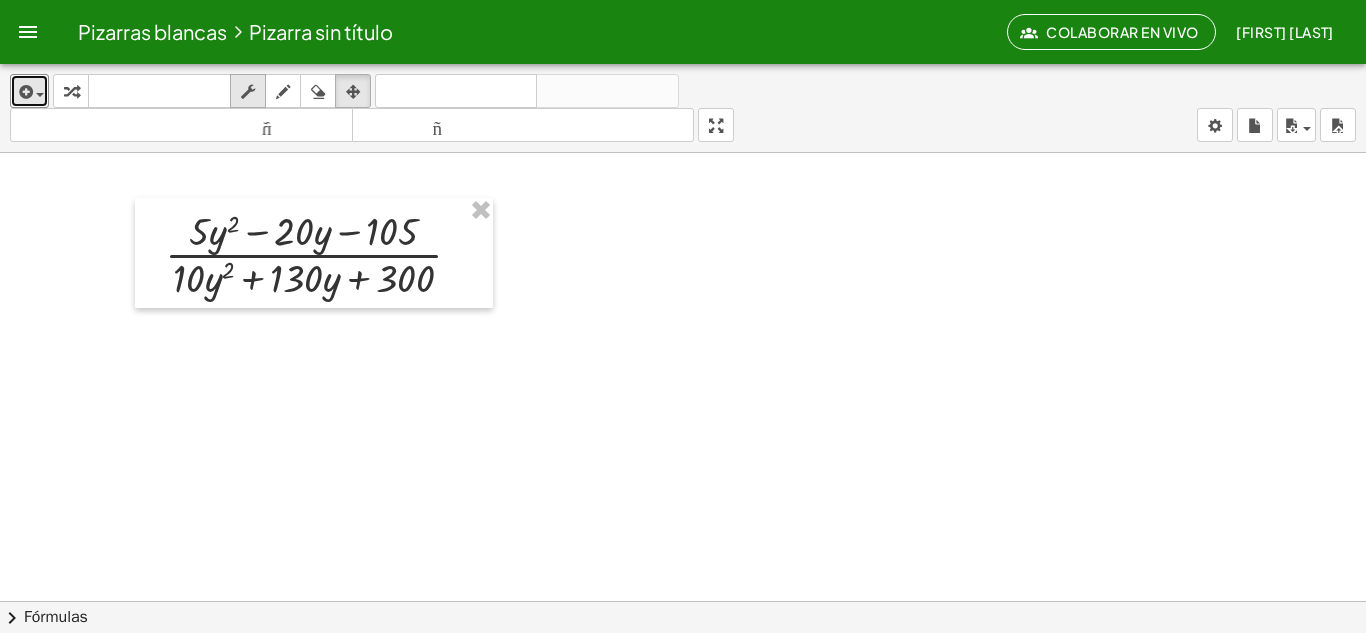 click at bounding box center [248, 92] 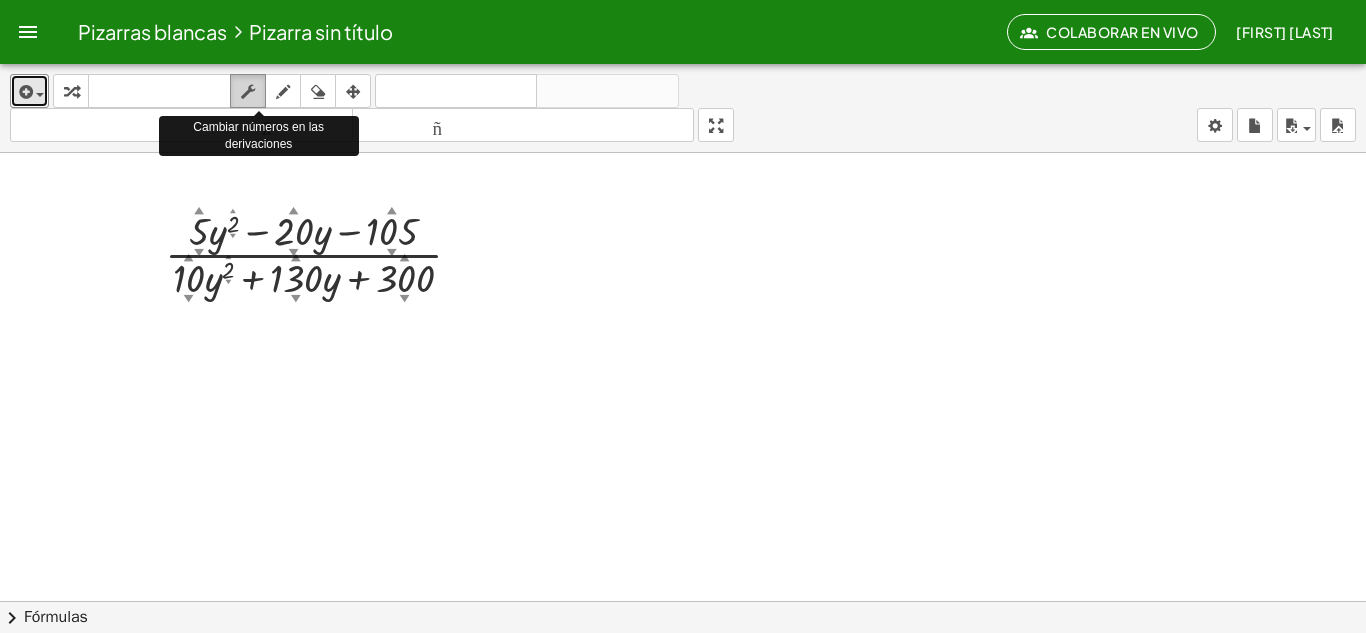 click at bounding box center (248, 92) 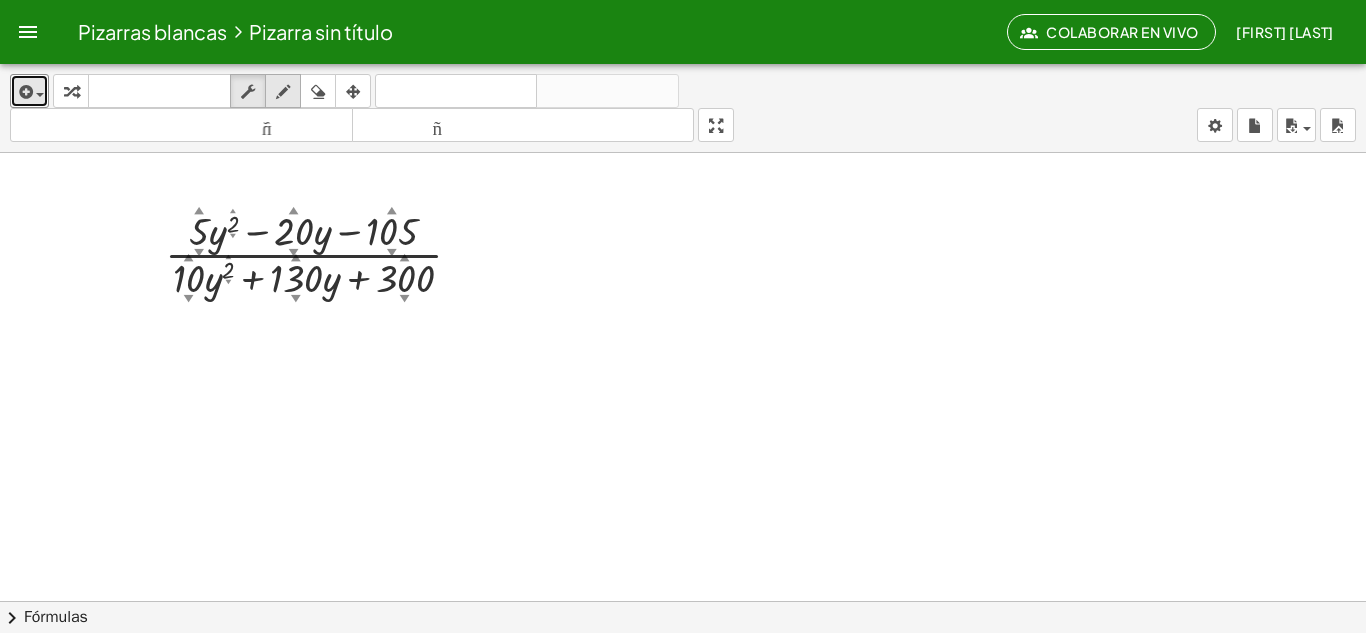 click at bounding box center [283, 91] 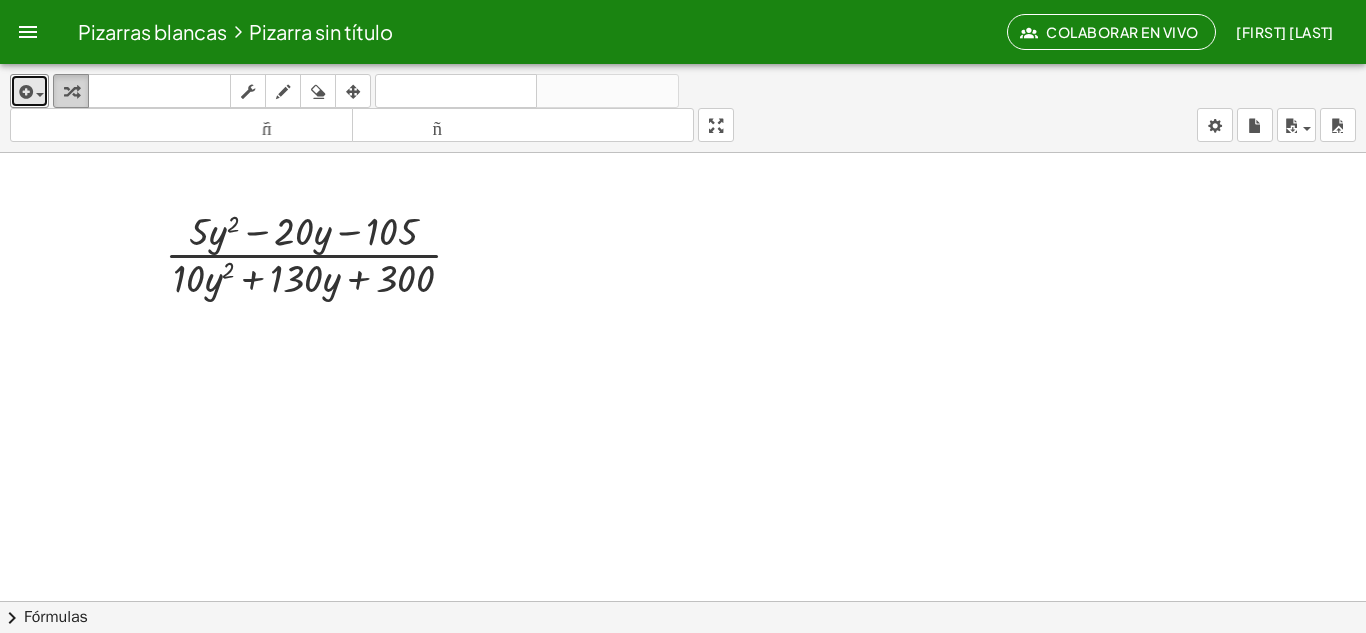click at bounding box center (71, 91) 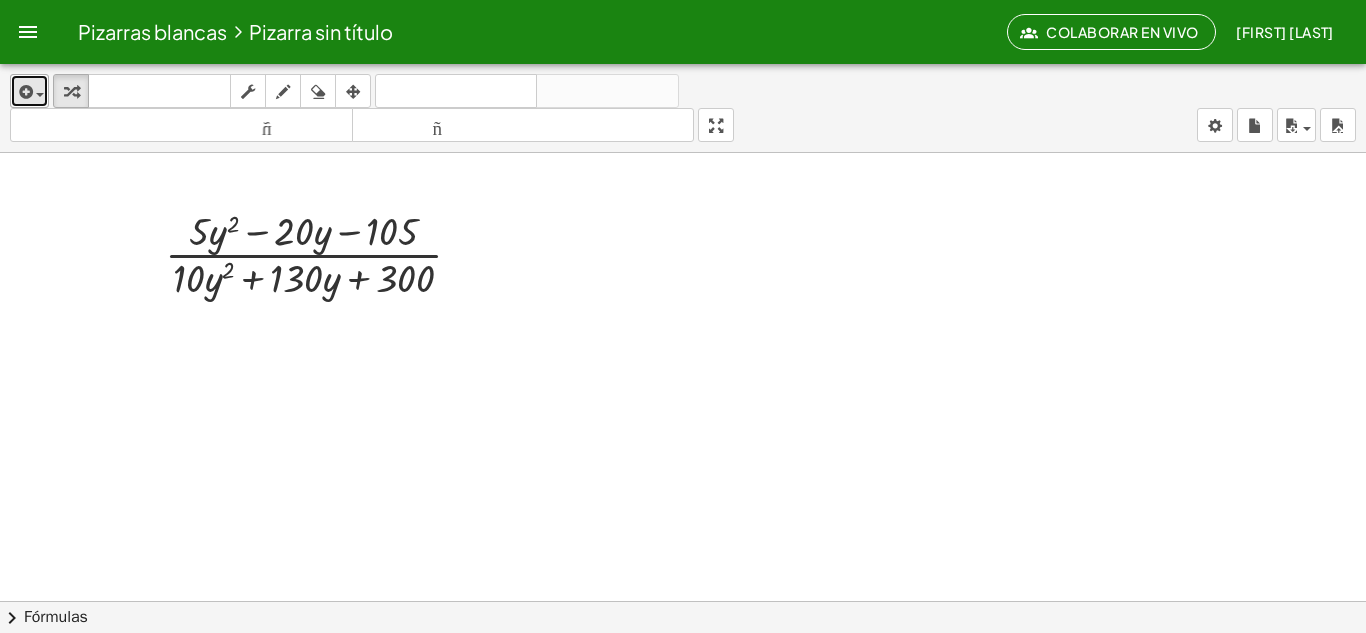 click on "insertar" at bounding box center (29, 91) 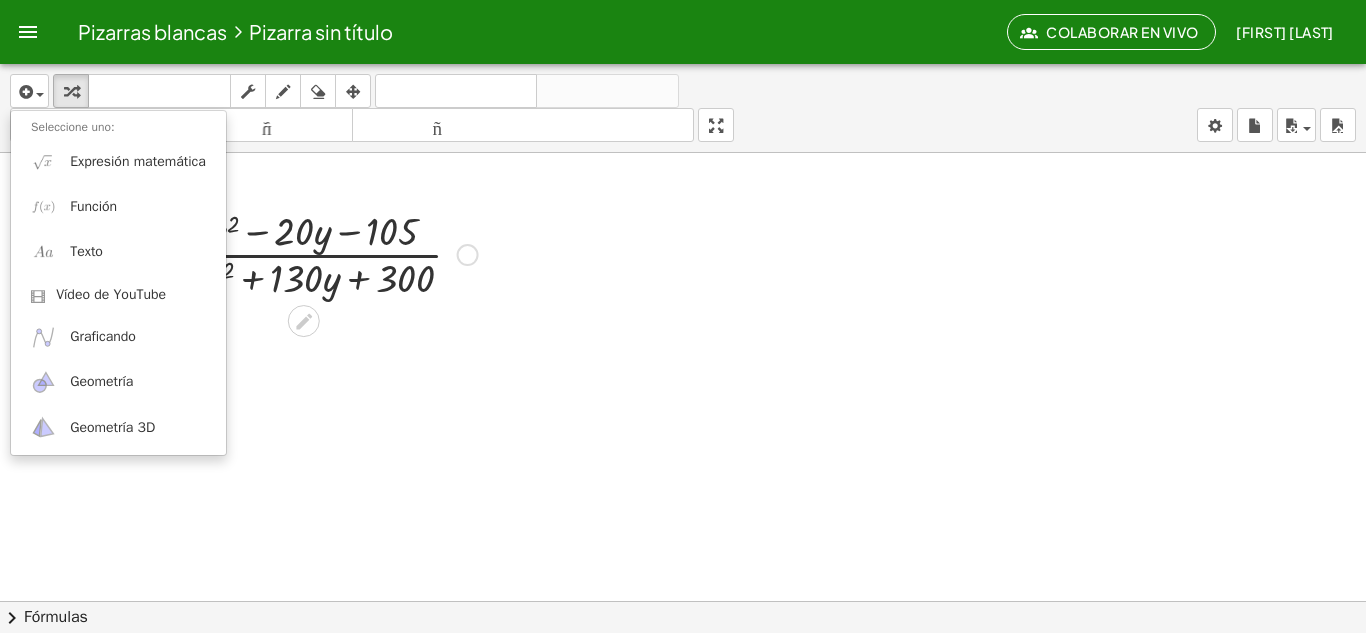 click 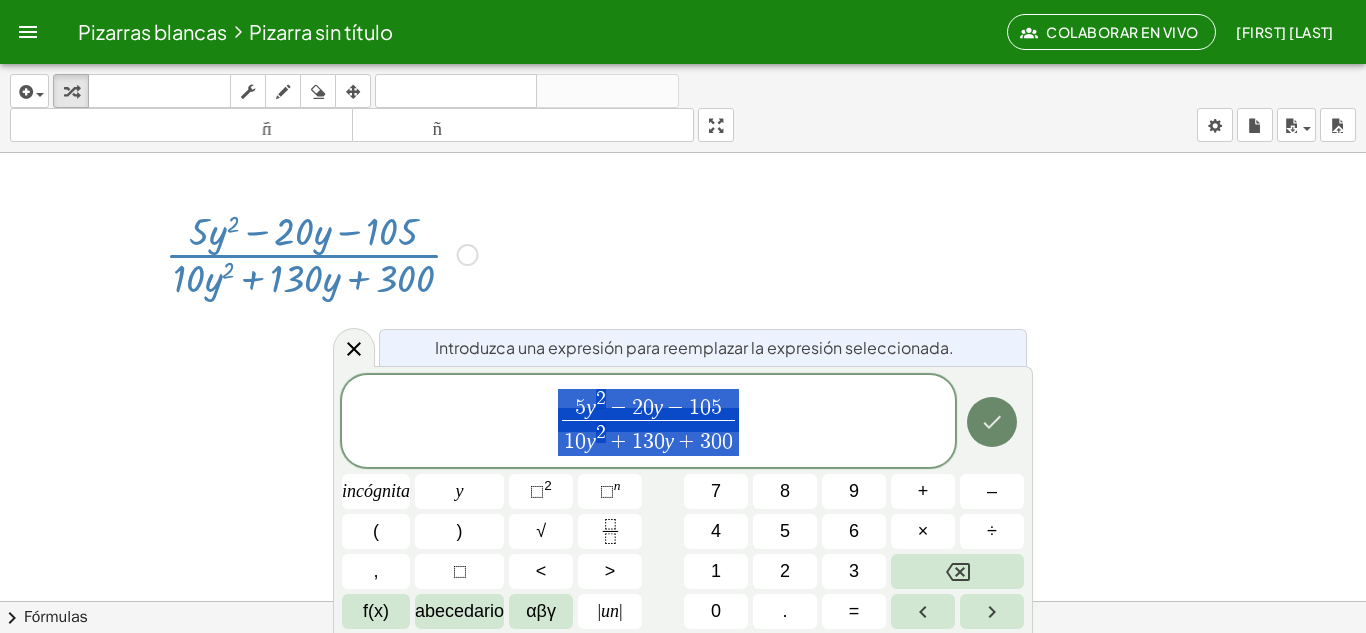 click at bounding box center (992, 422) 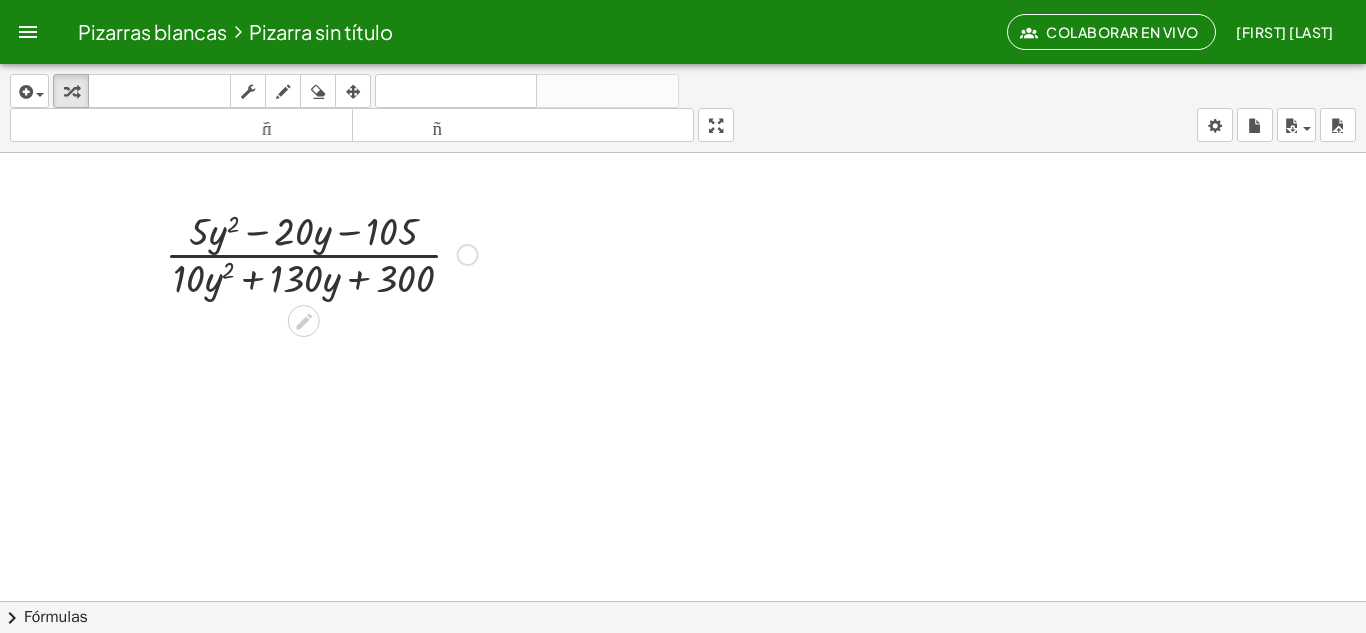 click at bounding box center (468, 255) 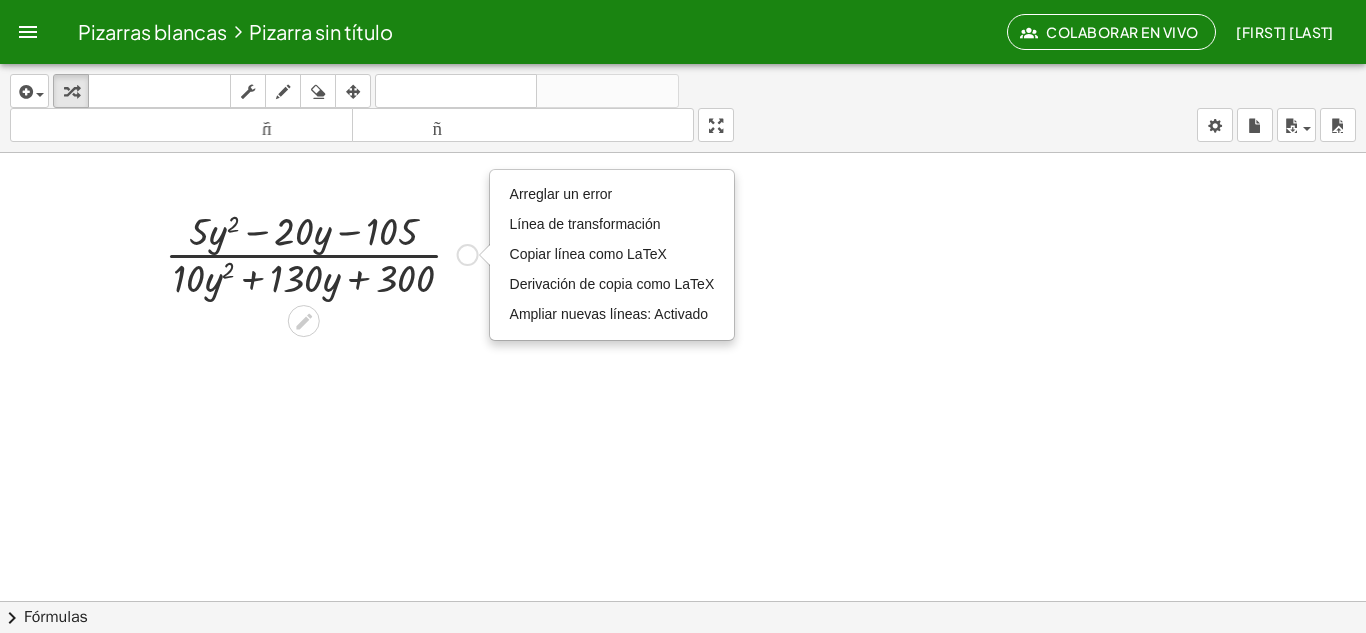click at bounding box center (321, 253) 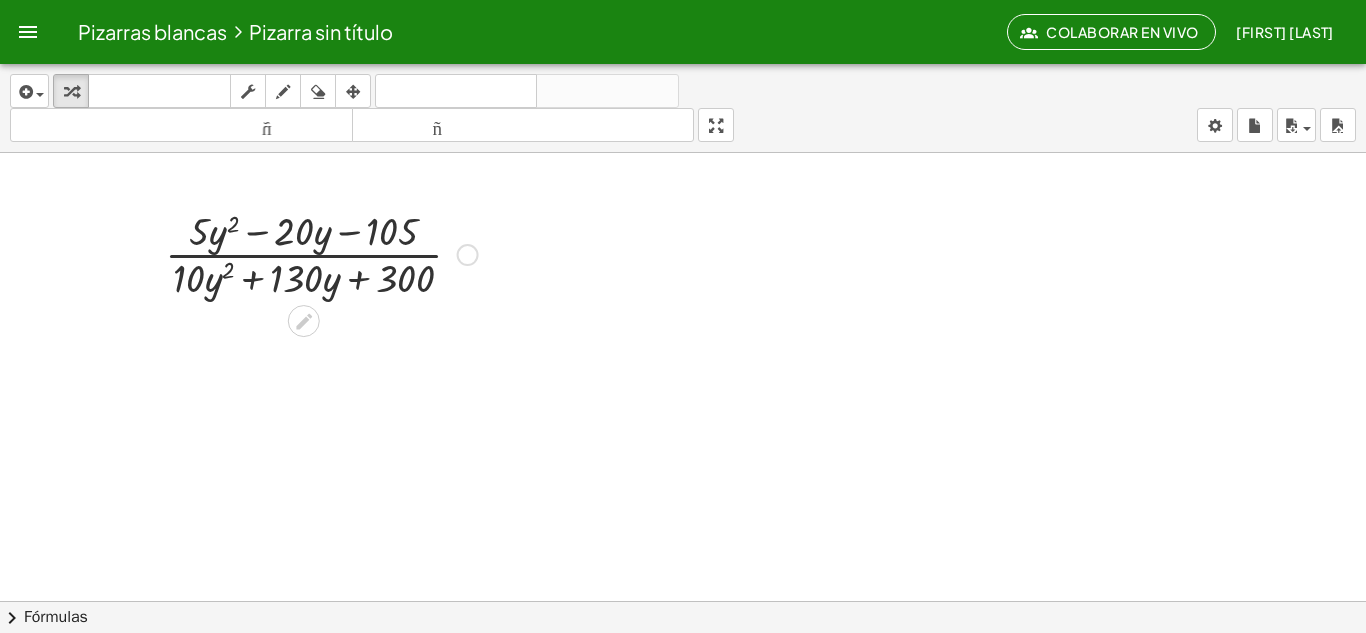 click at bounding box center [321, 253] 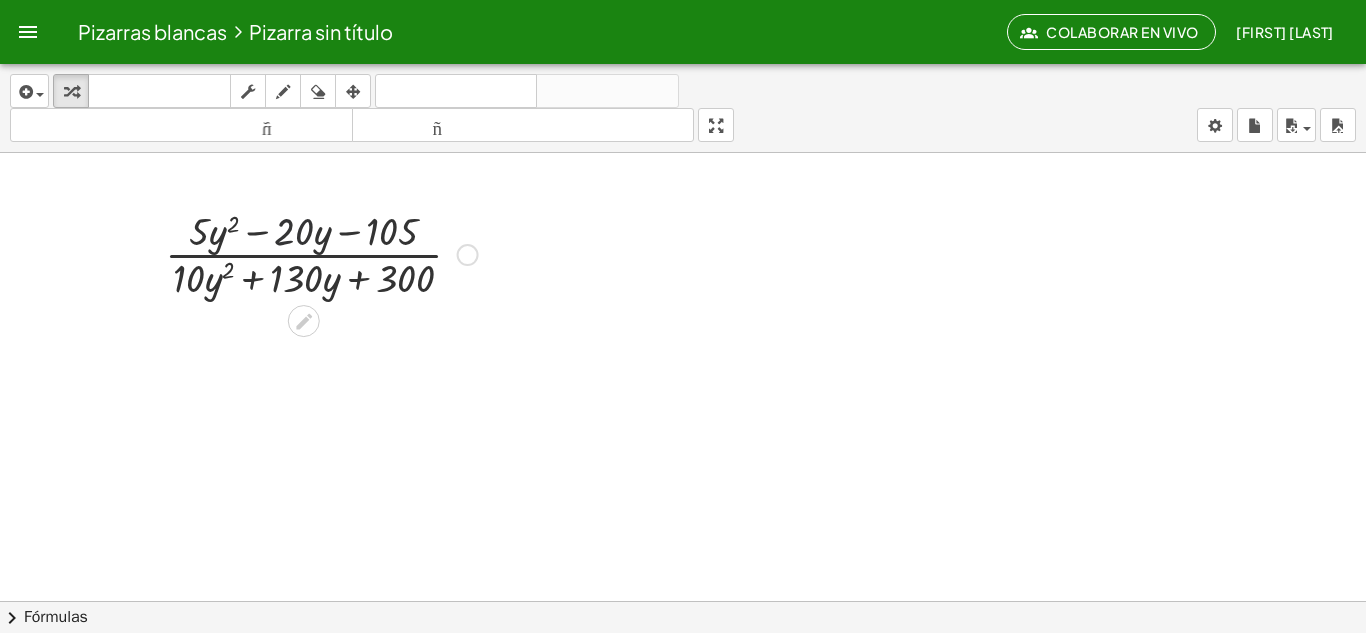 click at bounding box center (321, 253) 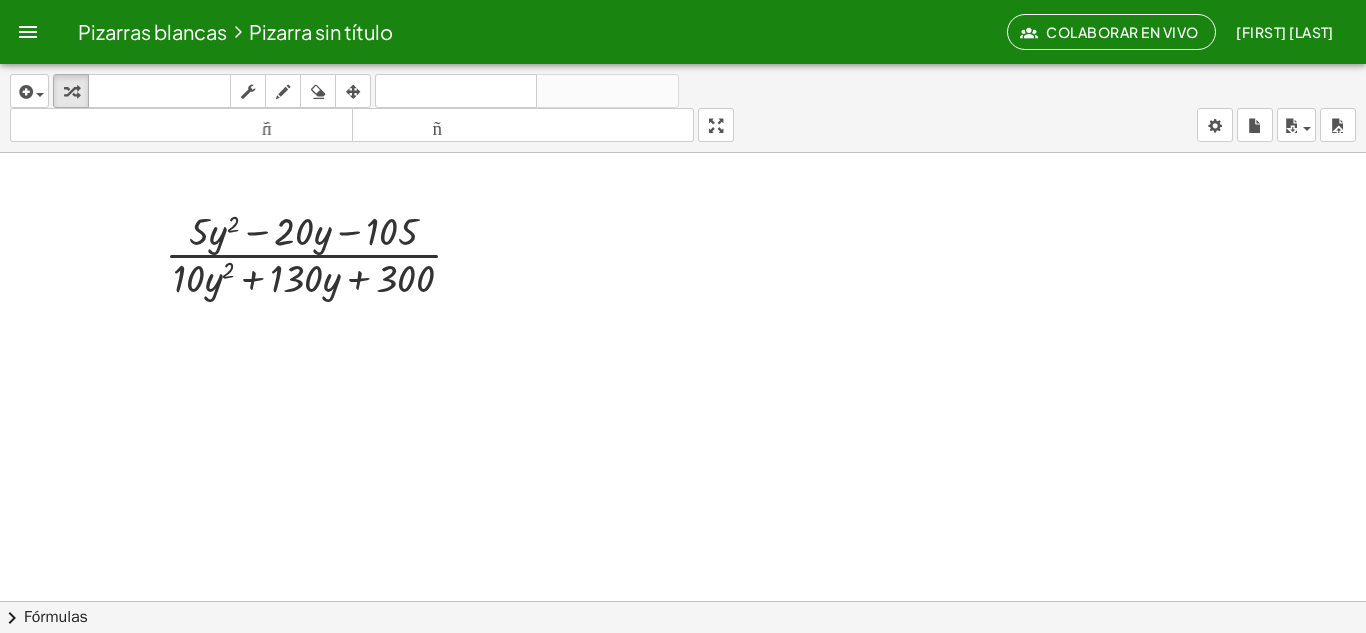 click on "Fórmulas" at bounding box center (56, 617) 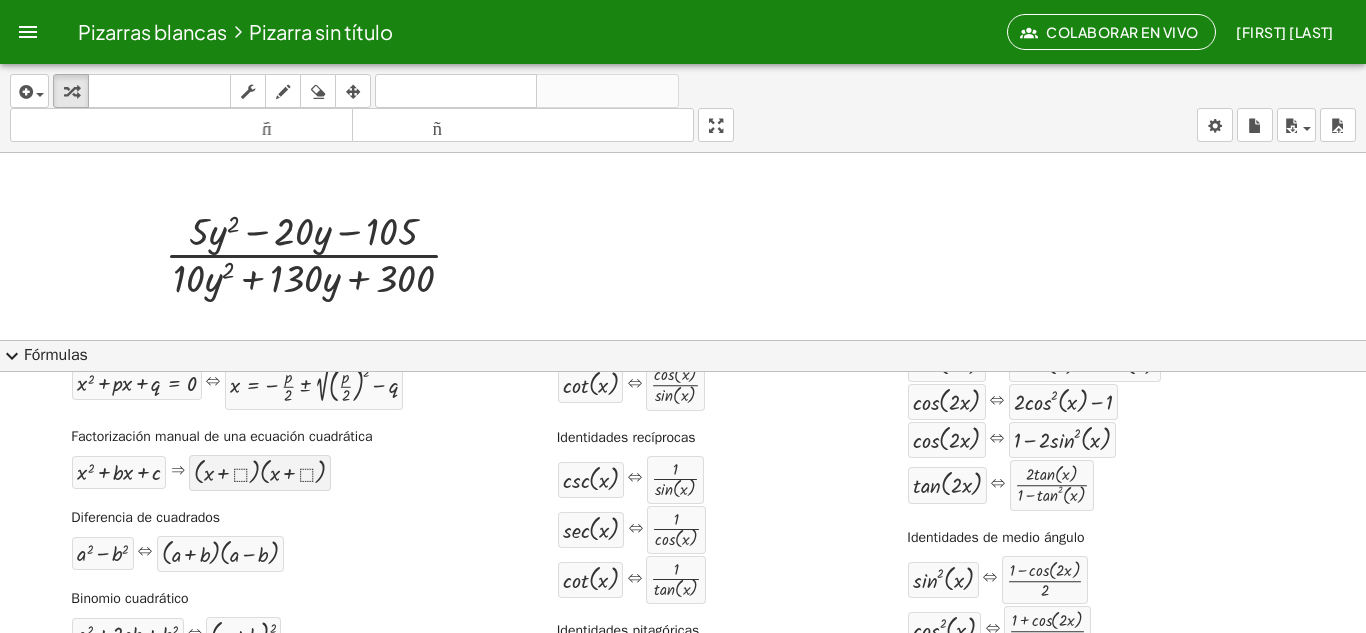 scroll, scrollTop: 100, scrollLeft: 0, axis: vertical 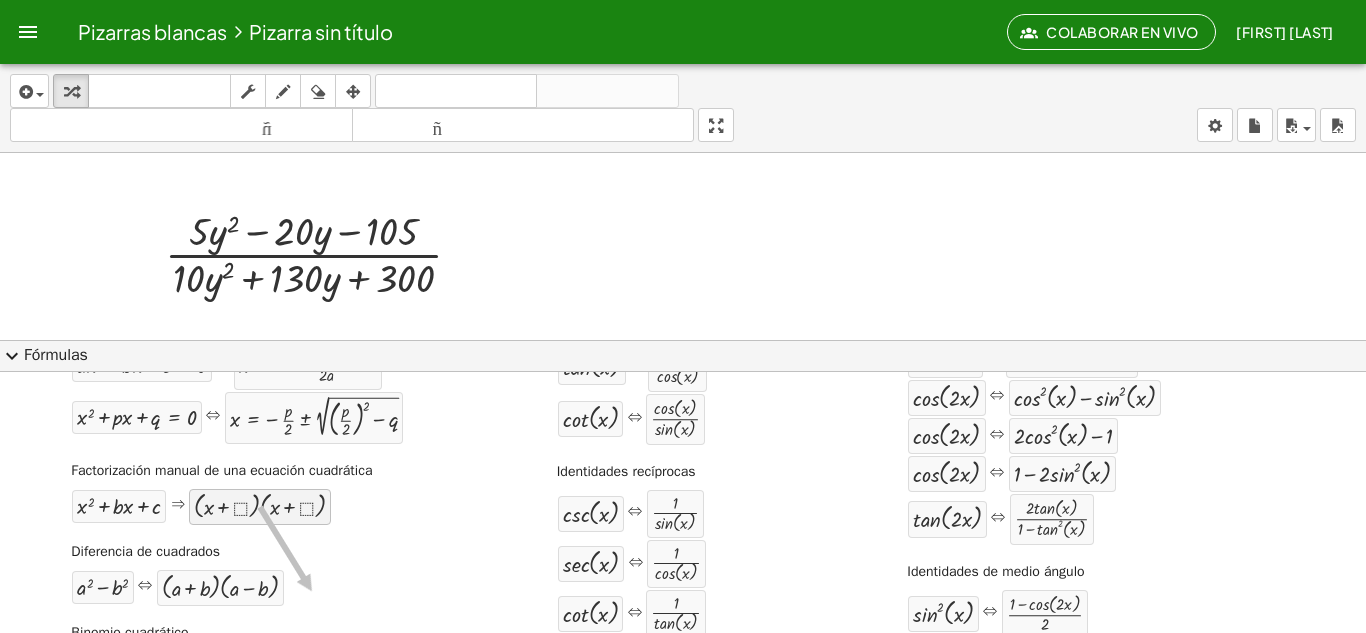 drag, startPoint x: 226, startPoint y: 507, endPoint x: 307, endPoint y: 591, distance: 116.6919 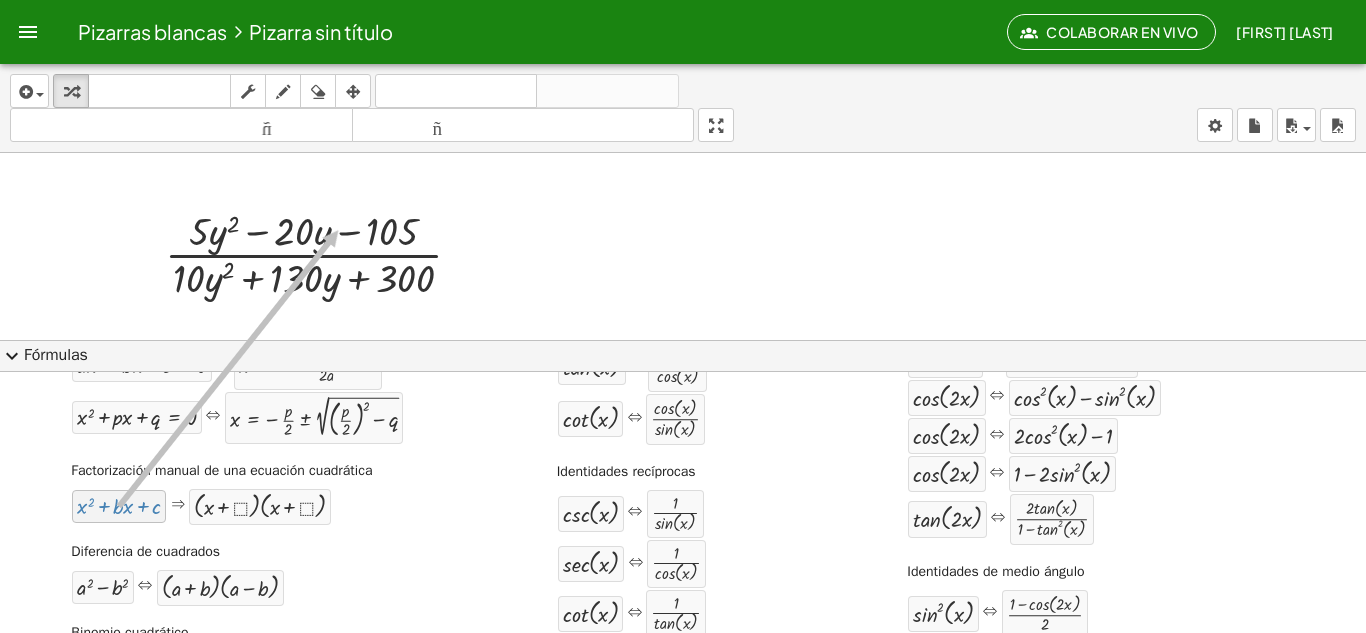 drag, startPoint x: 125, startPoint y: 506, endPoint x: 336, endPoint y: 230, distance: 347.41473 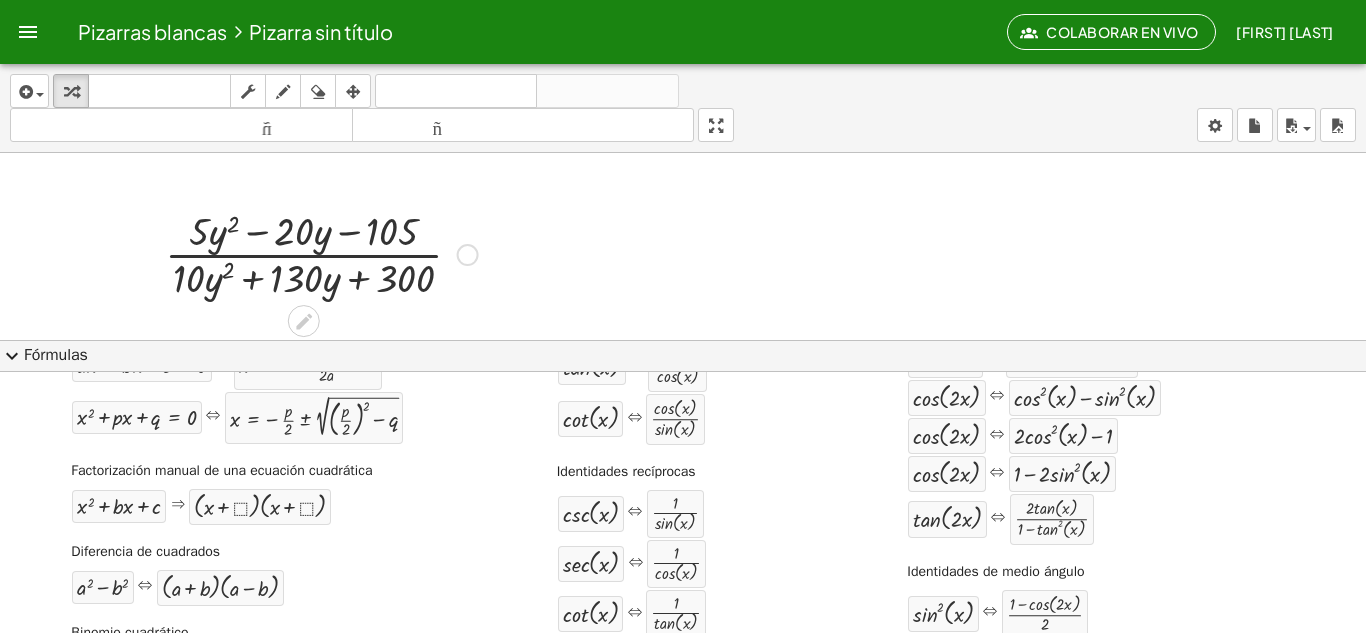 click at bounding box center (321, 253) 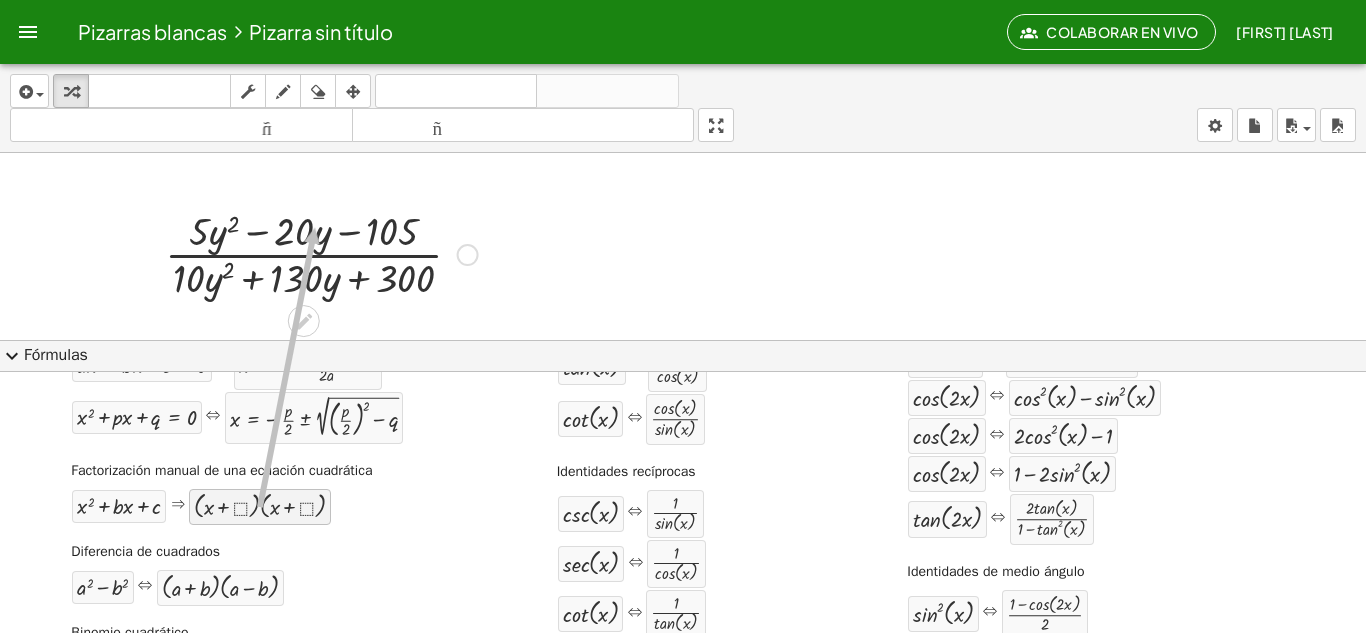 drag, startPoint x: 242, startPoint y: 513, endPoint x: 322, endPoint y: 238, distance: 286.40005 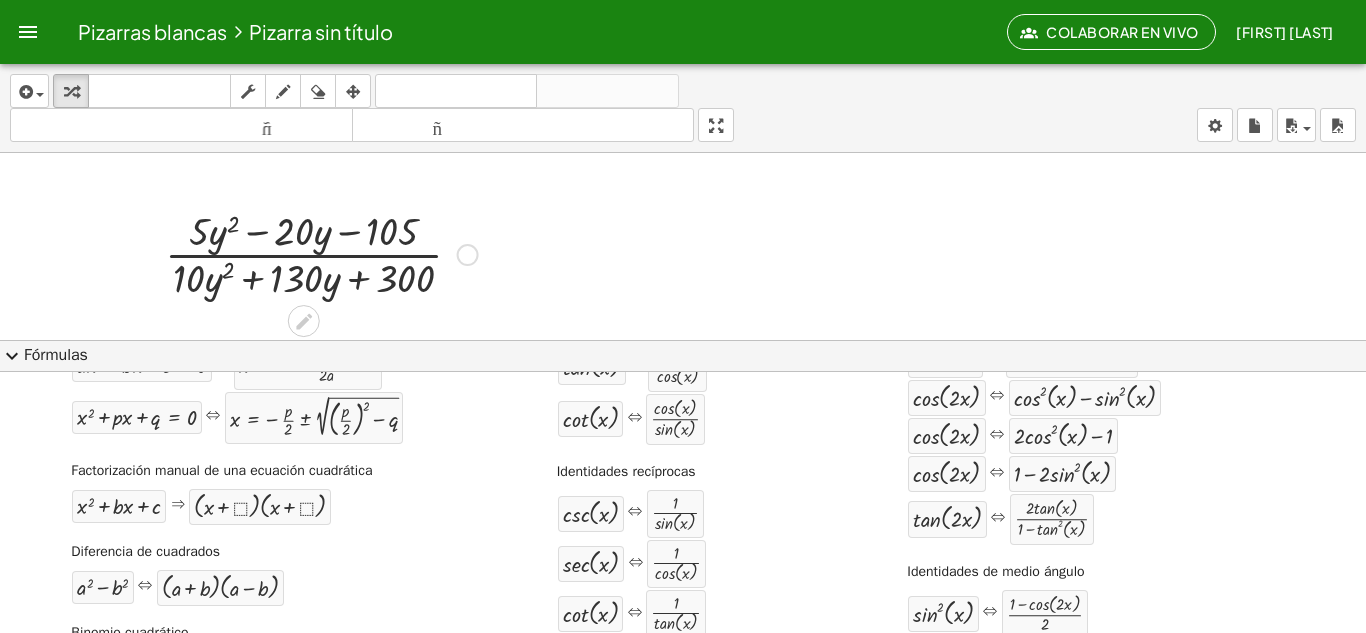 click at bounding box center (321, 253) 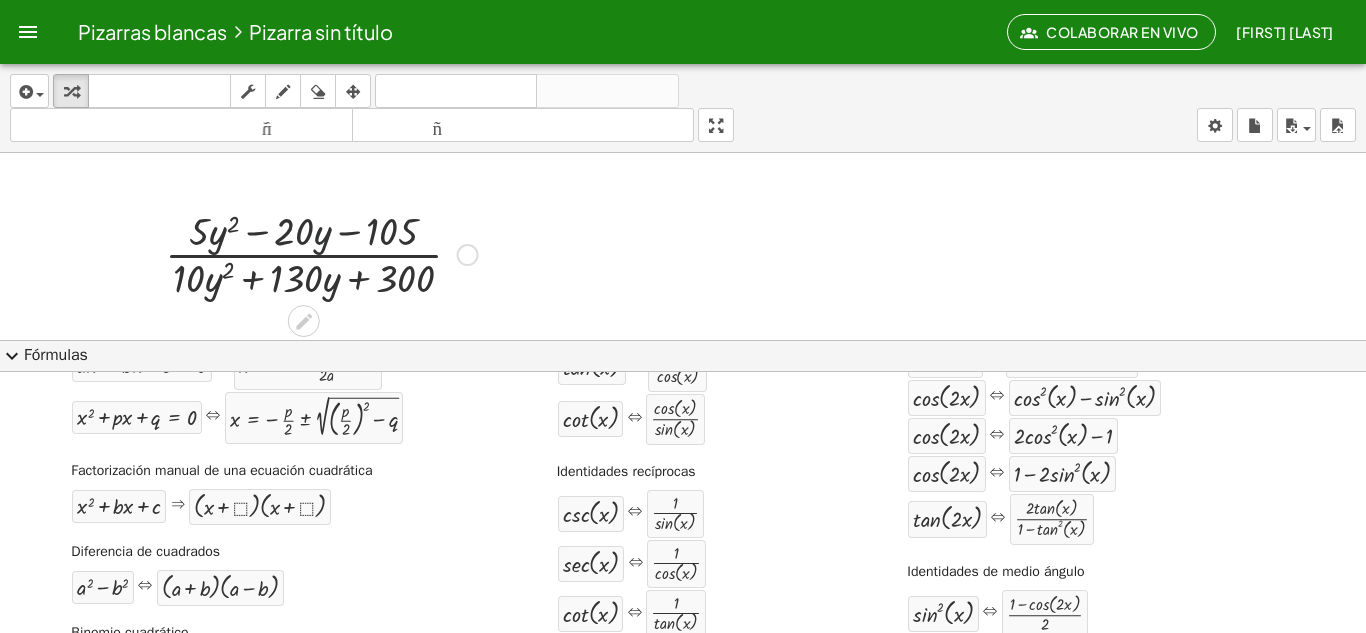 click at bounding box center (321, 253) 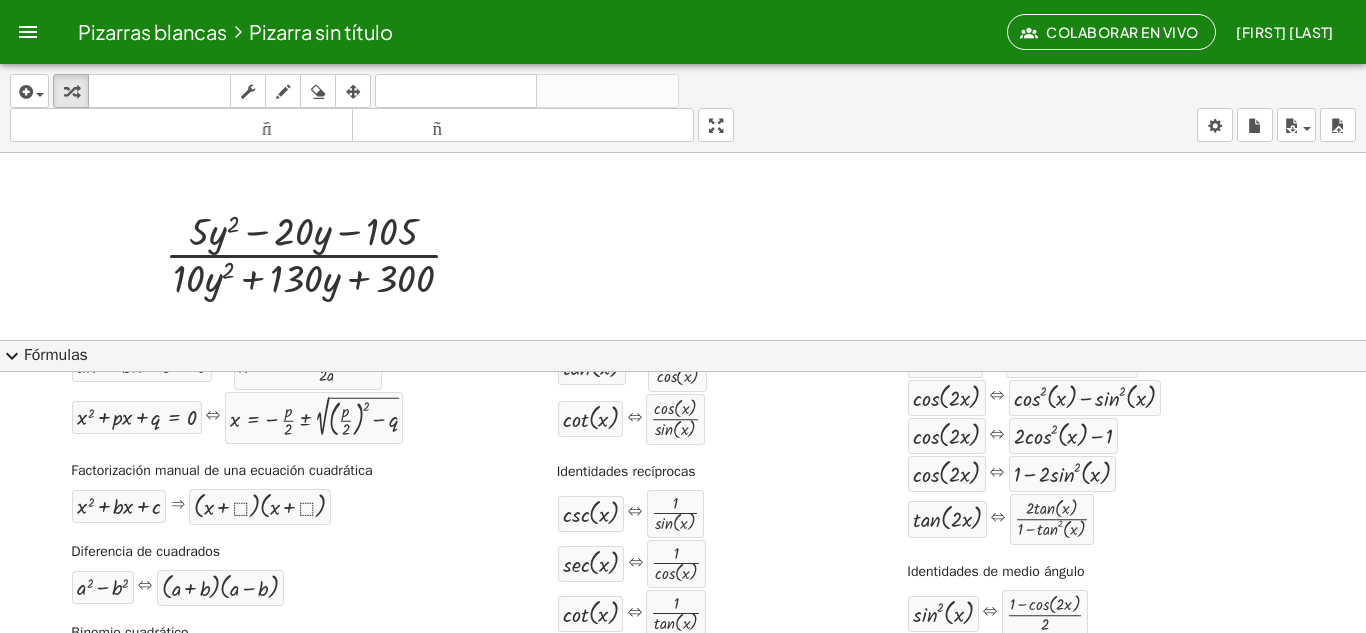 click on "Fórmulas" at bounding box center [56, 355] 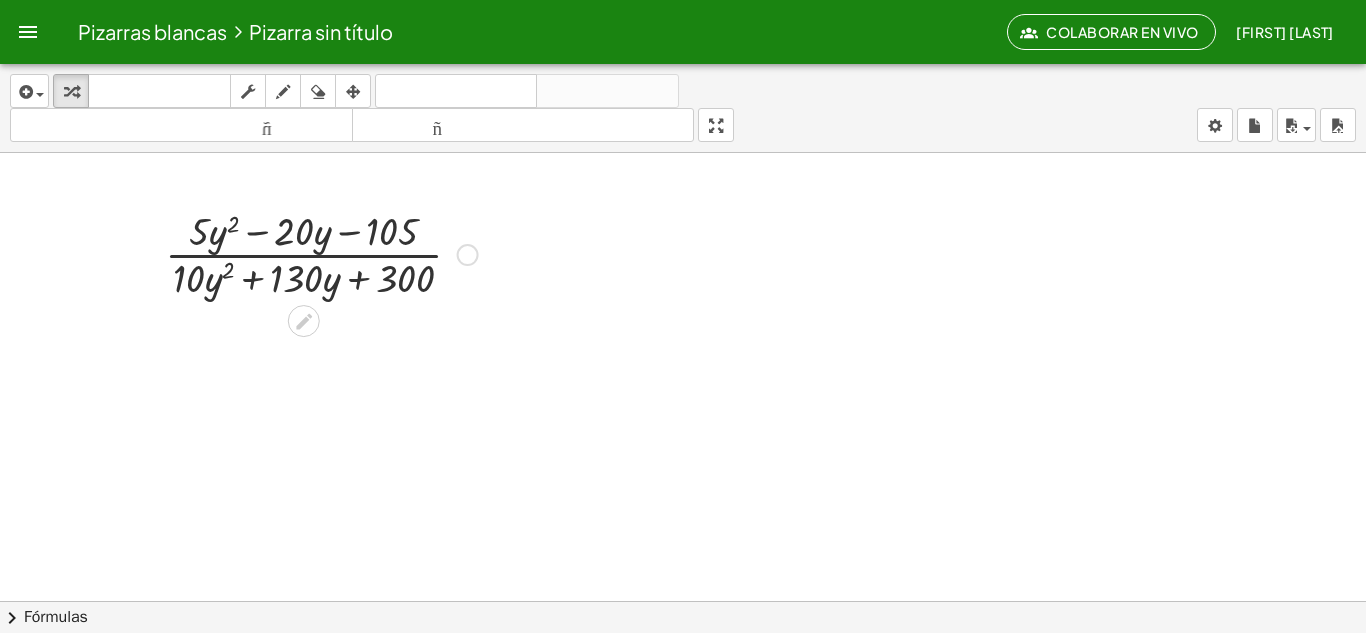 click at bounding box center (321, 253) 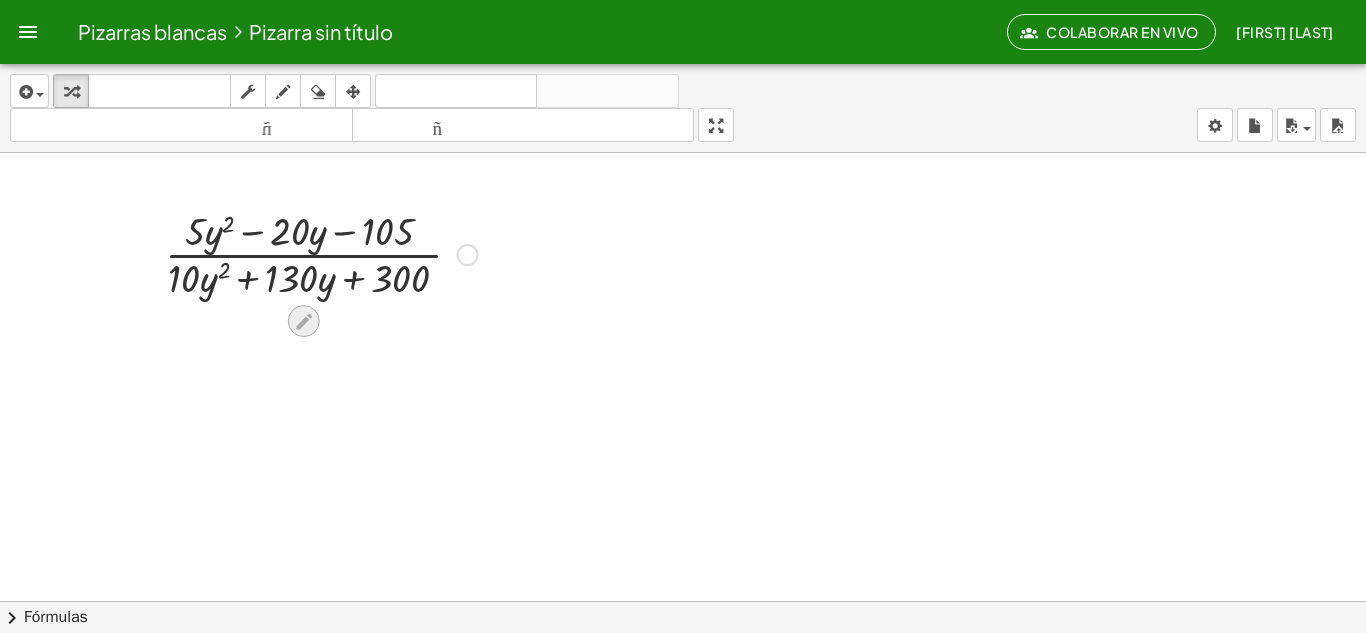 click 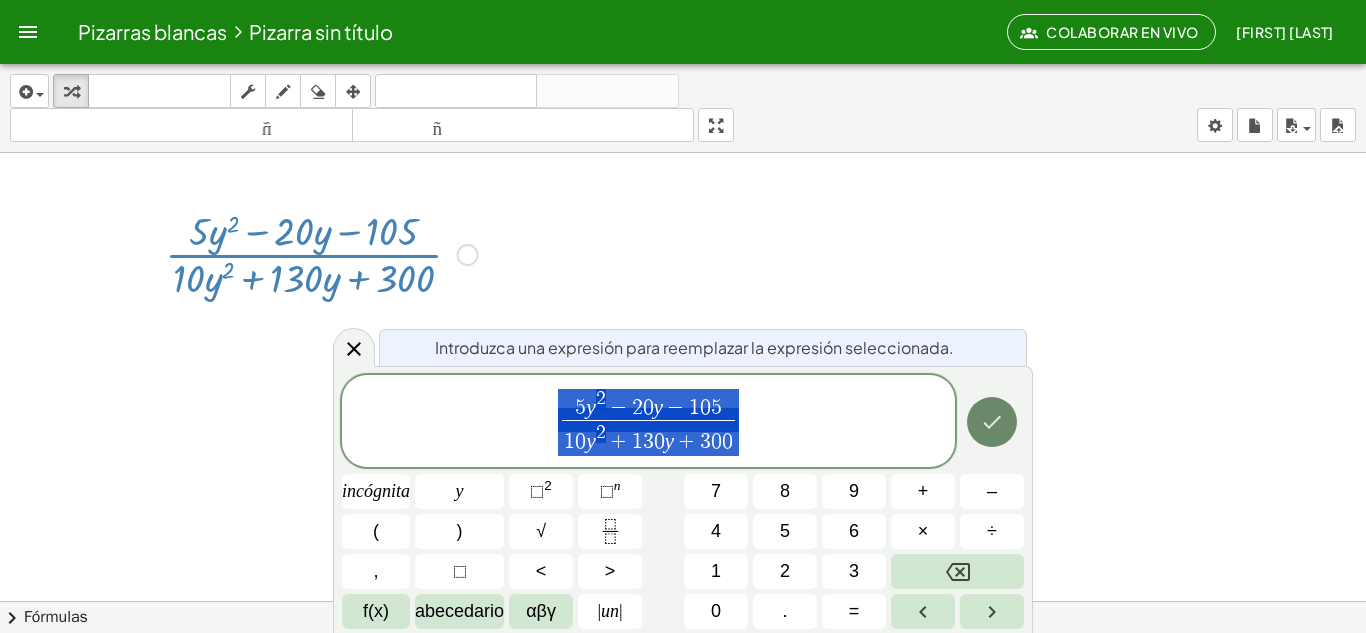 click 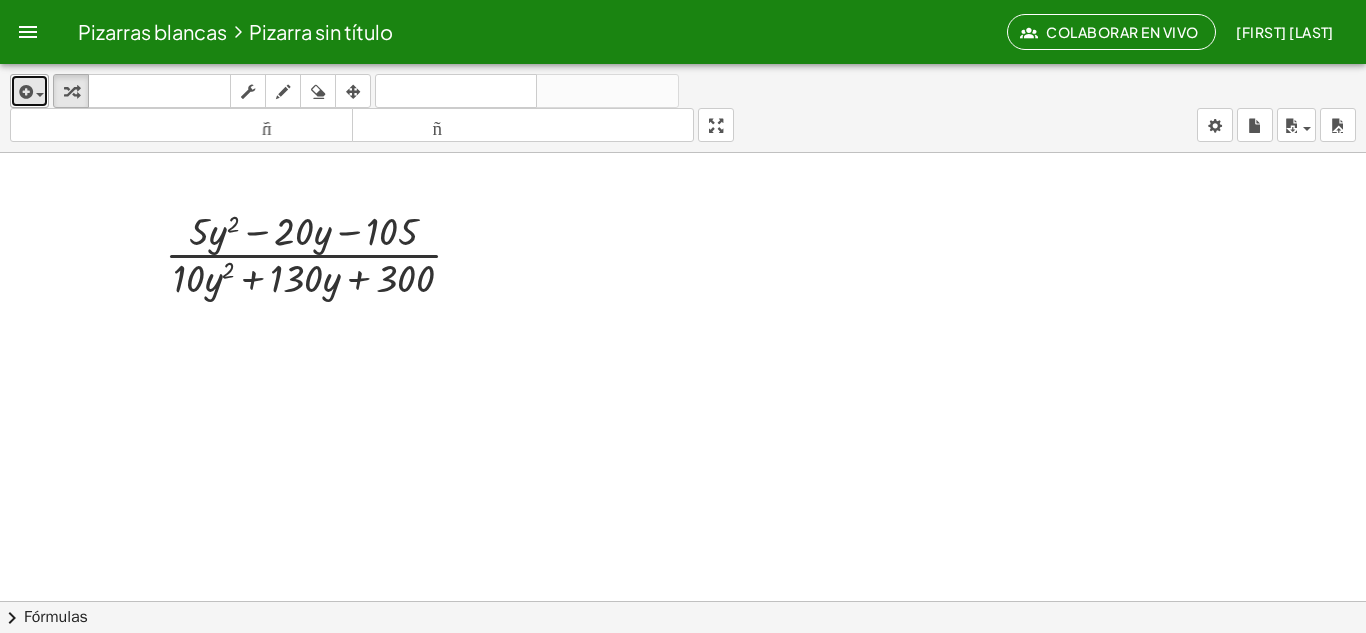 click at bounding box center (24, 92) 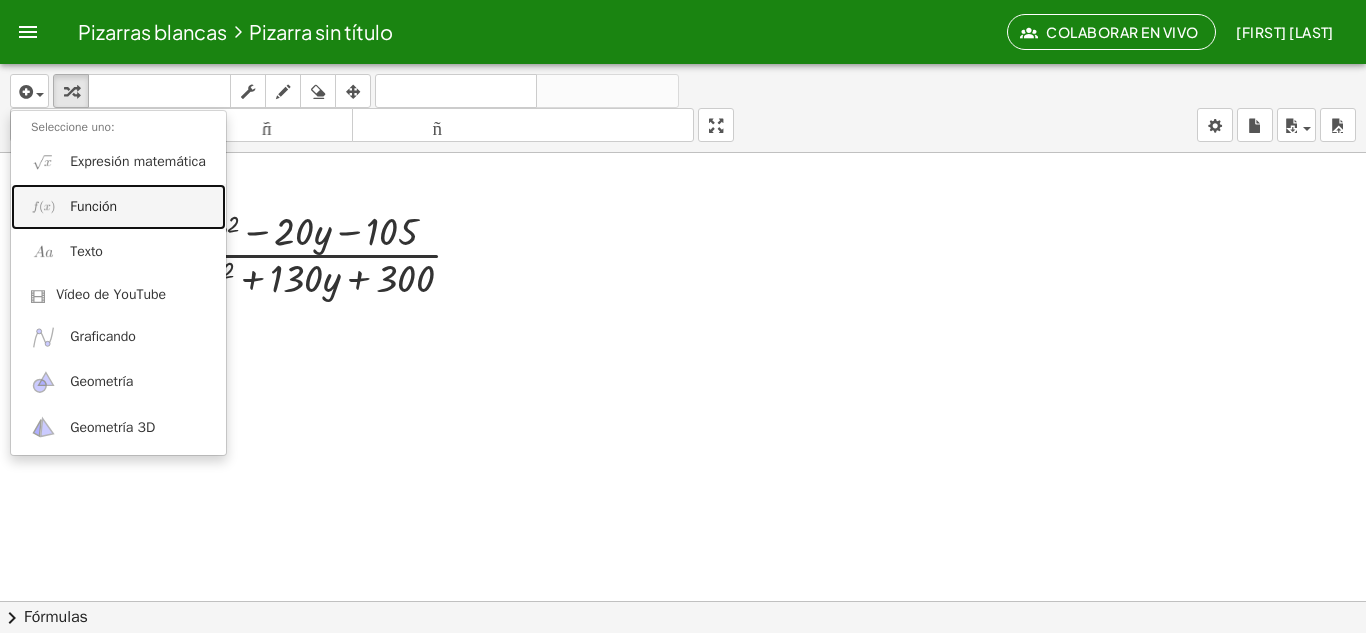 click on "Función" at bounding box center [93, 206] 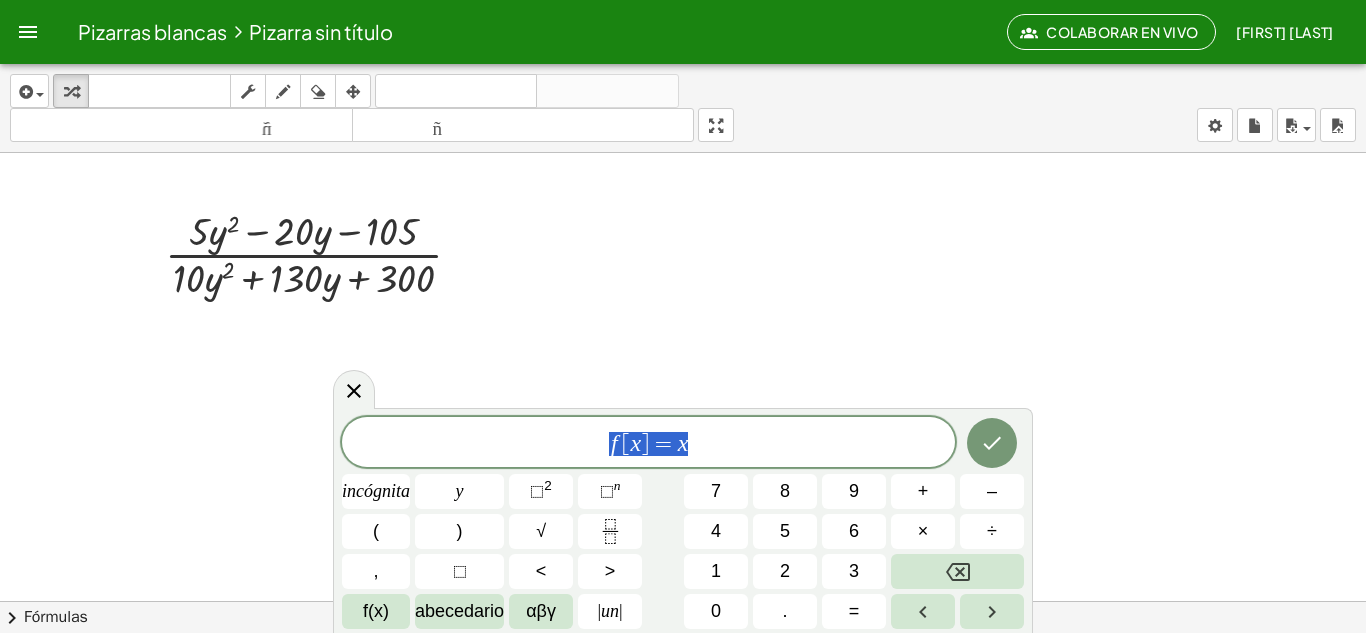 drag, startPoint x: 795, startPoint y: 448, endPoint x: 480, endPoint y: 449, distance: 315.0016 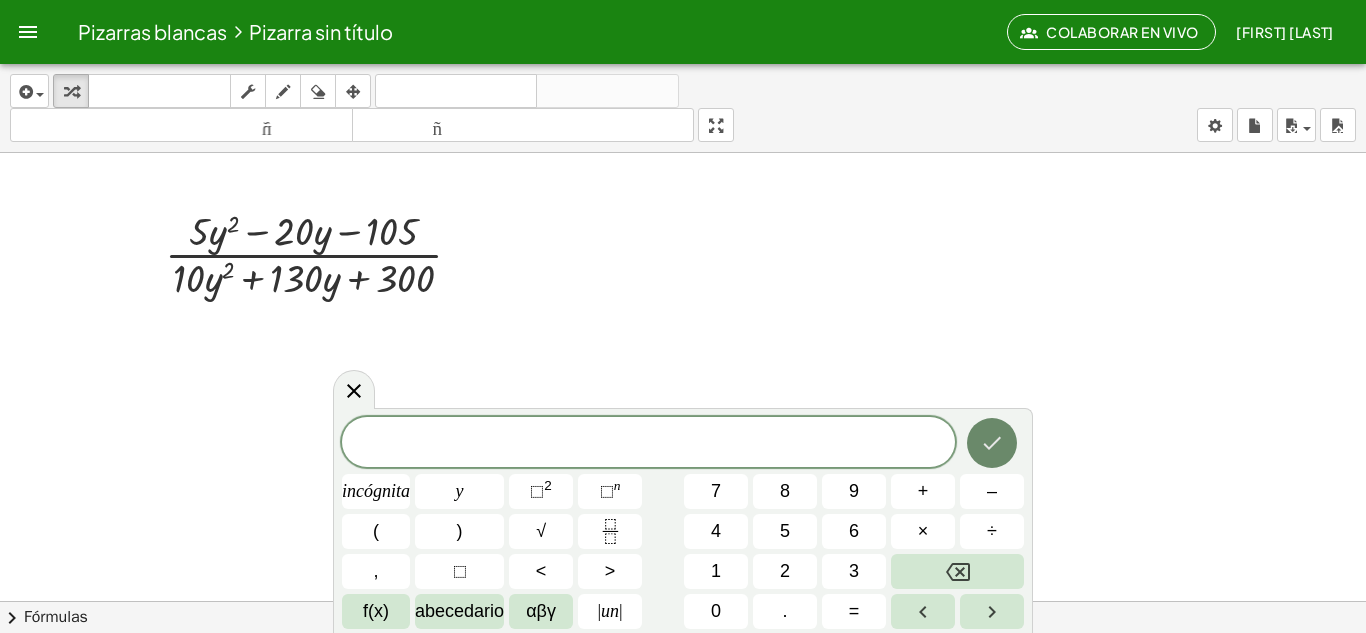 click at bounding box center (992, 443) 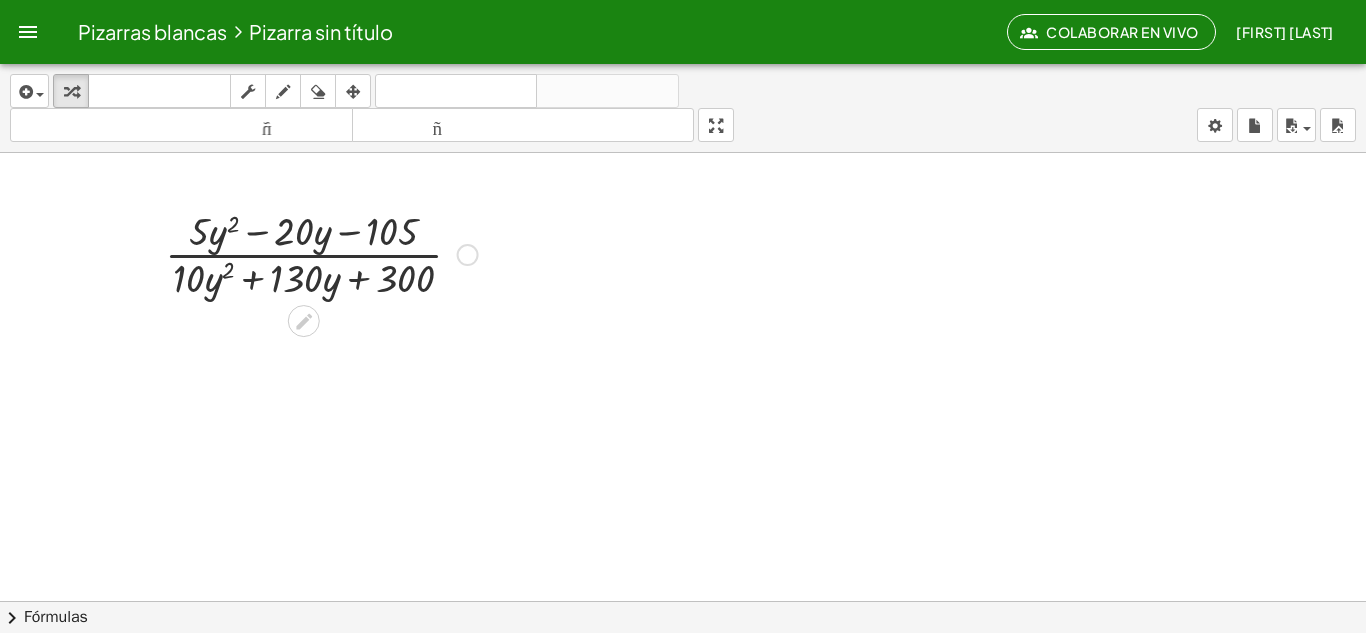 click at bounding box center [321, 253] 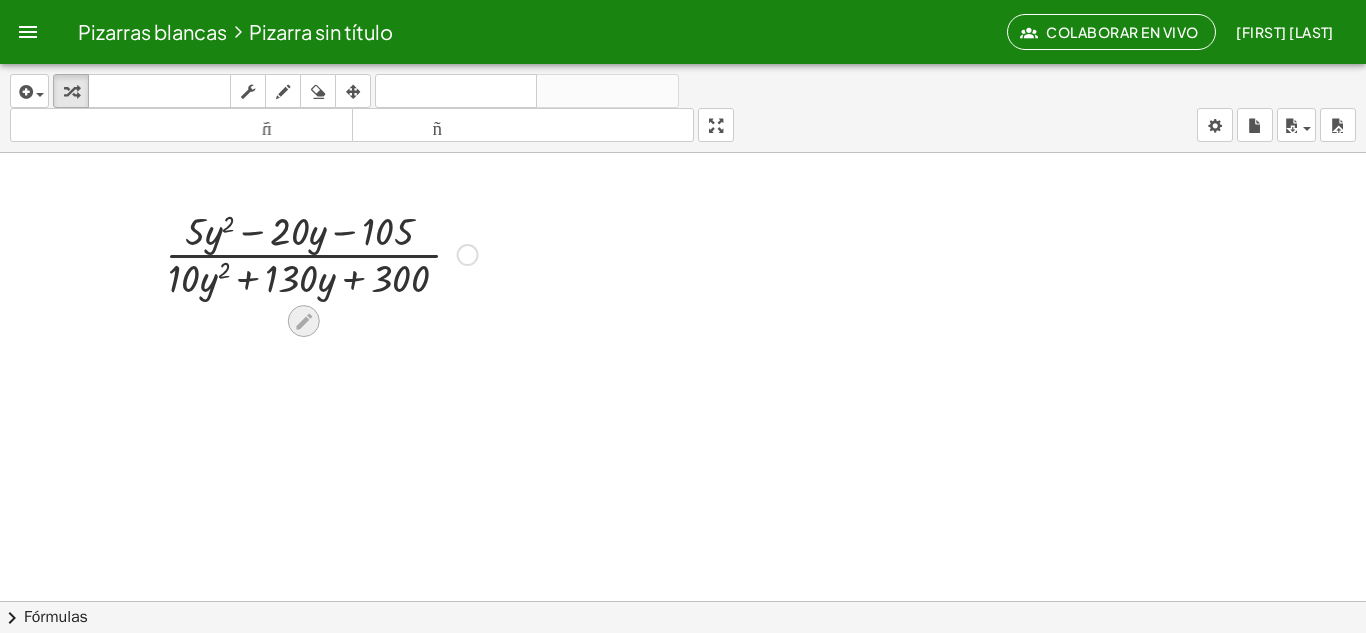 click 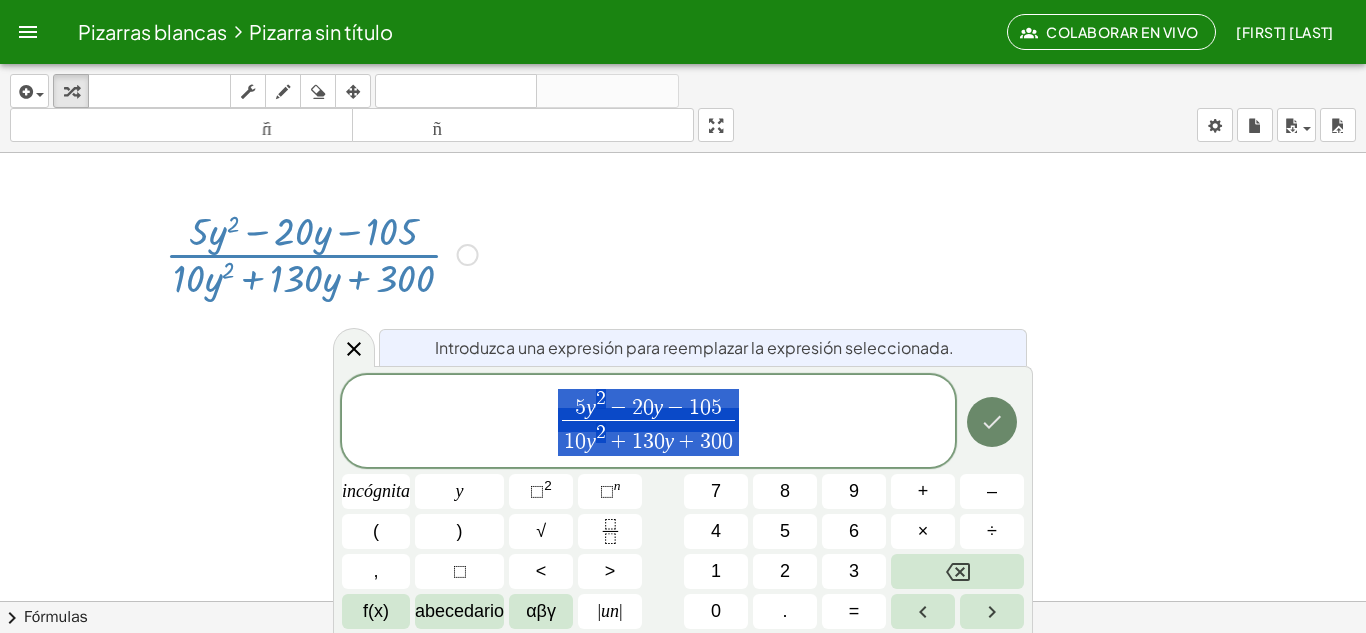 click 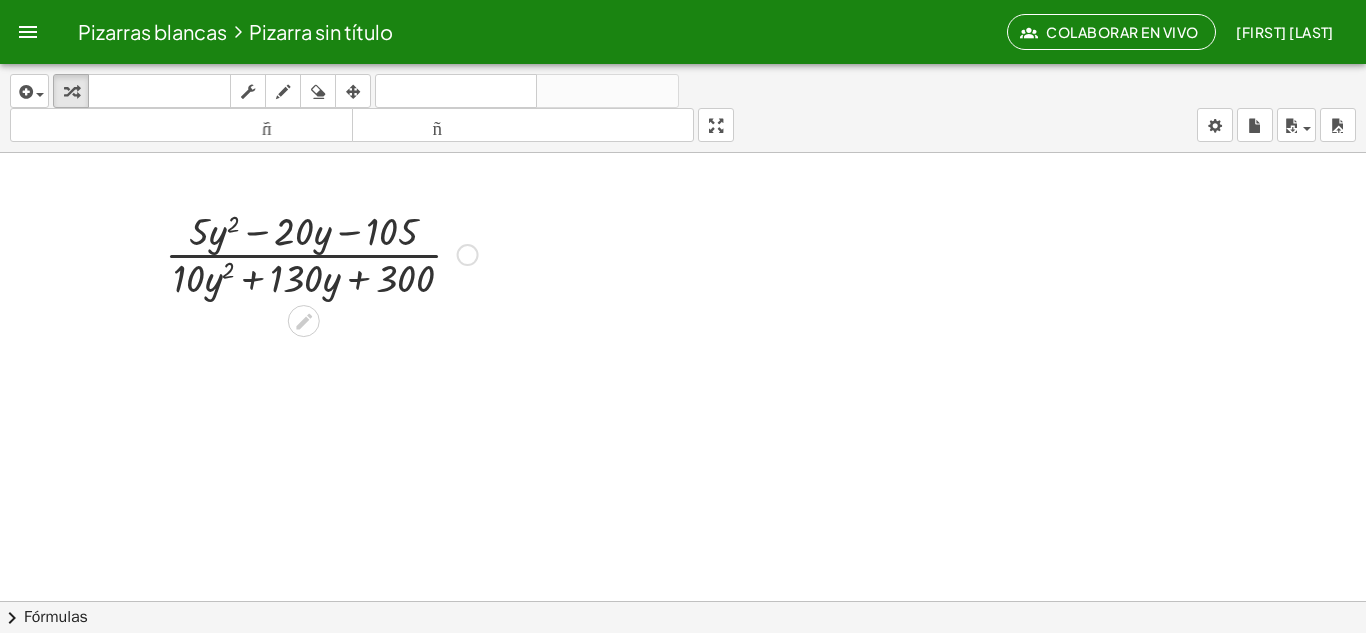 click at bounding box center [468, 255] 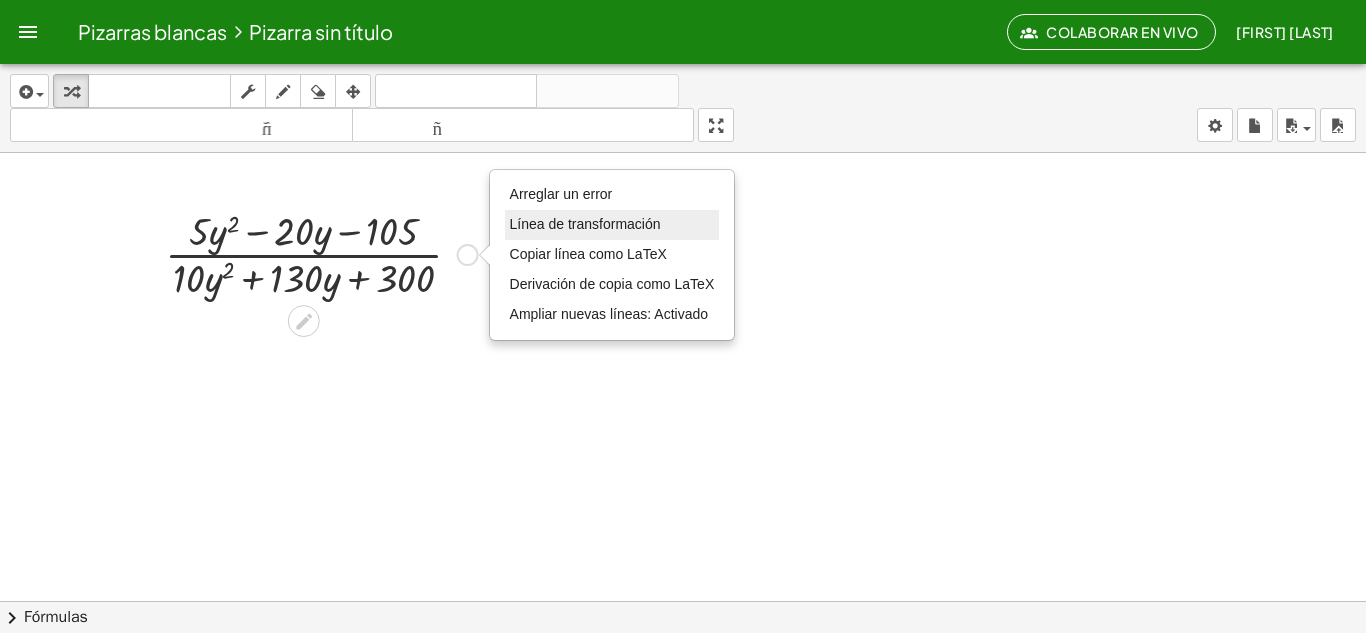 click on "Línea de transformación" at bounding box center [585, 224] 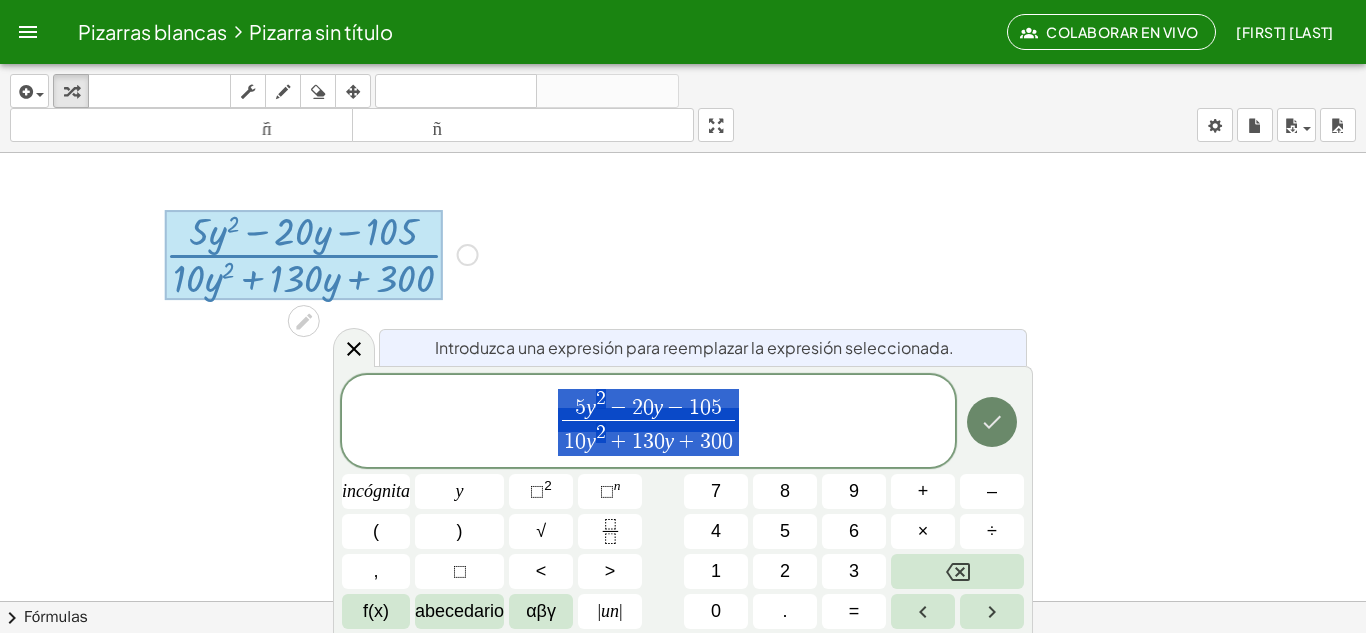 click 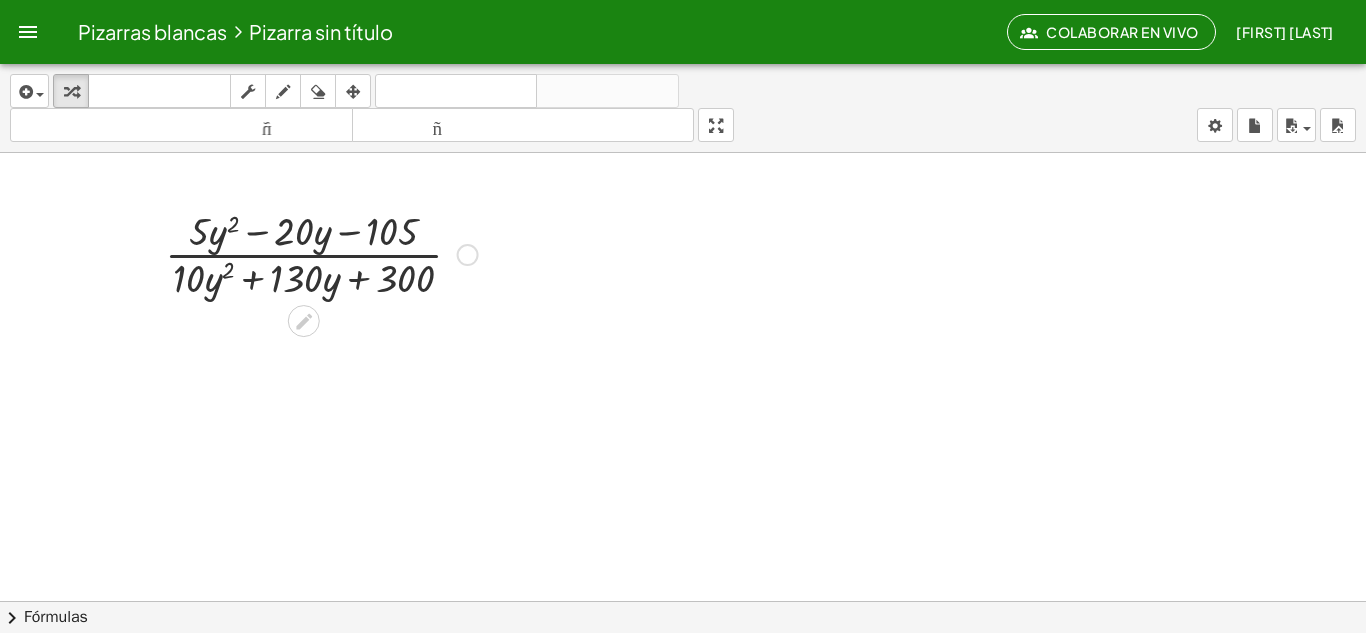 click at bounding box center [468, 255] 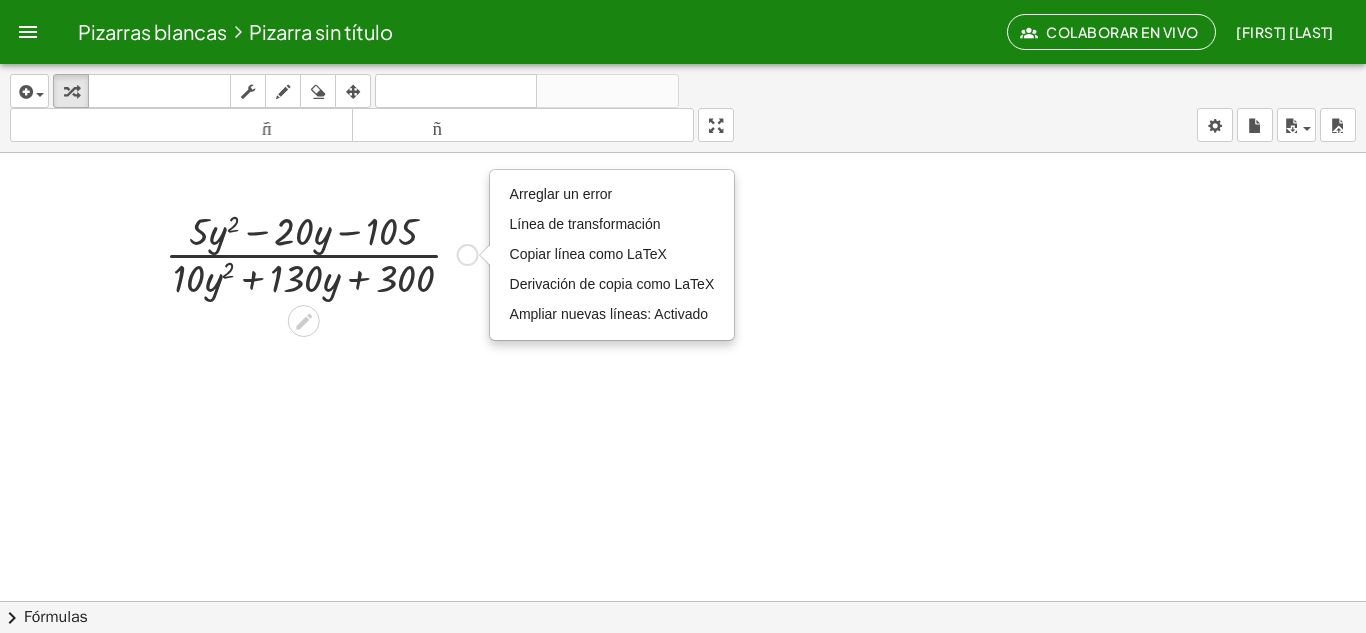 click at bounding box center [321, 253] 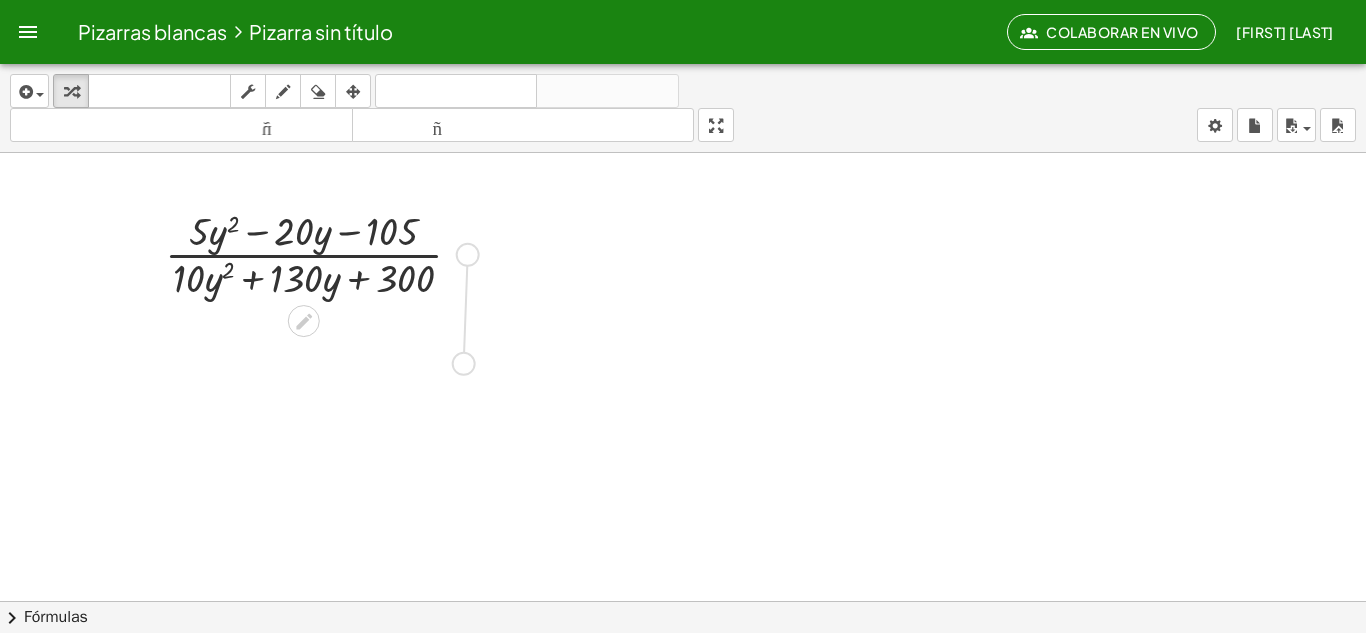 drag, startPoint x: 461, startPoint y: 253, endPoint x: 456, endPoint y: 364, distance: 111.11256 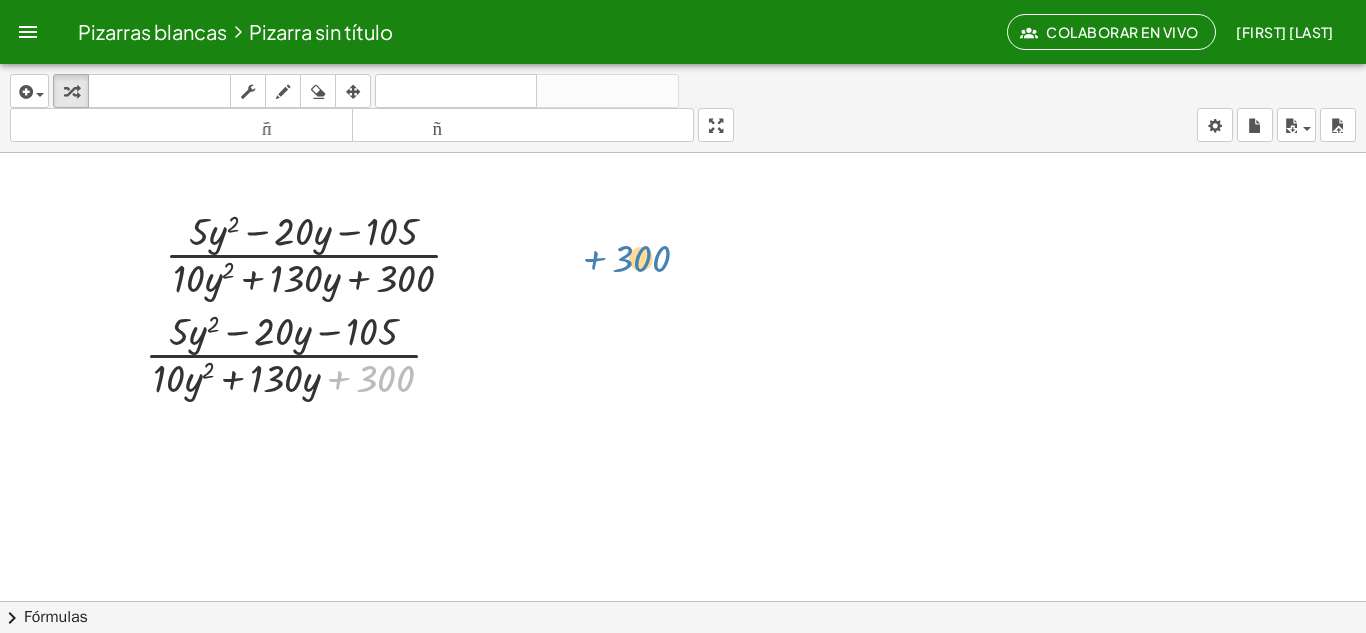 drag, startPoint x: 336, startPoint y: 362, endPoint x: 591, endPoint y: 240, distance: 282.6818 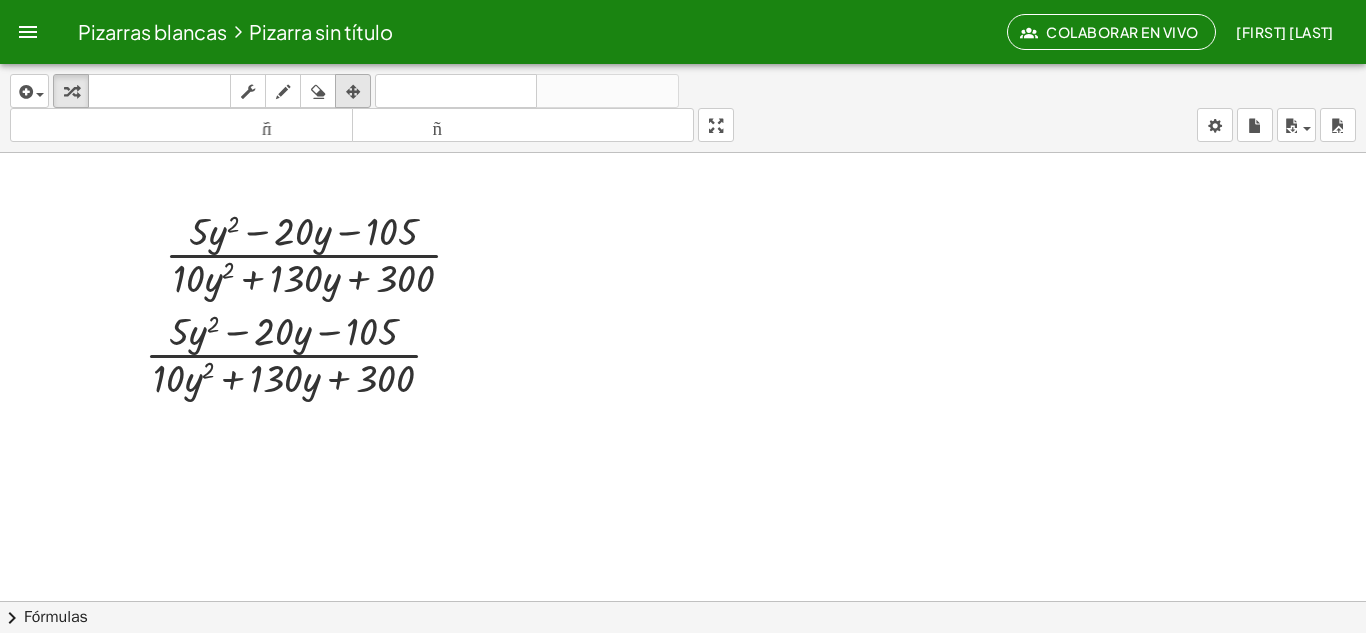 click at bounding box center (353, 92) 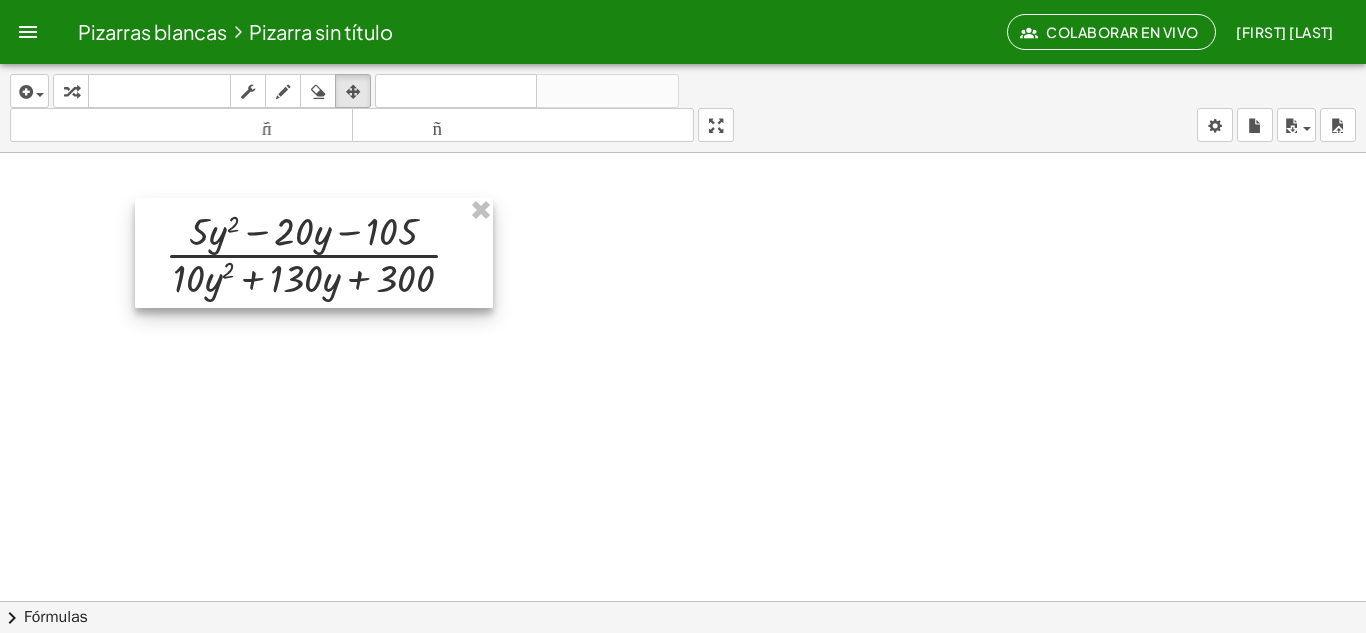 click at bounding box center [314, 253] 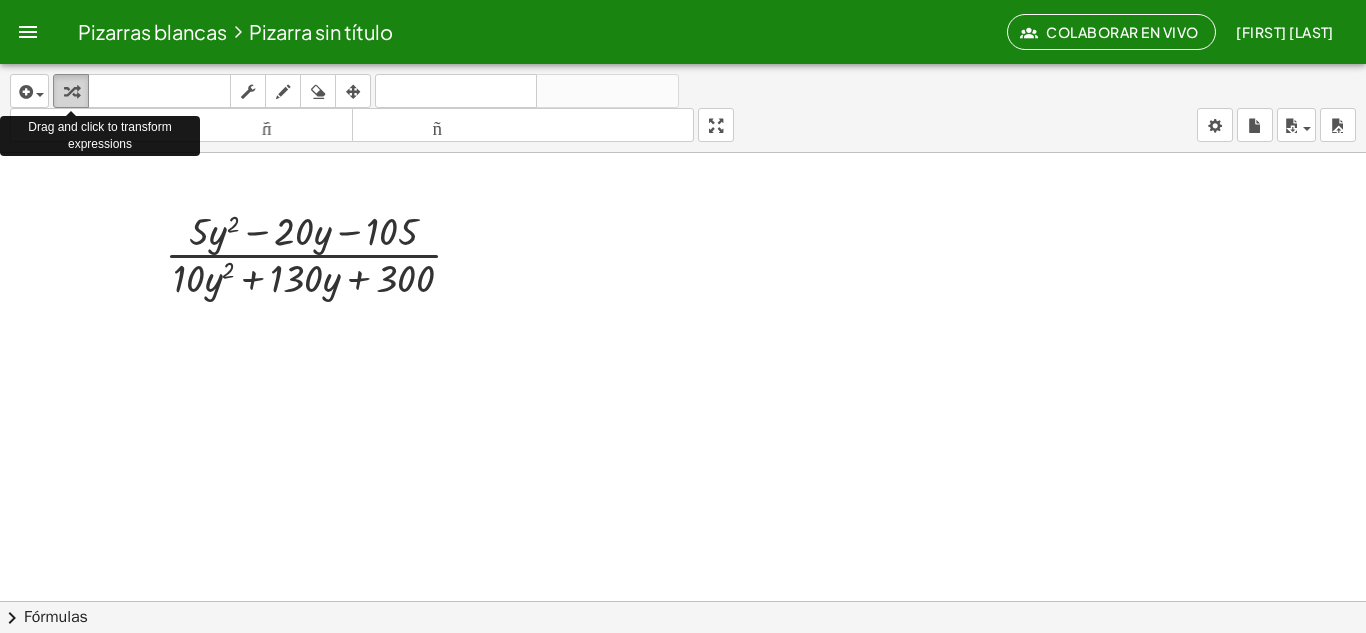 click at bounding box center [71, 92] 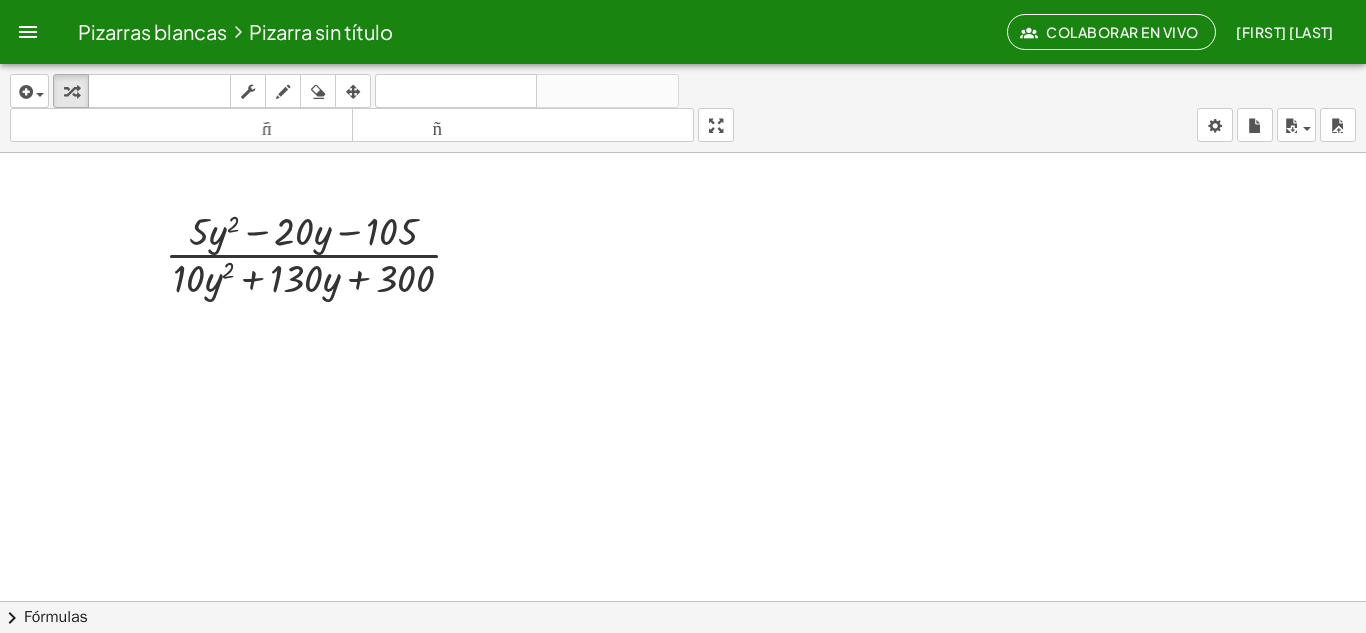 click on "chevron_right Fórmulas" 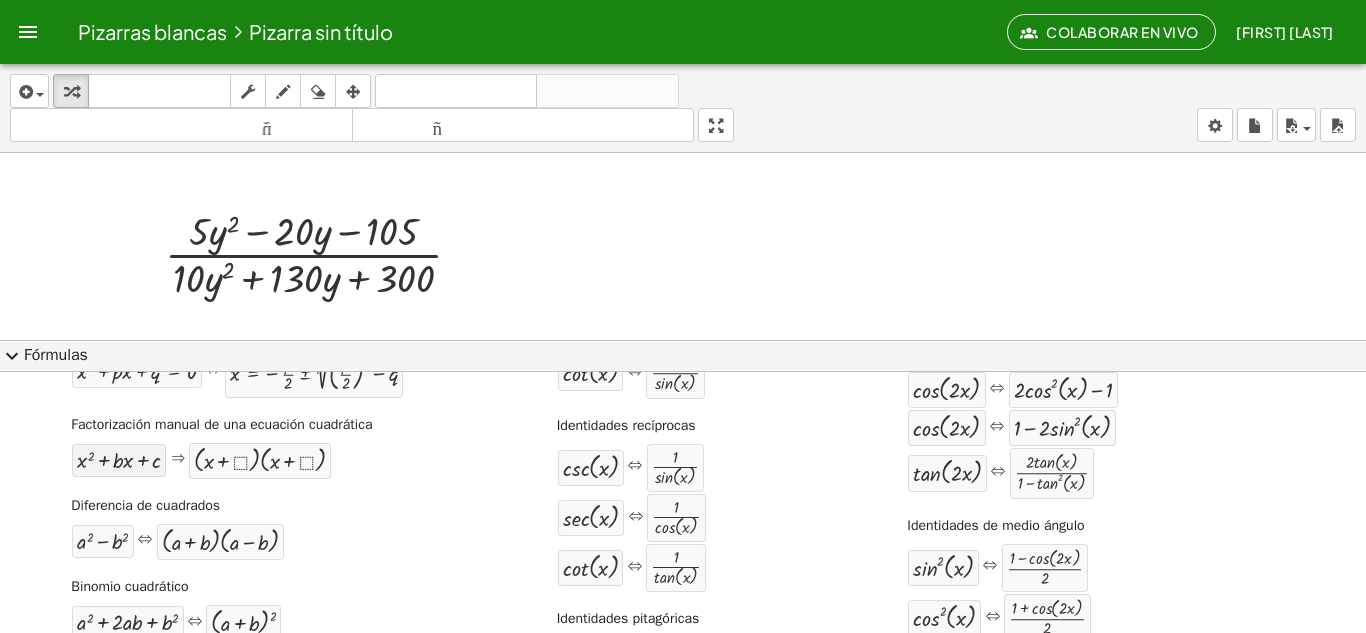 scroll, scrollTop: 200, scrollLeft: 0, axis: vertical 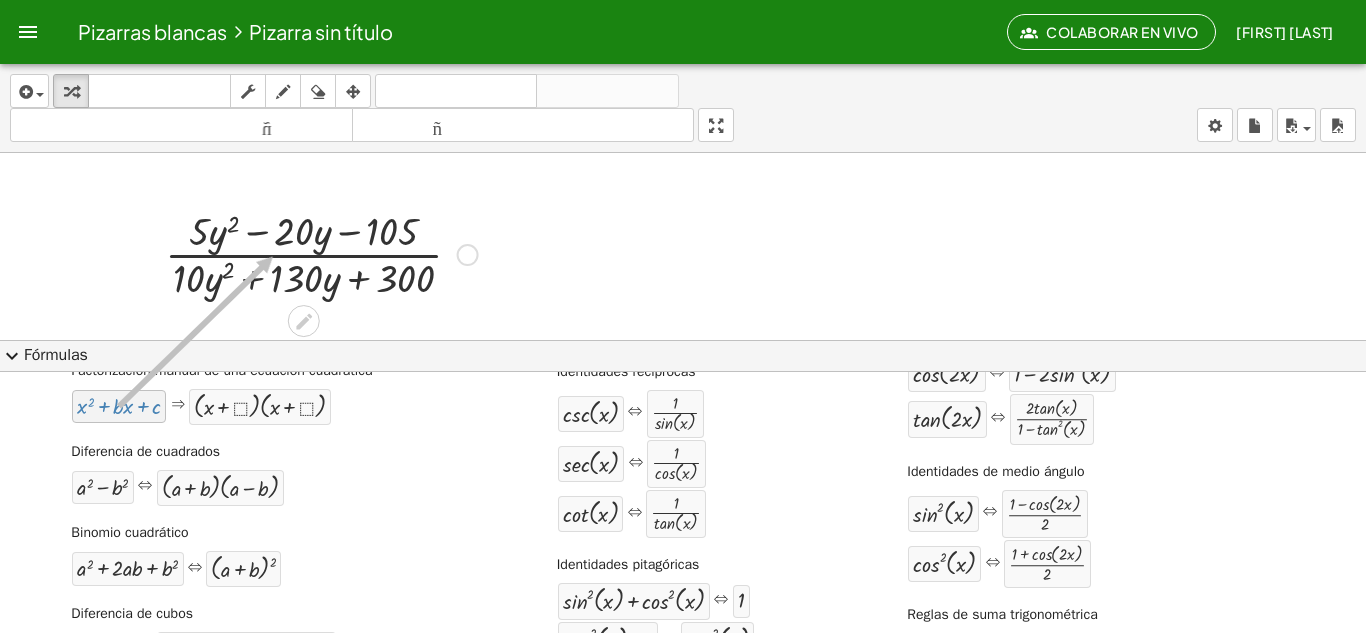 drag, startPoint x: 137, startPoint y: 406, endPoint x: 202, endPoint y: 428, distance: 68.622154 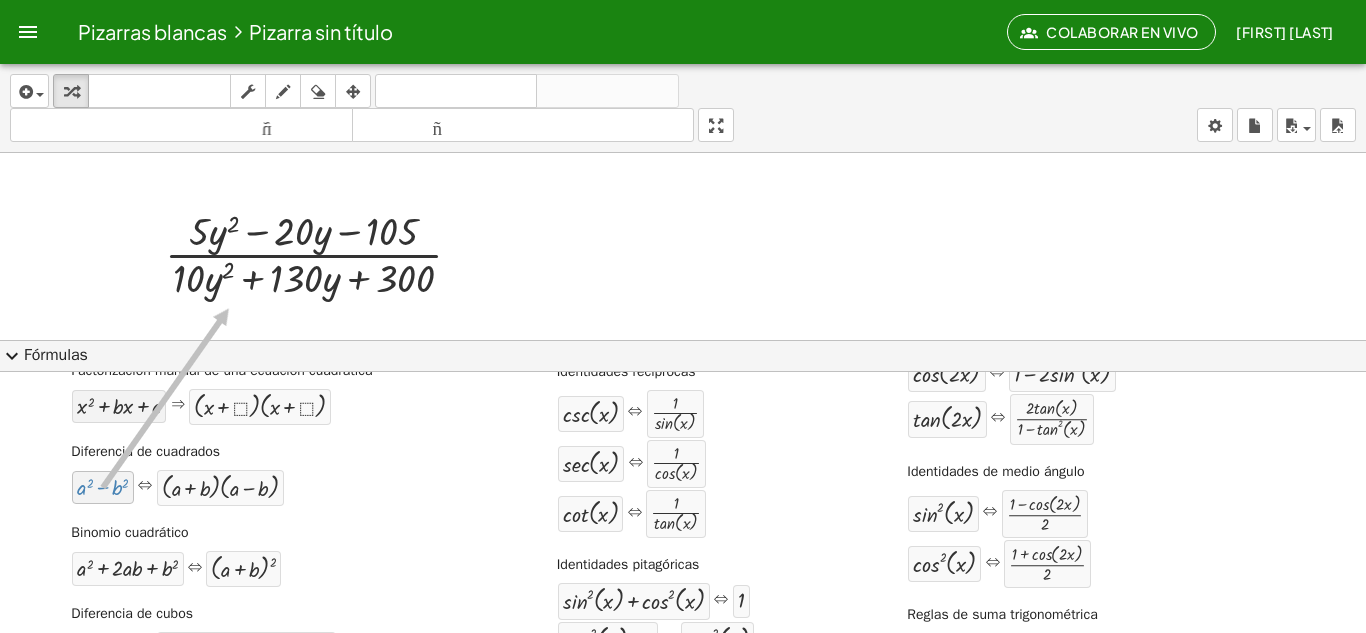 drag, startPoint x: 92, startPoint y: 492, endPoint x: 159, endPoint y: 414, distance: 102.825096 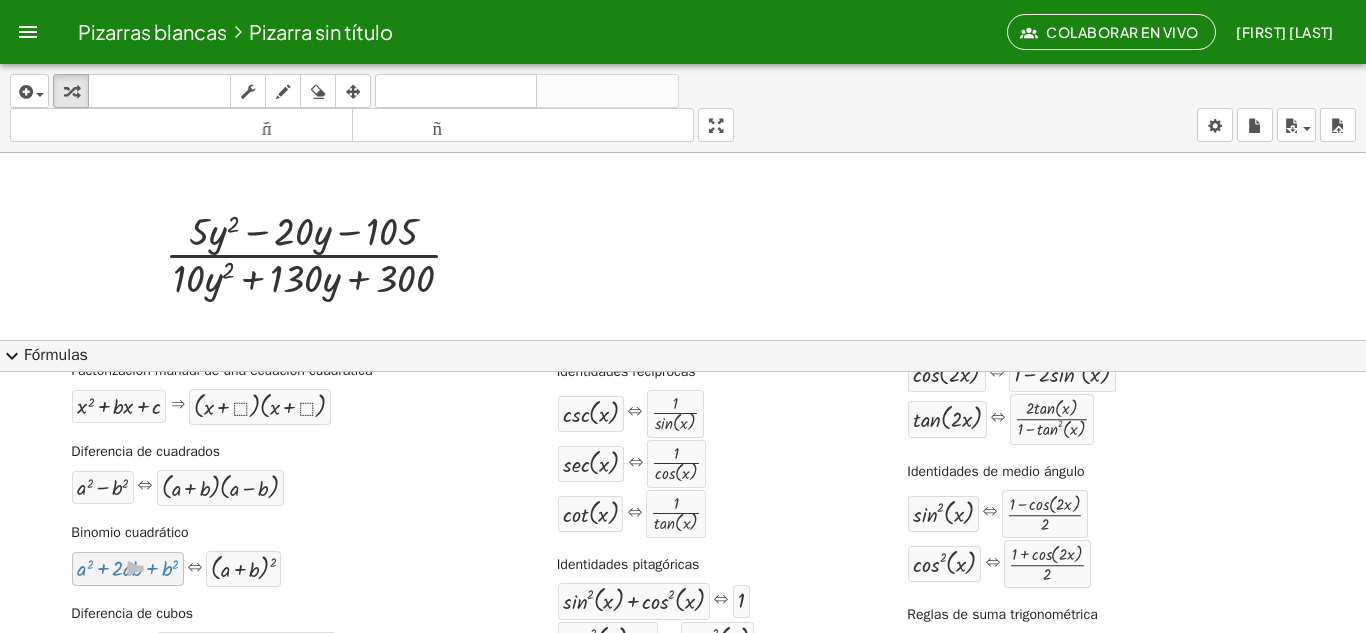 drag, startPoint x: 85, startPoint y: 582, endPoint x: 134, endPoint y: 503, distance: 92.96236 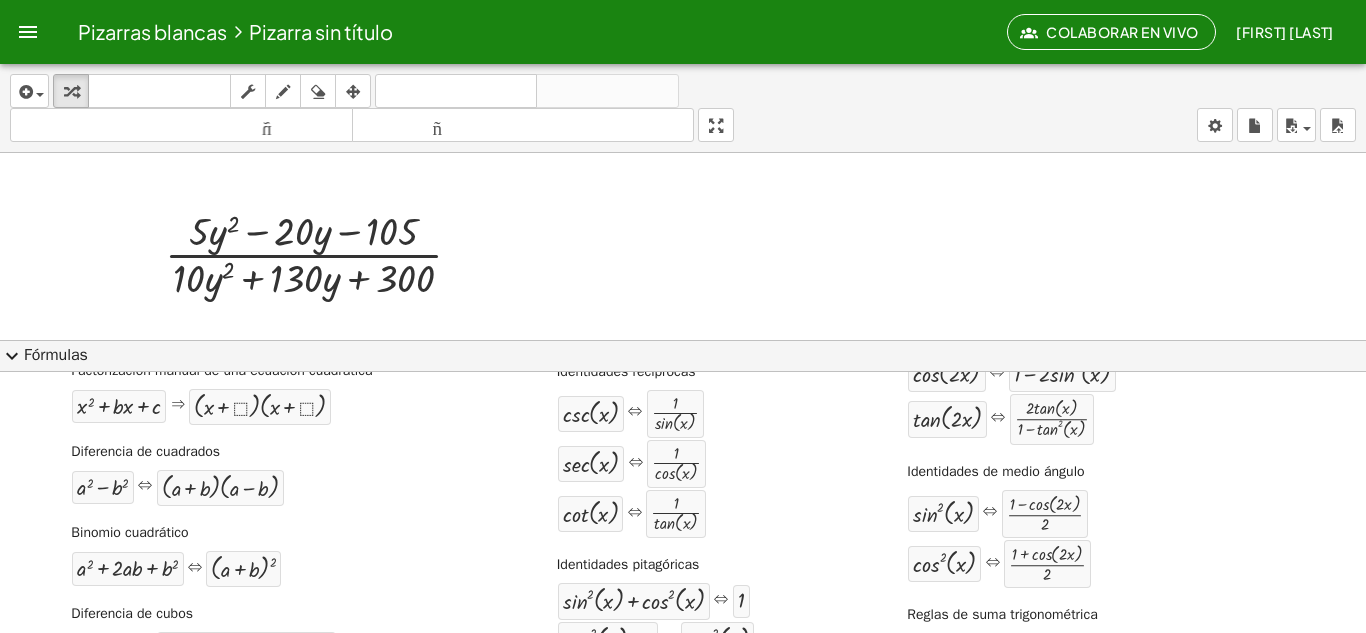 click on "⇔" at bounding box center (145, 486) 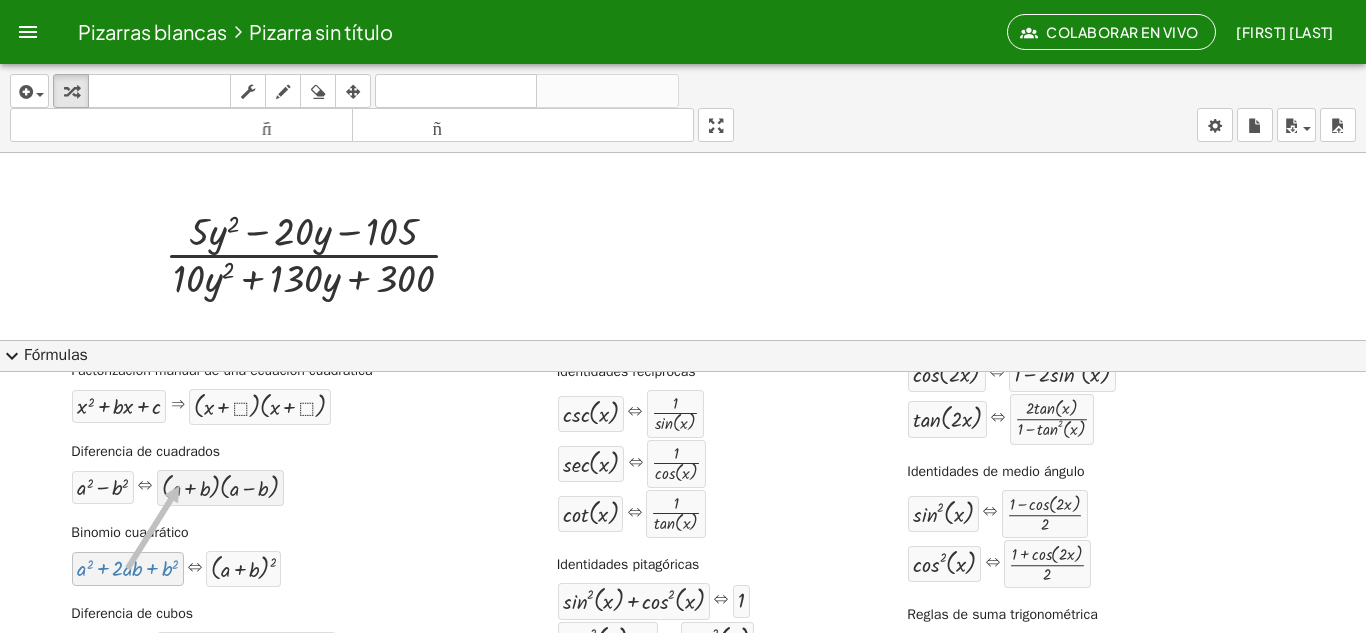 drag, startPoint x: 144, startPoint y: 557, endPoint x: 177, endPoint y: 486, distance: 78.29432 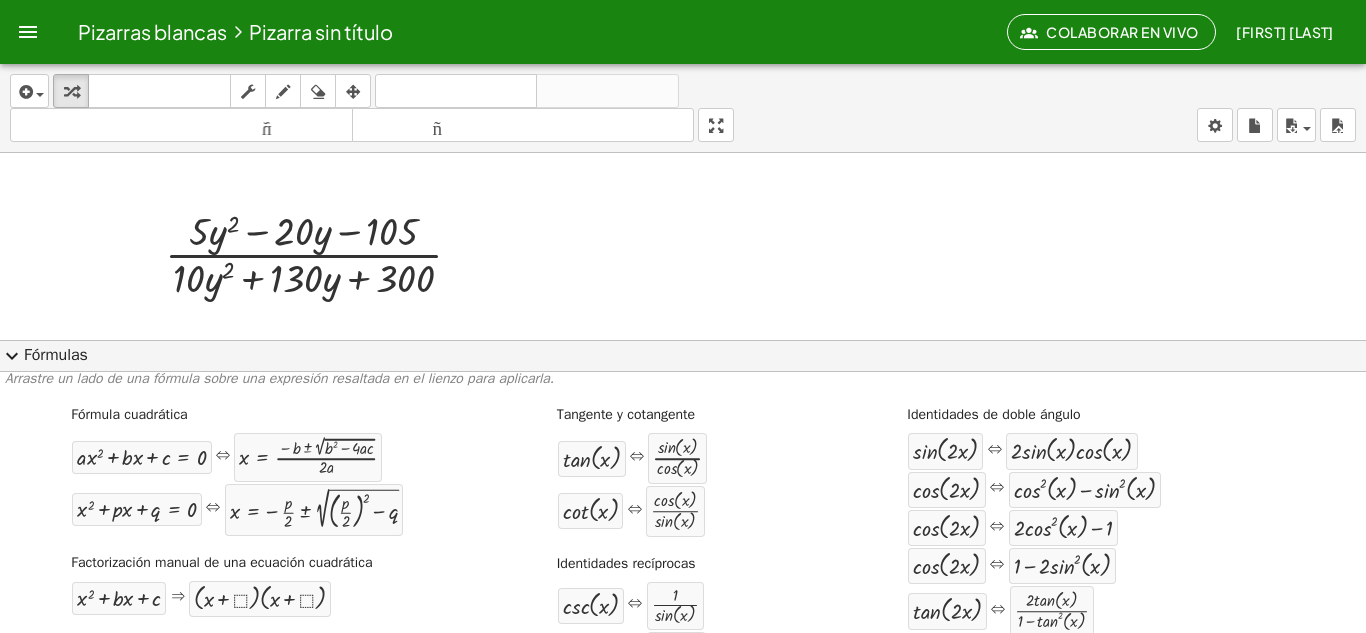 scroll, scrollTop: 0, scrollLeft: 0, axis: both 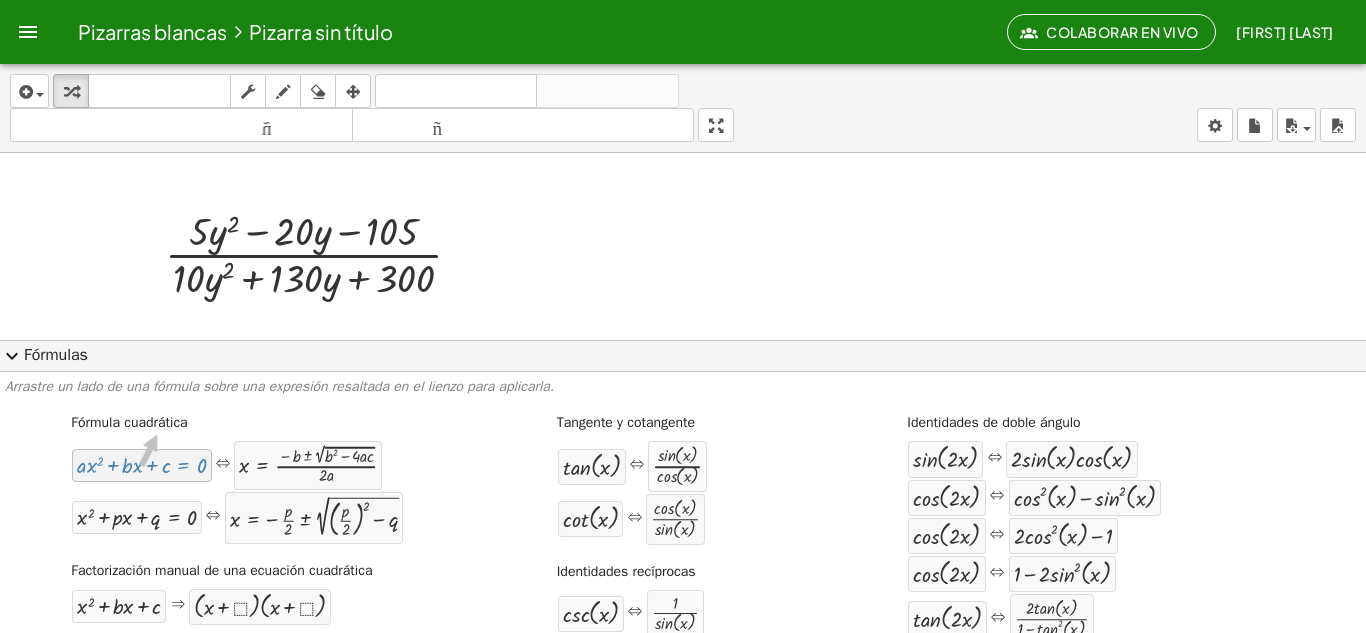 drag, startPoint x: 116, startPoint y: 464, endPoint x: 155, endPoint y: 434, distance: 49.20366 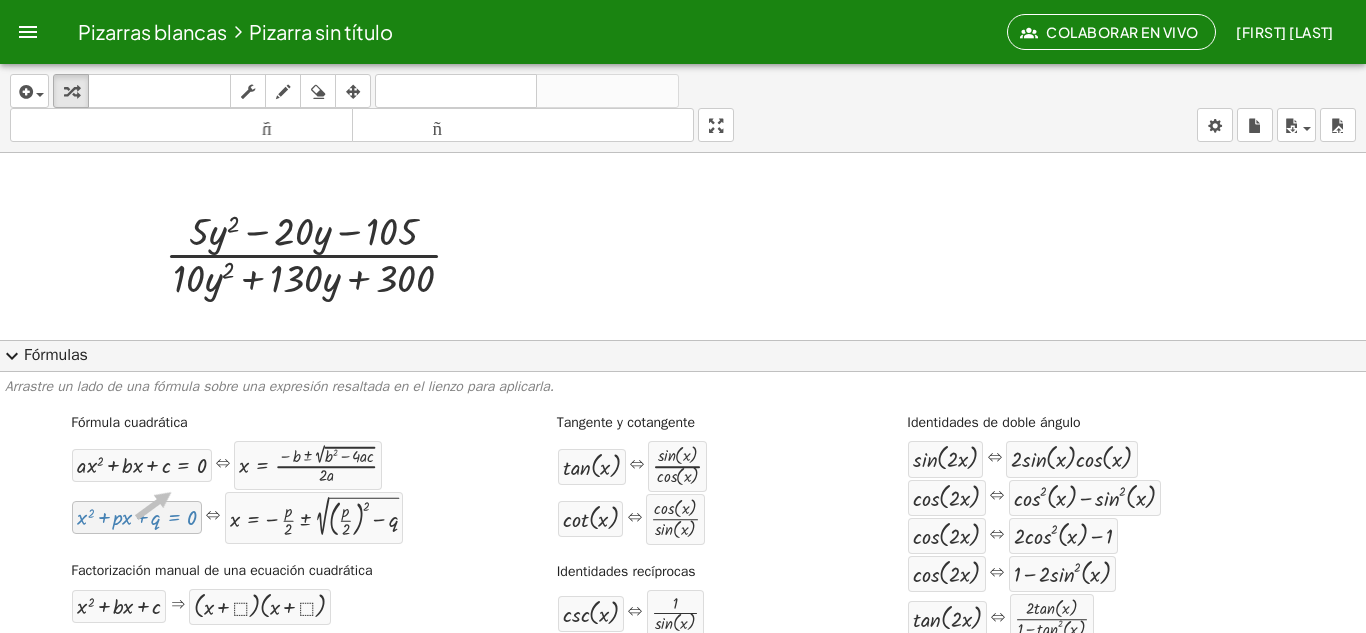drag, startPoint x: 148, startPoint y: 526, endPoint x: 169, endPoint y: 492, distance: 39.962482 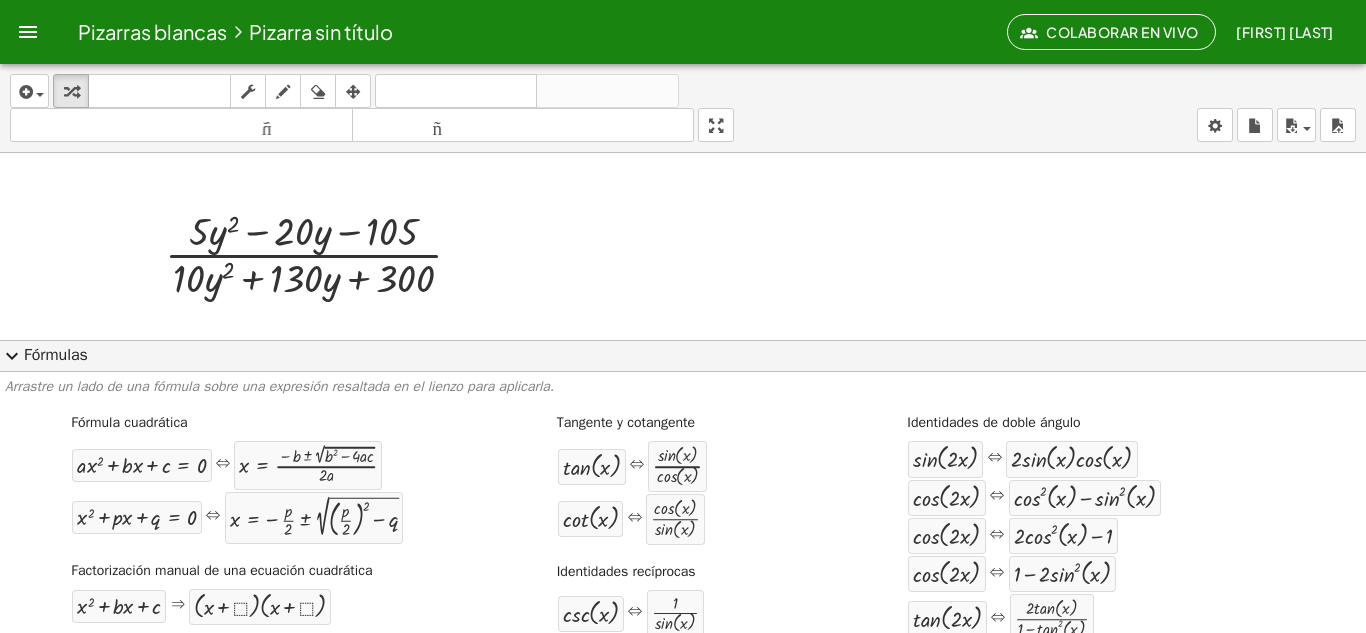 scroll, scrollTop: 100, scrollLeft: 0, axis: vertical 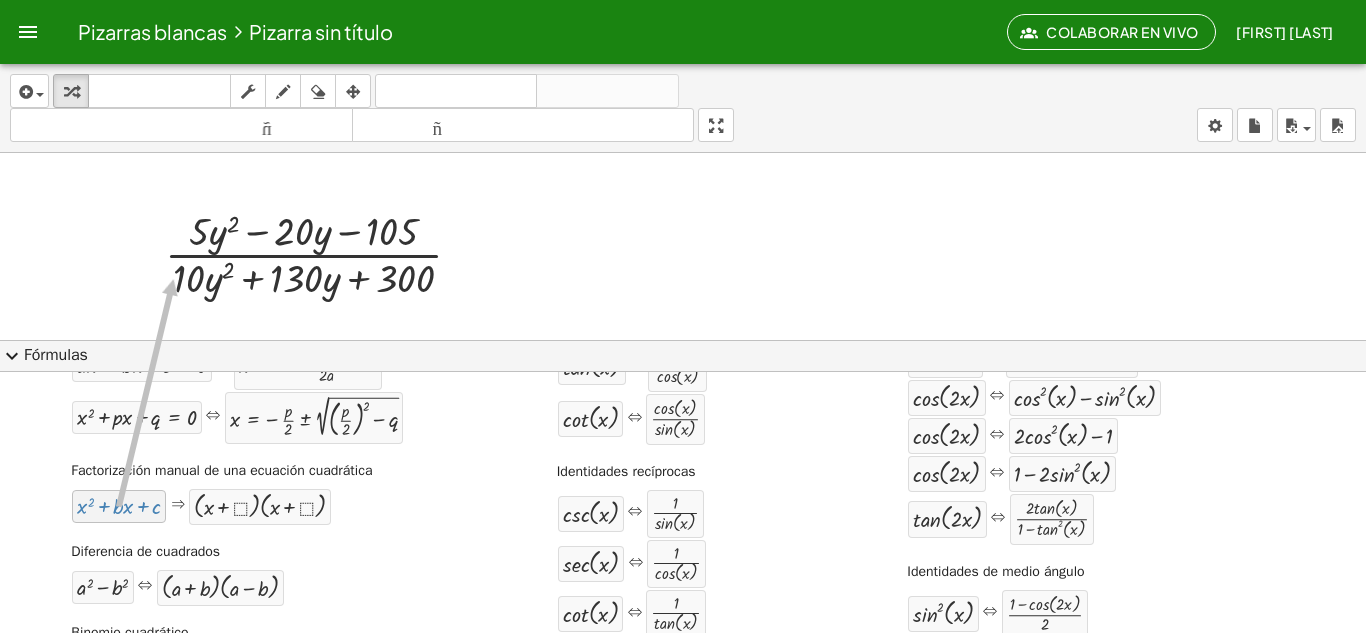 drag, startPoint x: 127, startPoint y: 508, endPoint x: 171, endPoint y: 279, distance: 233.18877 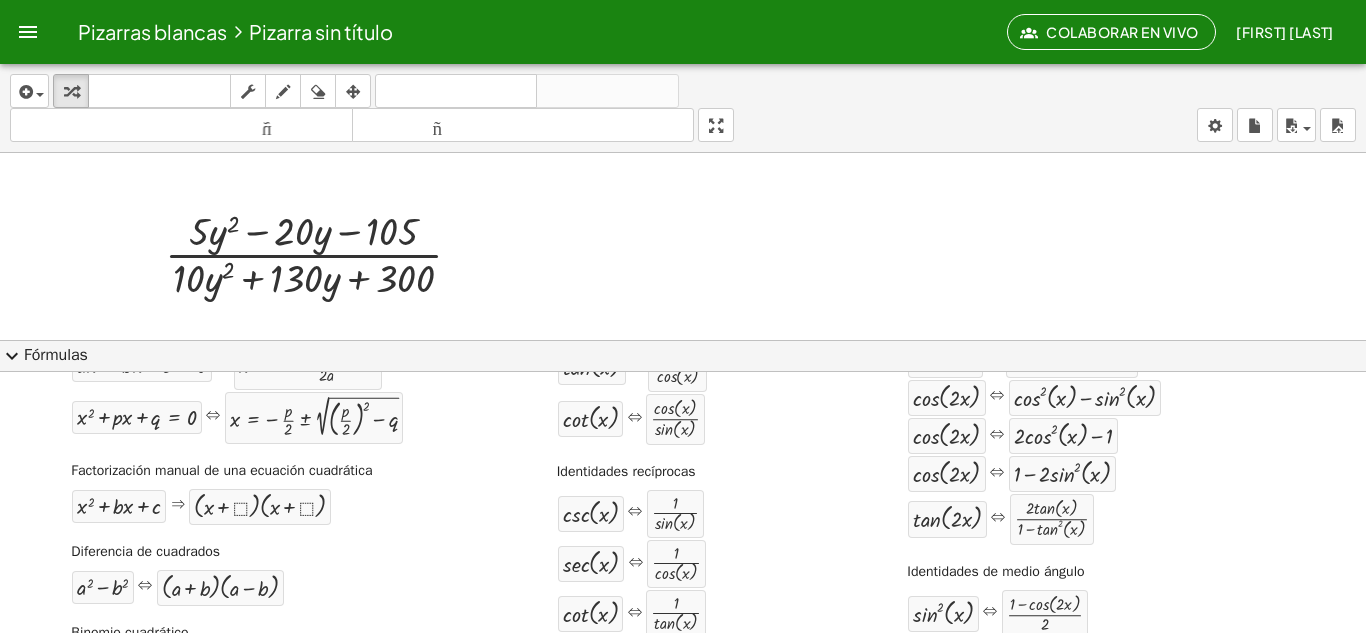 click at bounding box center (683, 679) 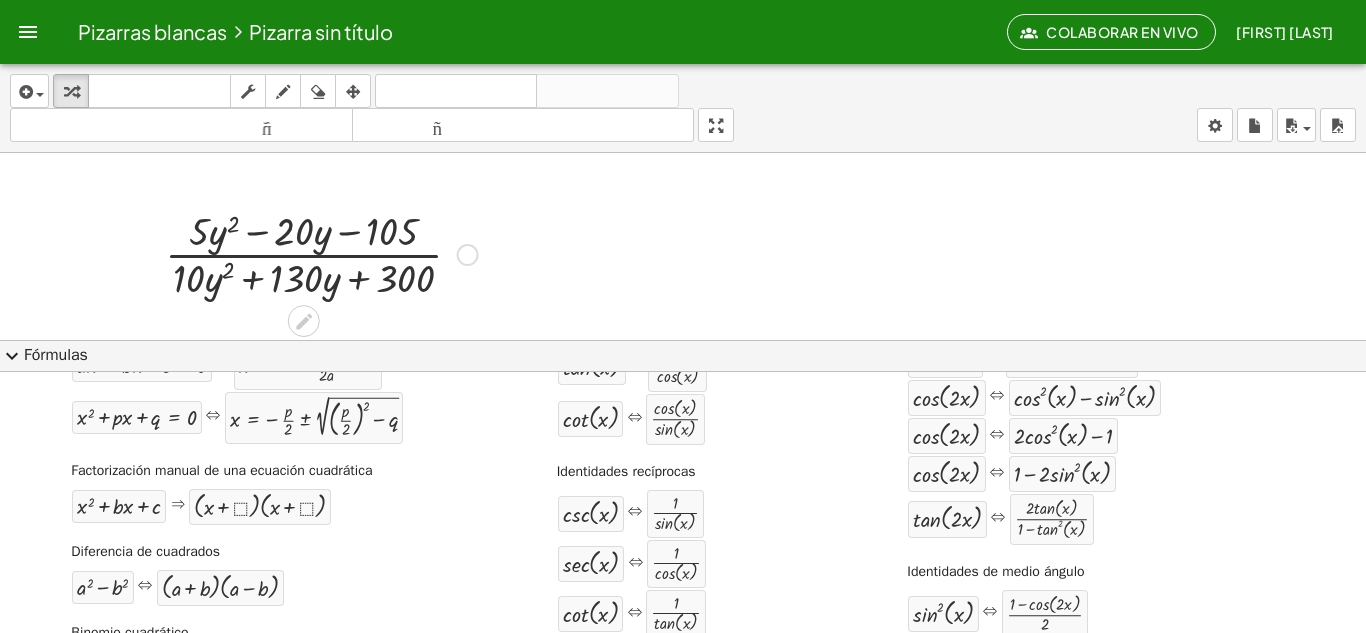 click on "expand_more" at bounding box center [12, 356] 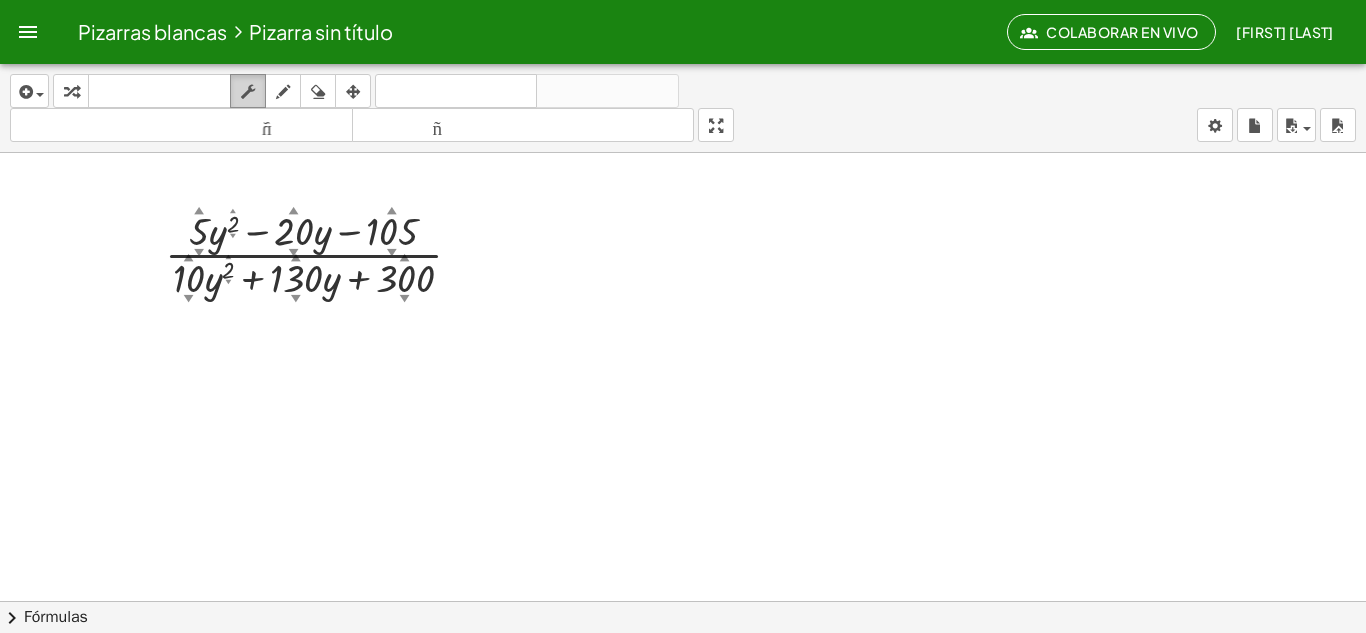 click at bounding box center (248, 92) 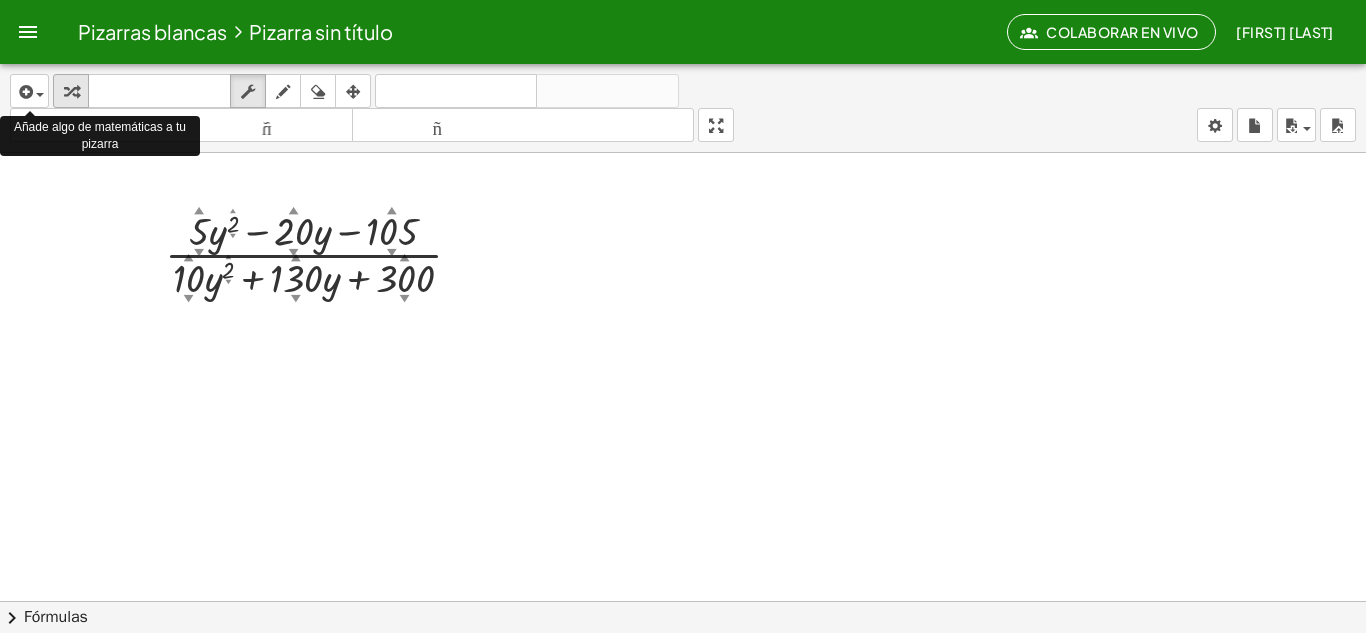 click at bounding box center (71, 92) 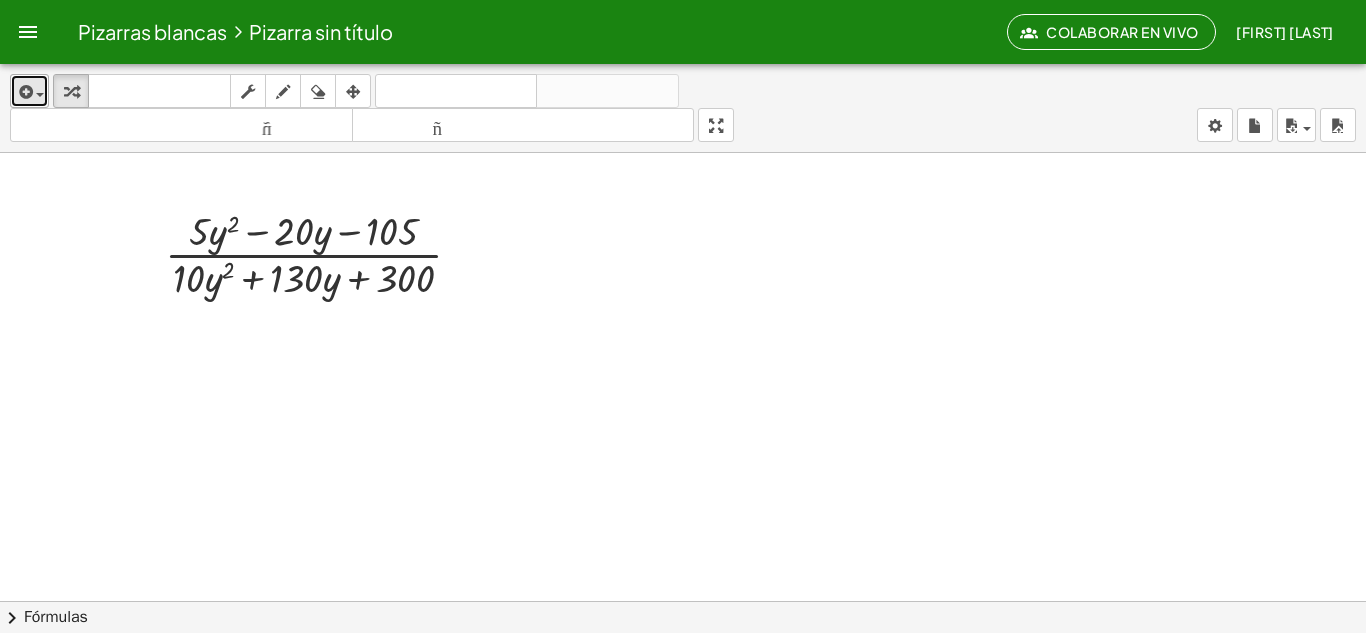click at bounding box center [24, 92] 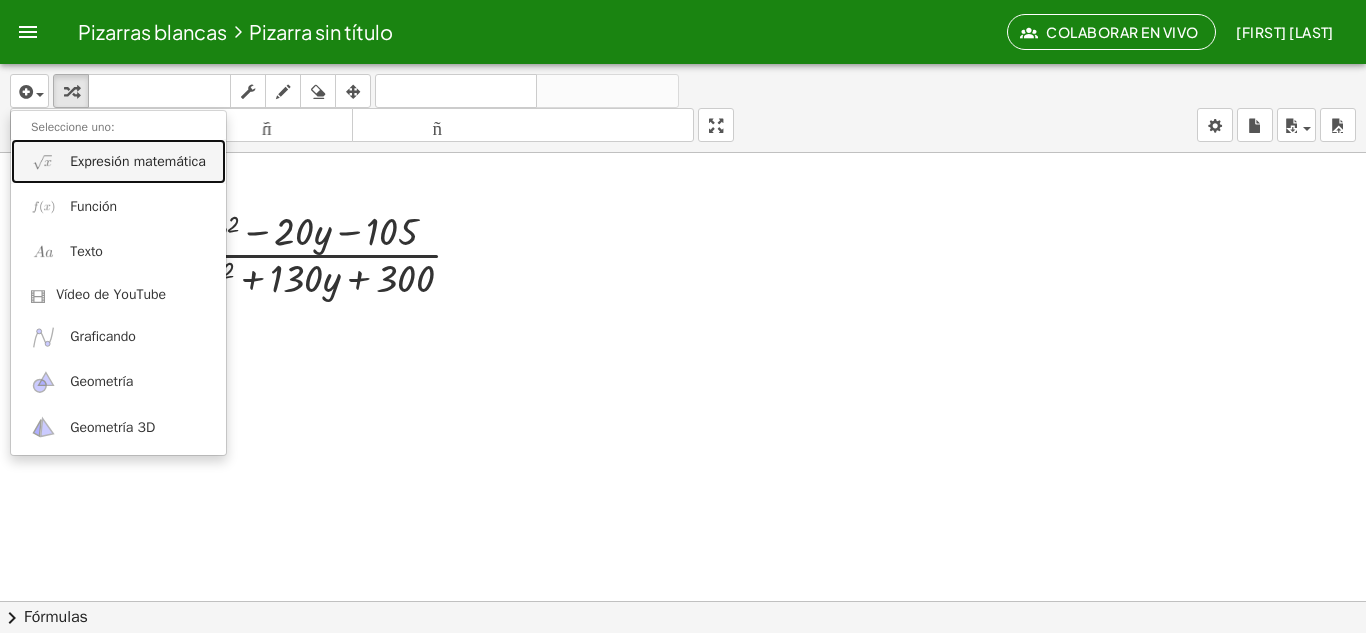 click on "Expresión matemática" at bounding box center (118, 161) 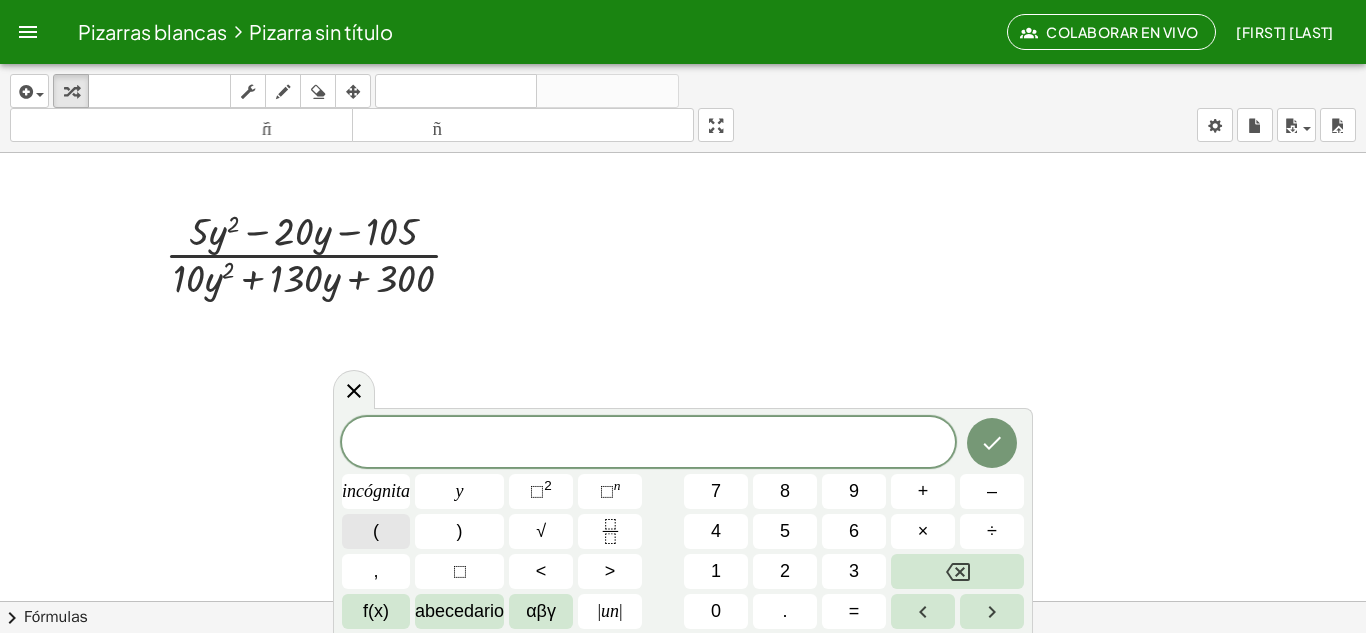 click on "(" at bounding box center [376, 531] 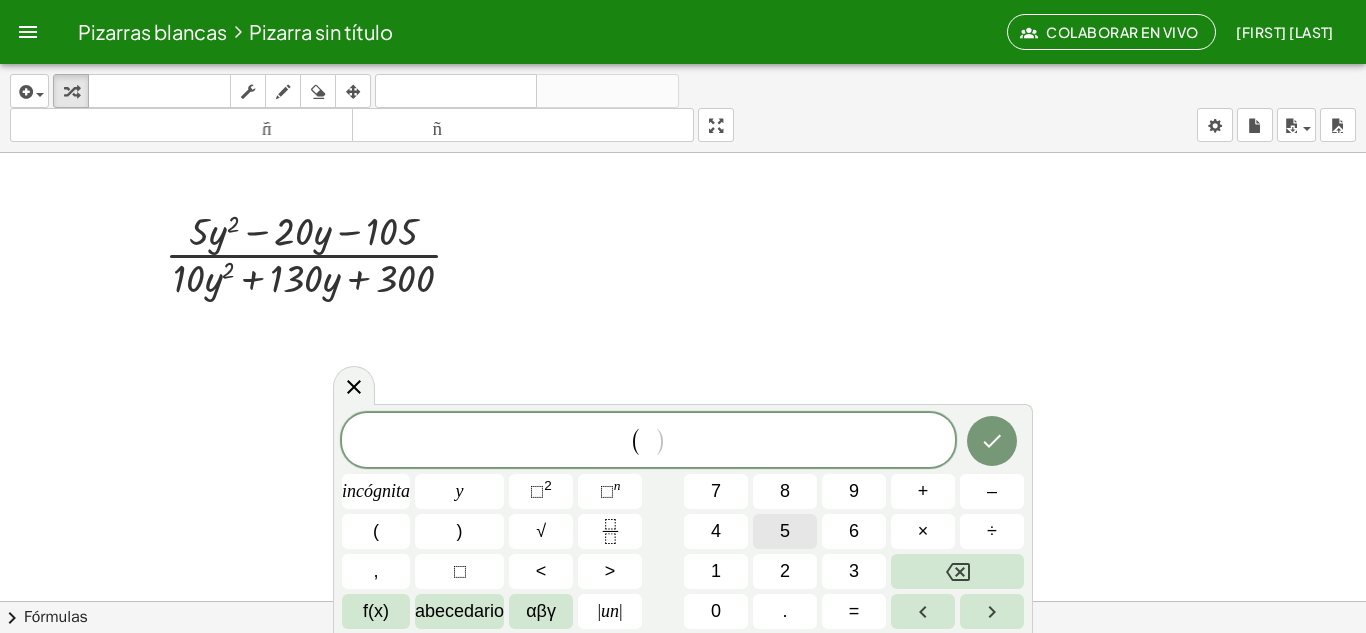 click on "5" at bounding box center (785, 531) 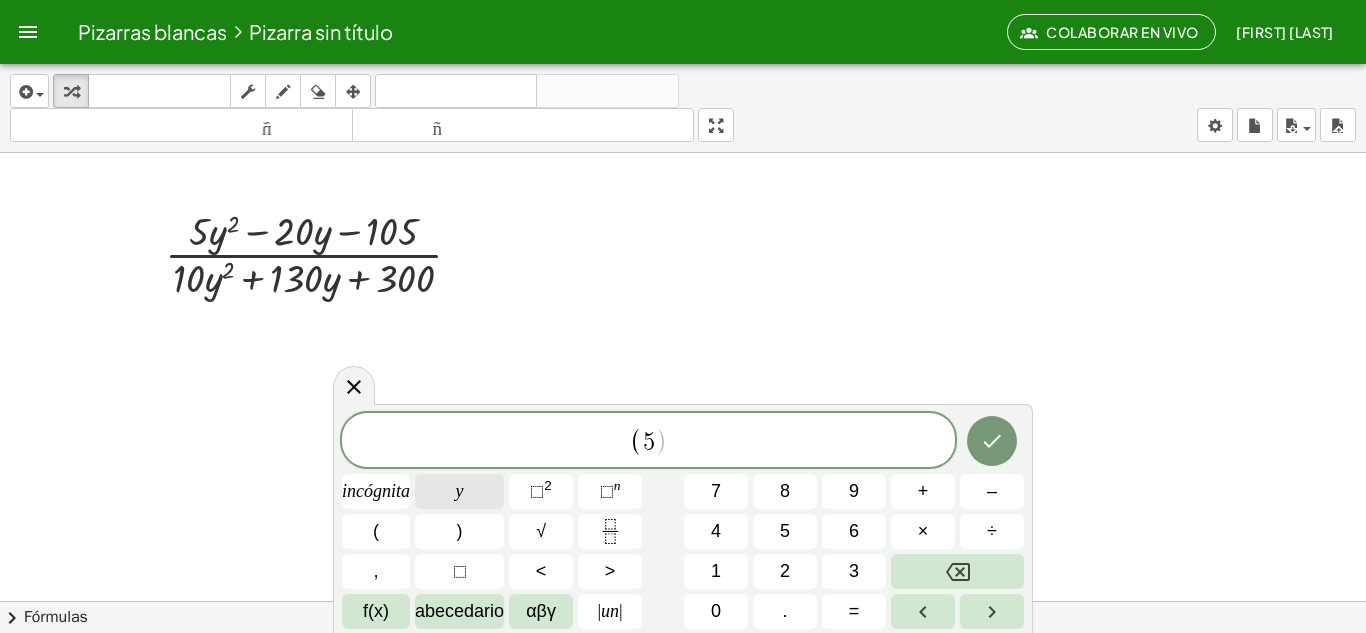 click on "y" at bounding box center (459, 491) 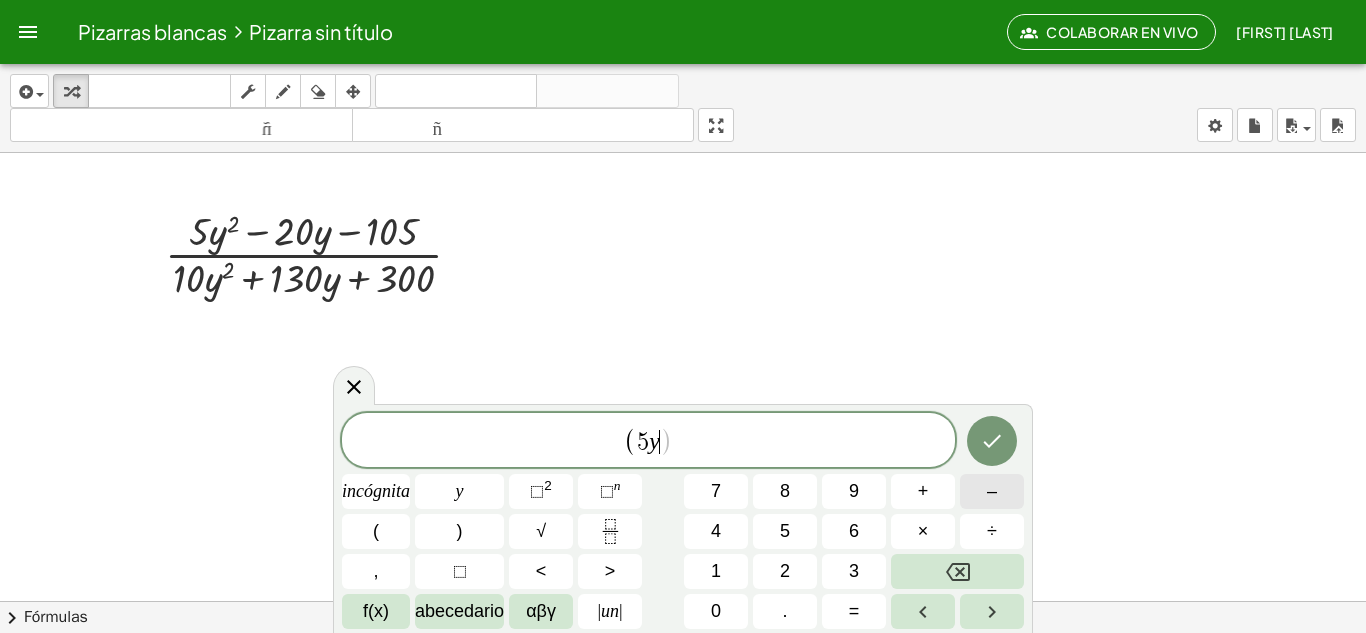 click on "–" at bounding box center [992, 491] 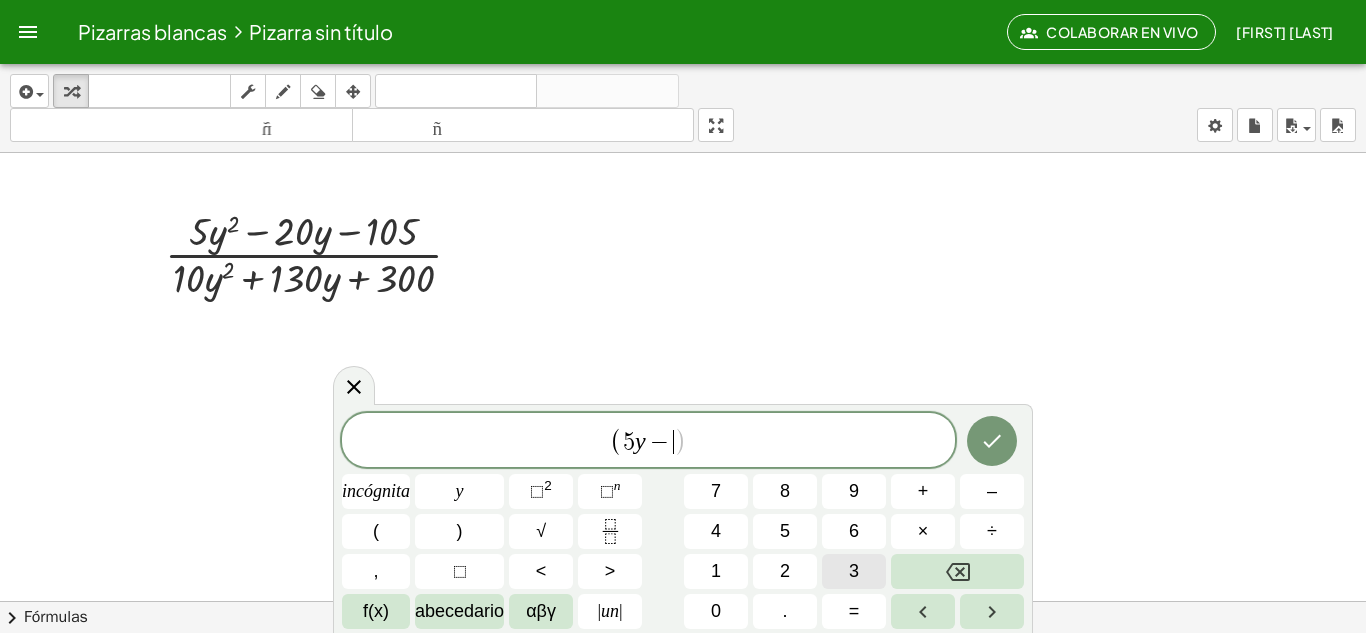 click on "3" at bounding box center [854, 571] 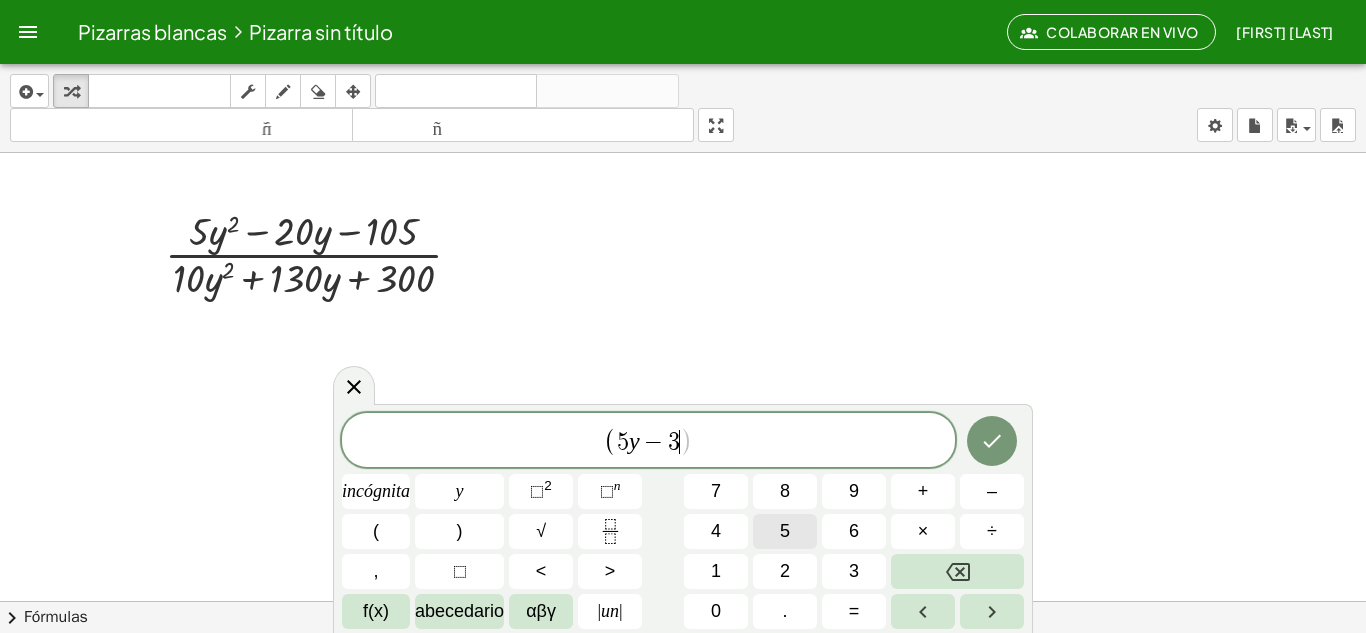 click on "5" at bounding box center [785, 531] 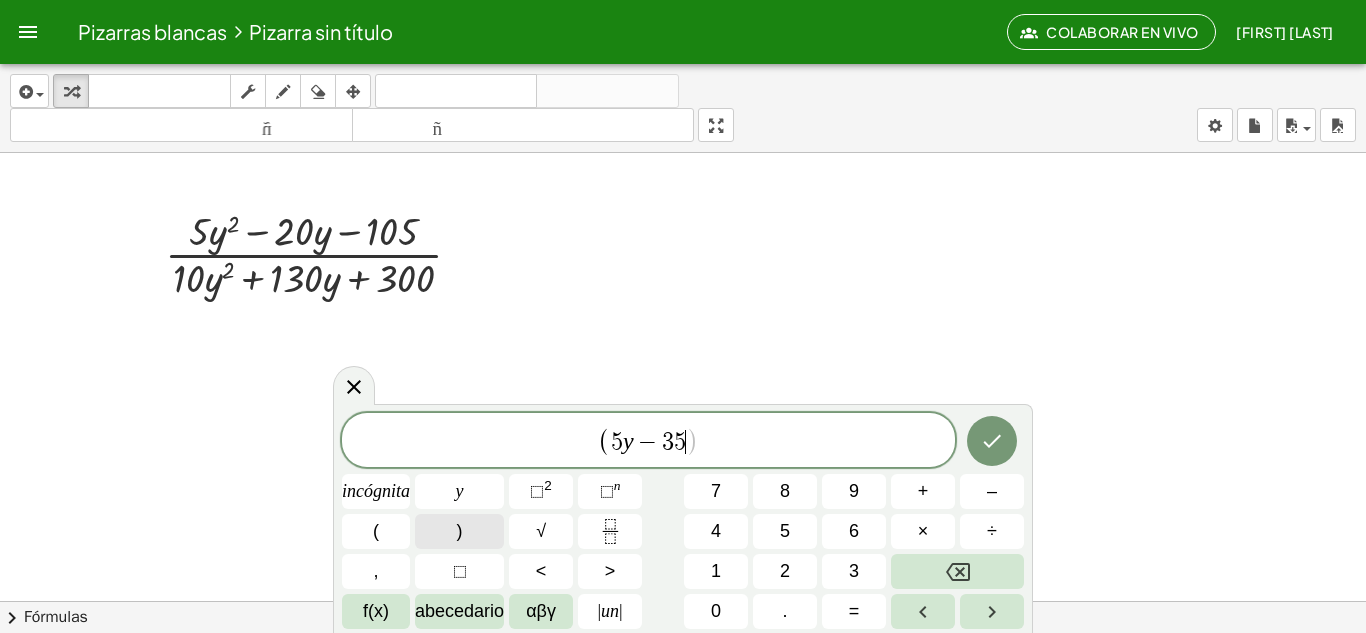 click on ")" at bounding box center [459, 531] 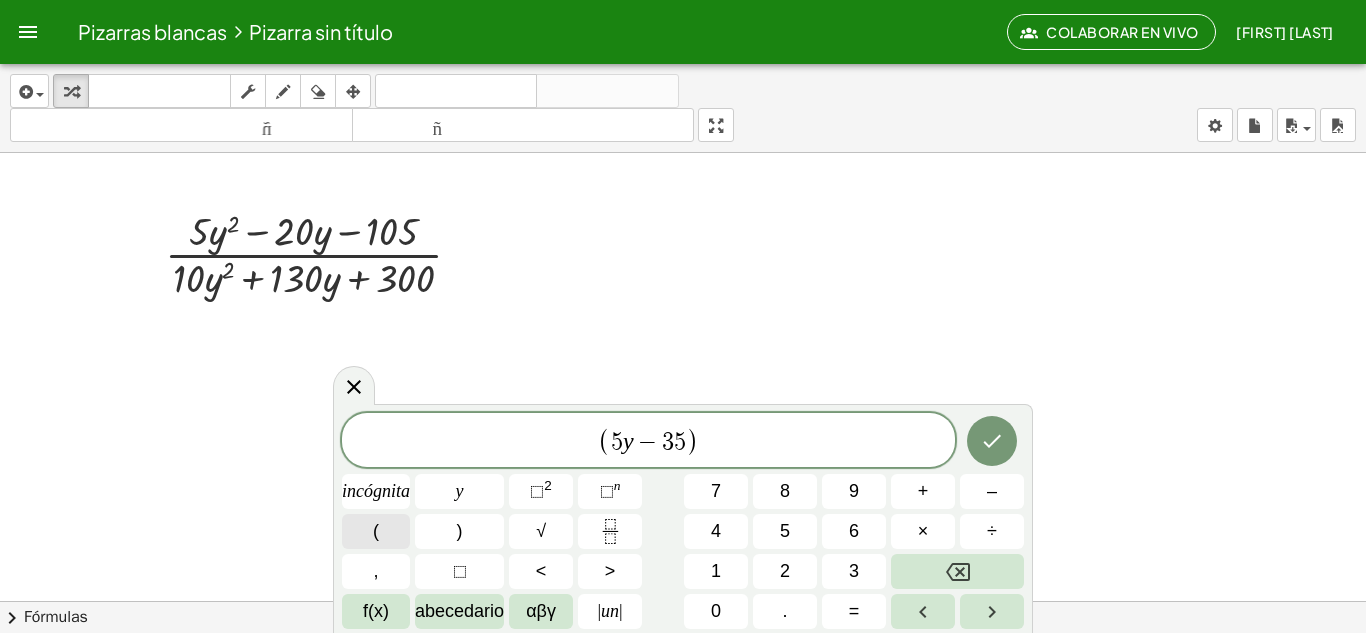 click on "(" at bounding box center (376, 531) 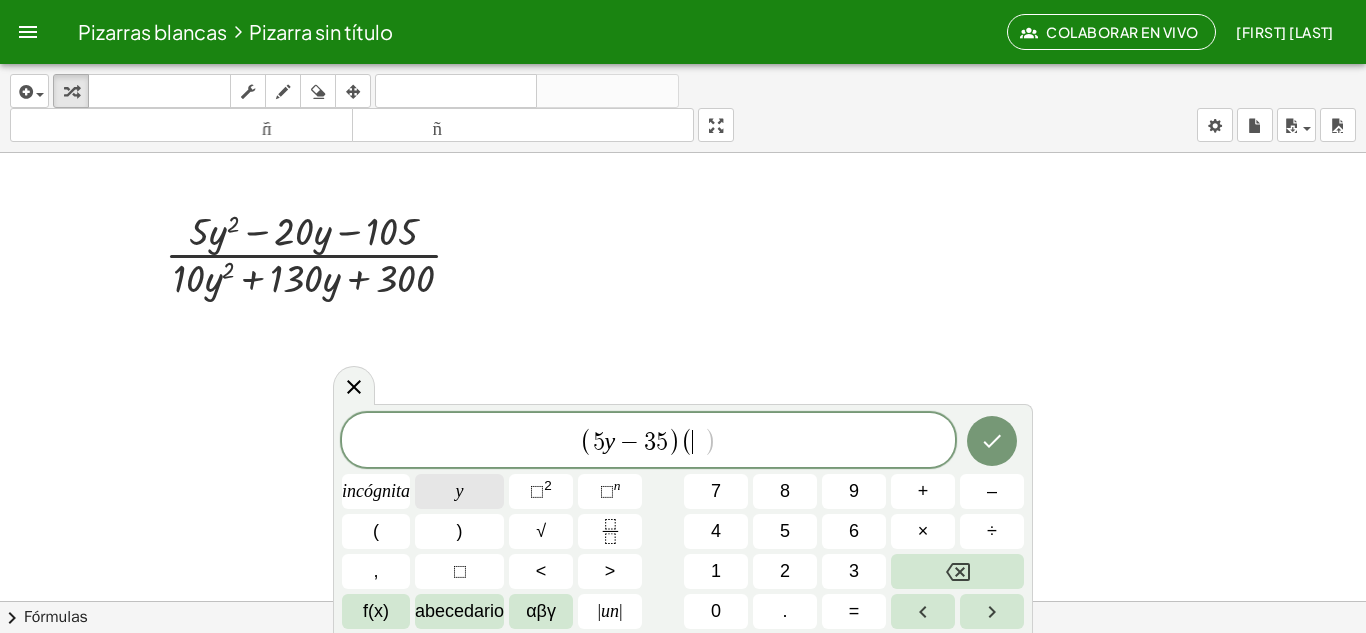 click on "y" at bounding box center (459, 491) 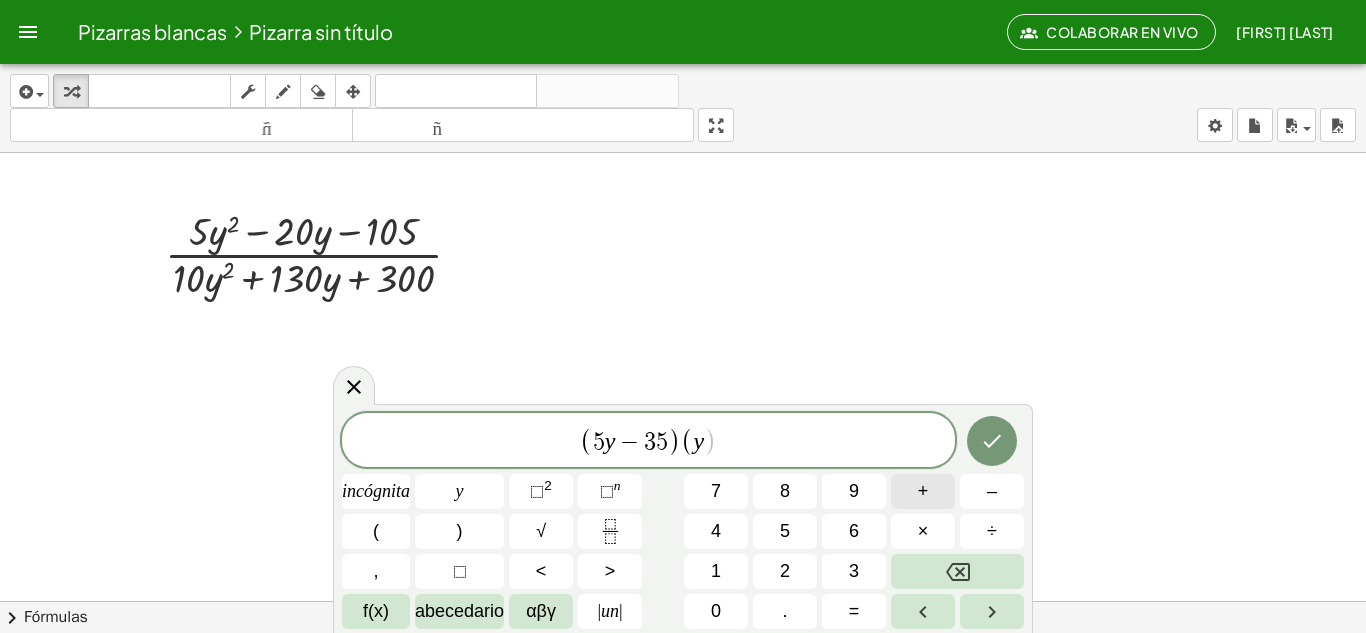 click on "+" at bounding box center [923, 491] 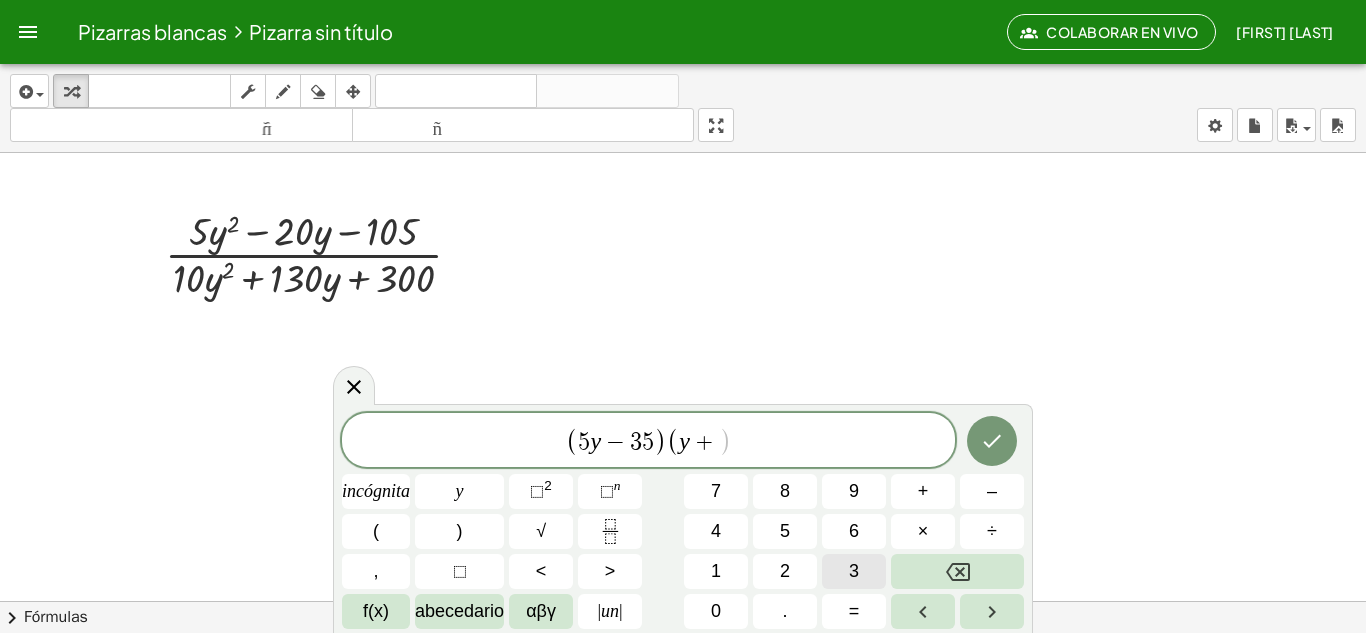 click on "3" at bounding box center [854, 571] 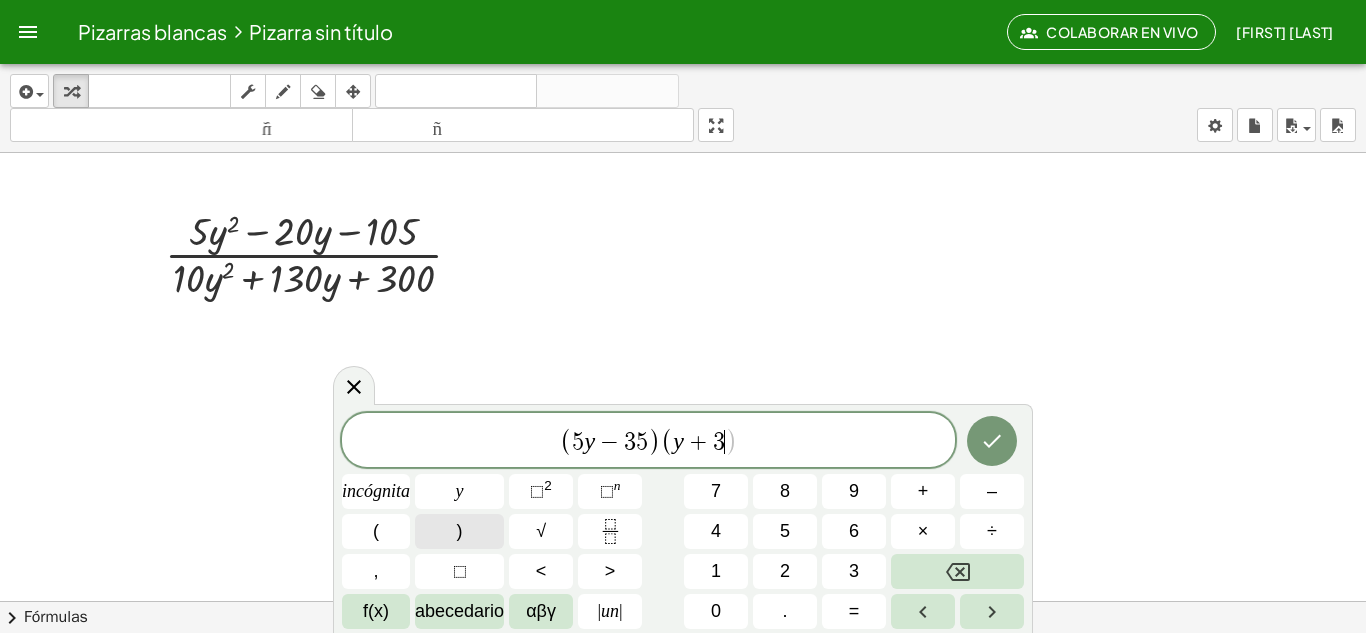 click on ")" at bounding box center [459, 531] 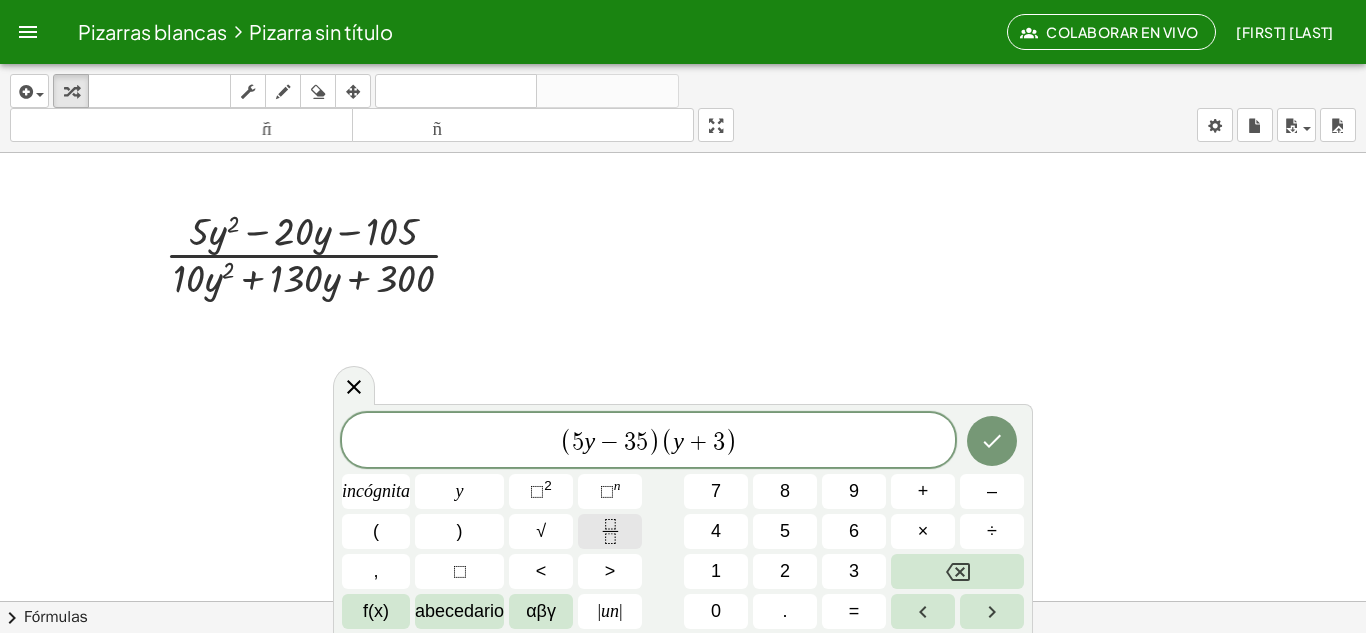 click at bounding box center (610, 531) 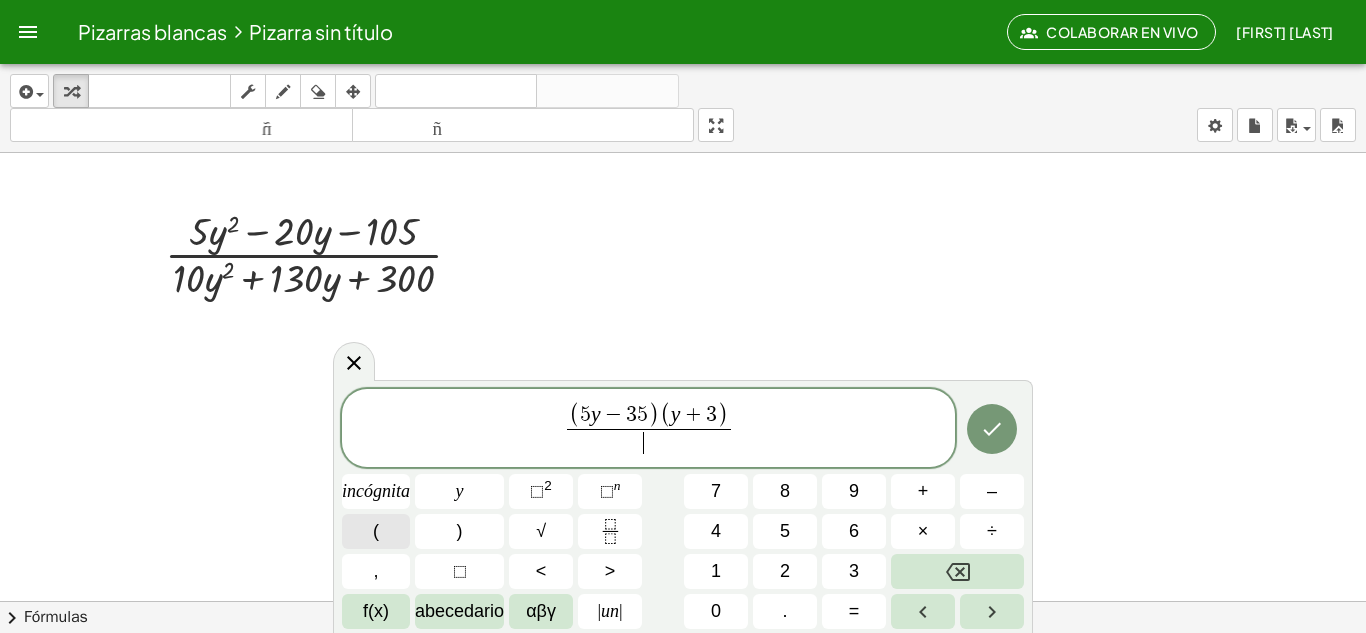 click on "(" at bounding box center (376, 531) 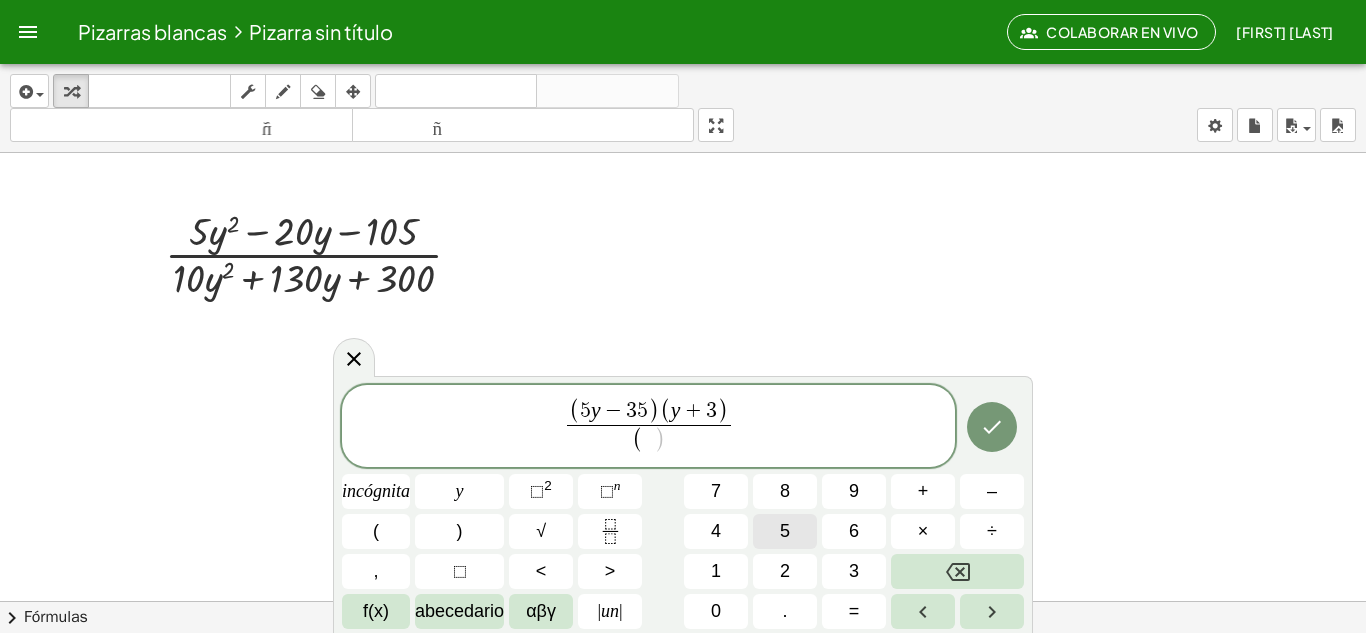 click on "5" at bounding box center [785, 531] 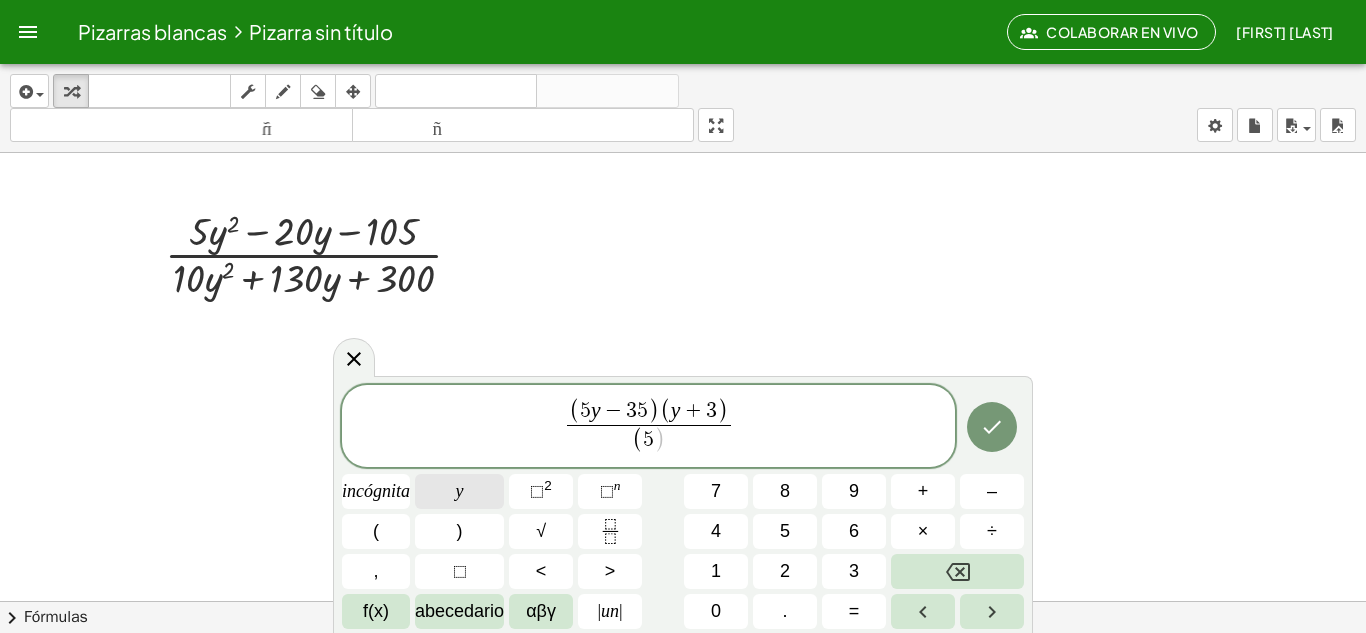 click on "y" at bounding box center [459, 491] 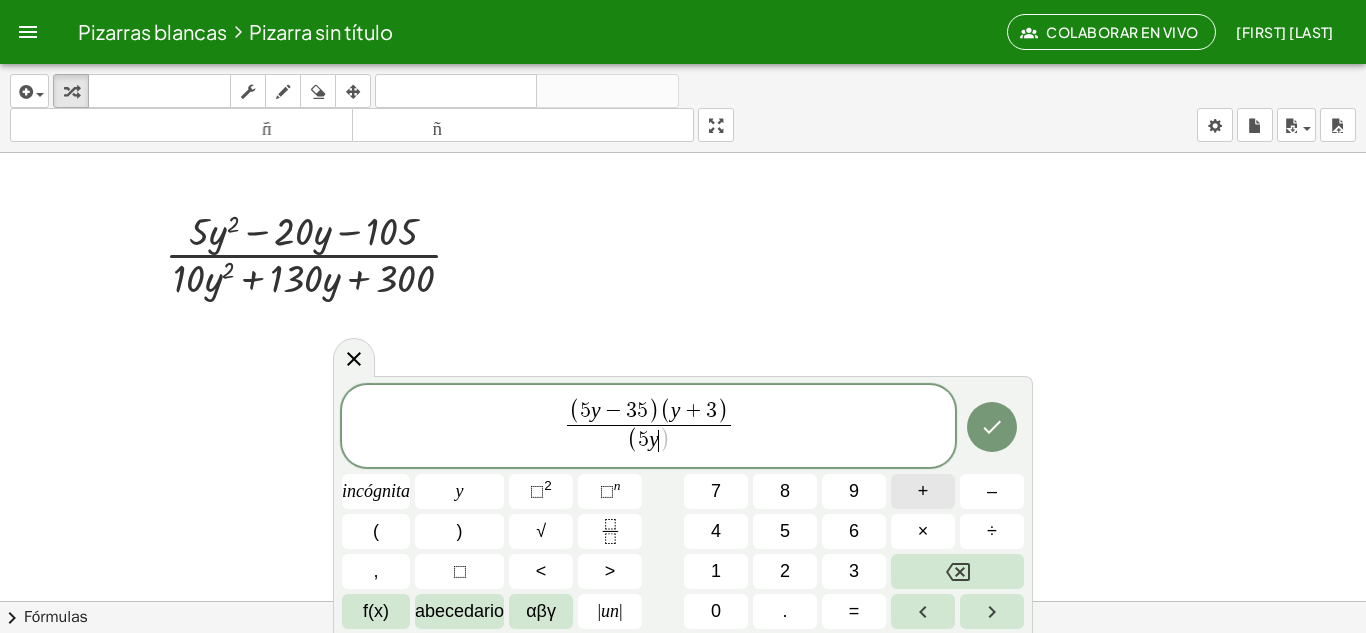 click on "+" at bounding box center (923, 491) 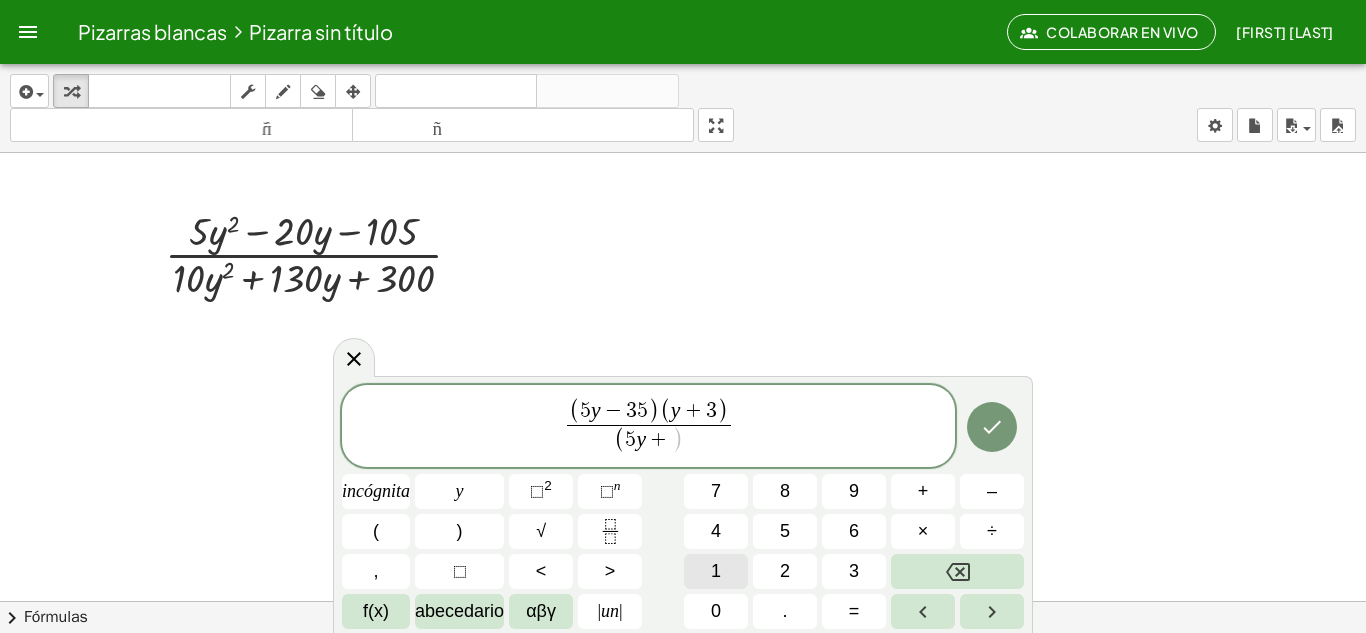 click on "1" at bounding box center [716, 571] 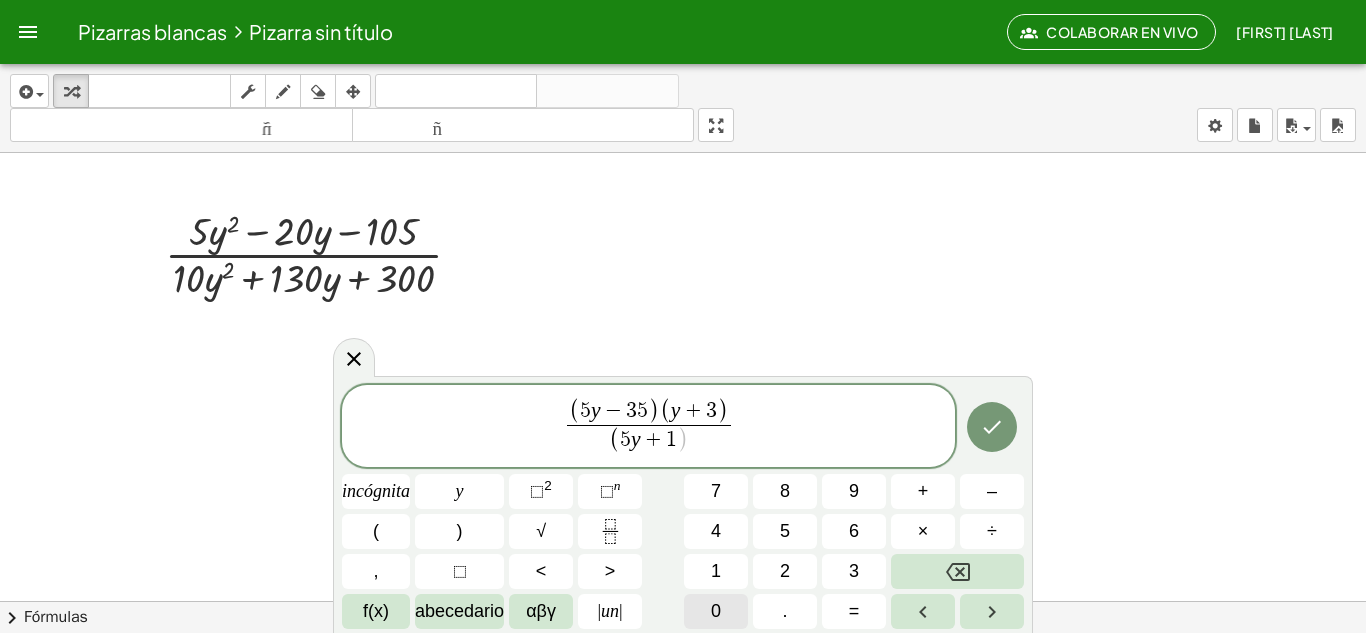 click on "0" at bounding box center [716, 611] 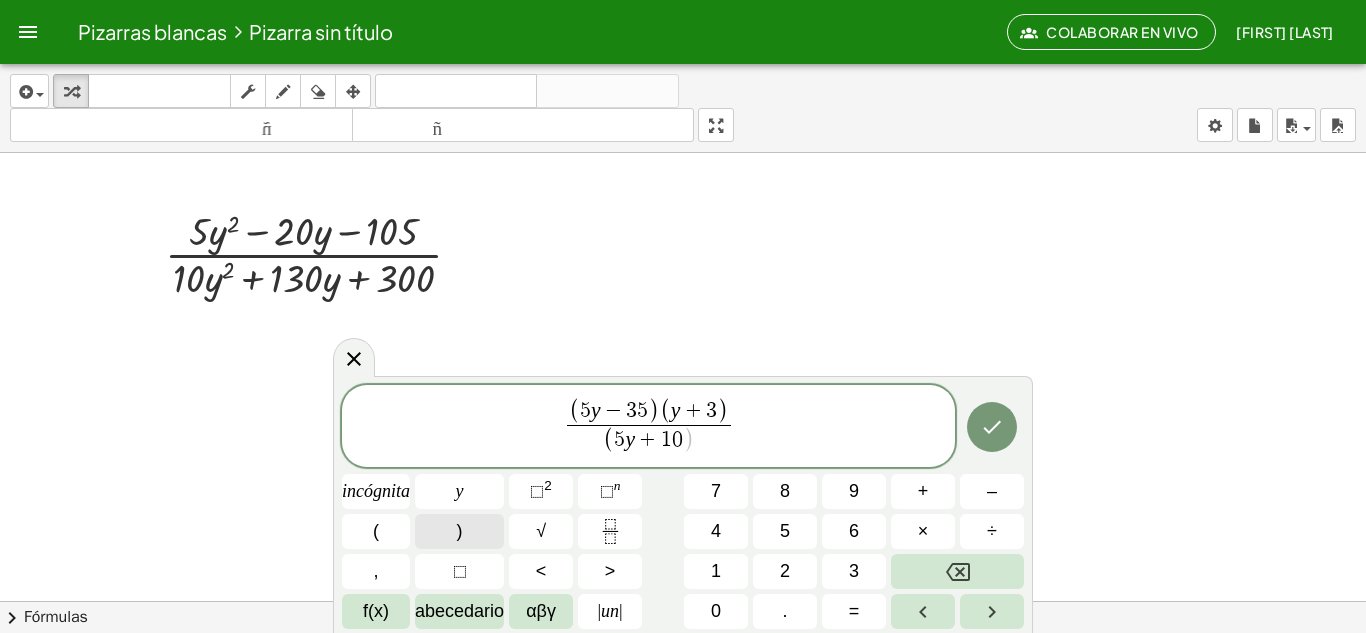 click on ")" at bounding box center [460, 531] 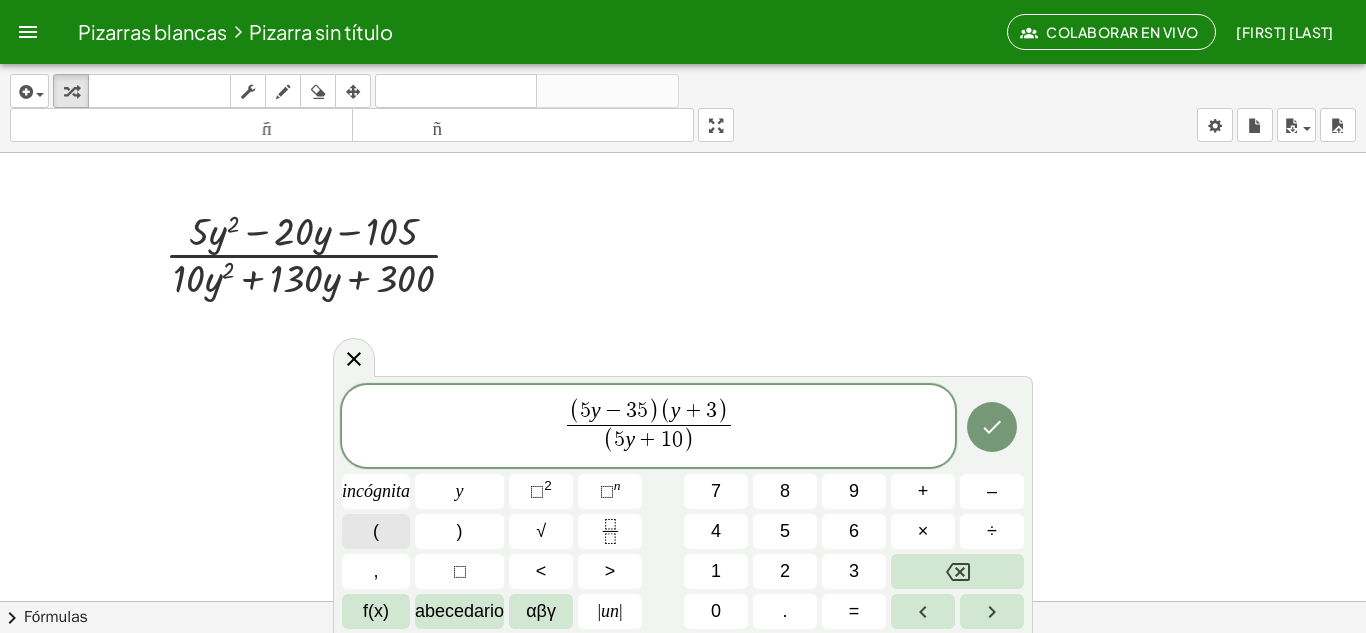 click on "(" at bounding box center [376, 531] 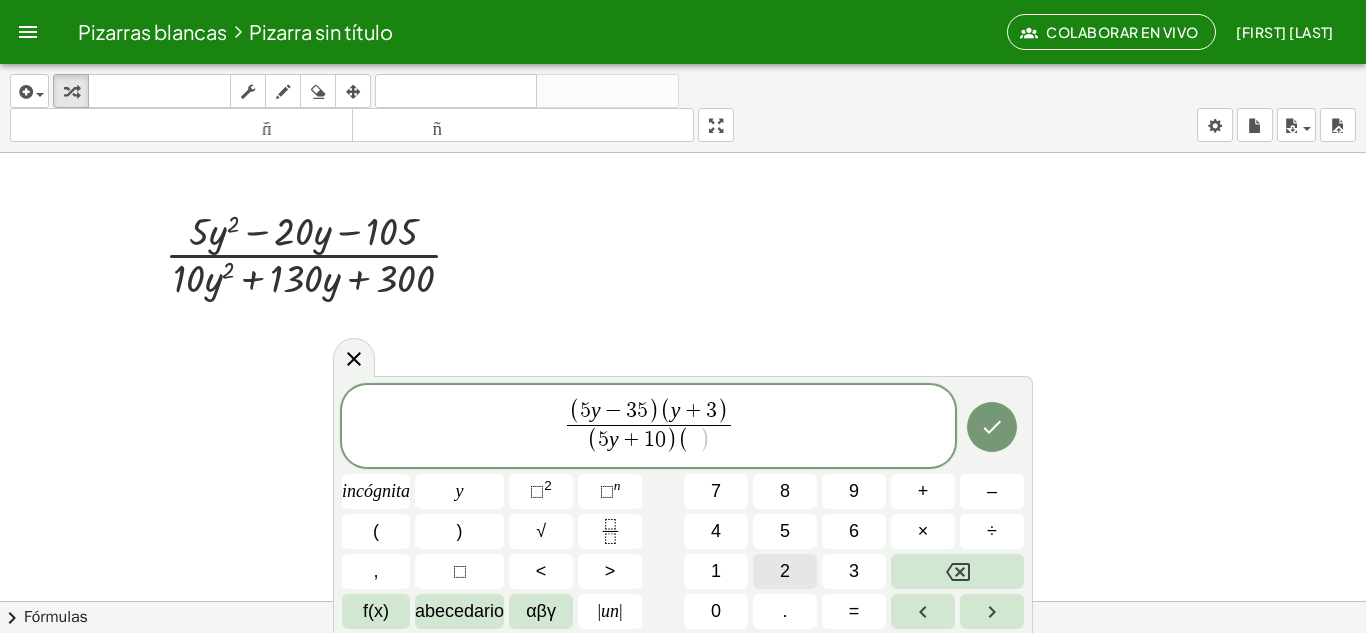 click on "2" at bounding box center [785, 571] 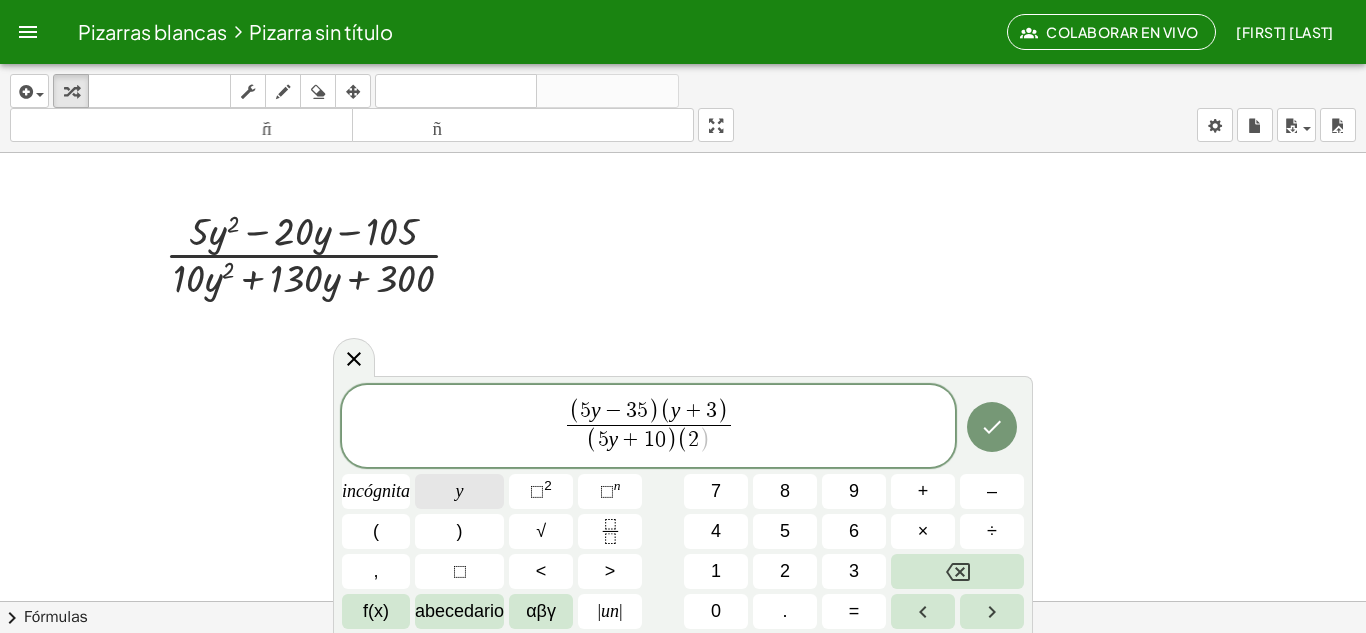 click on "y" at bounding box center (459, 491) 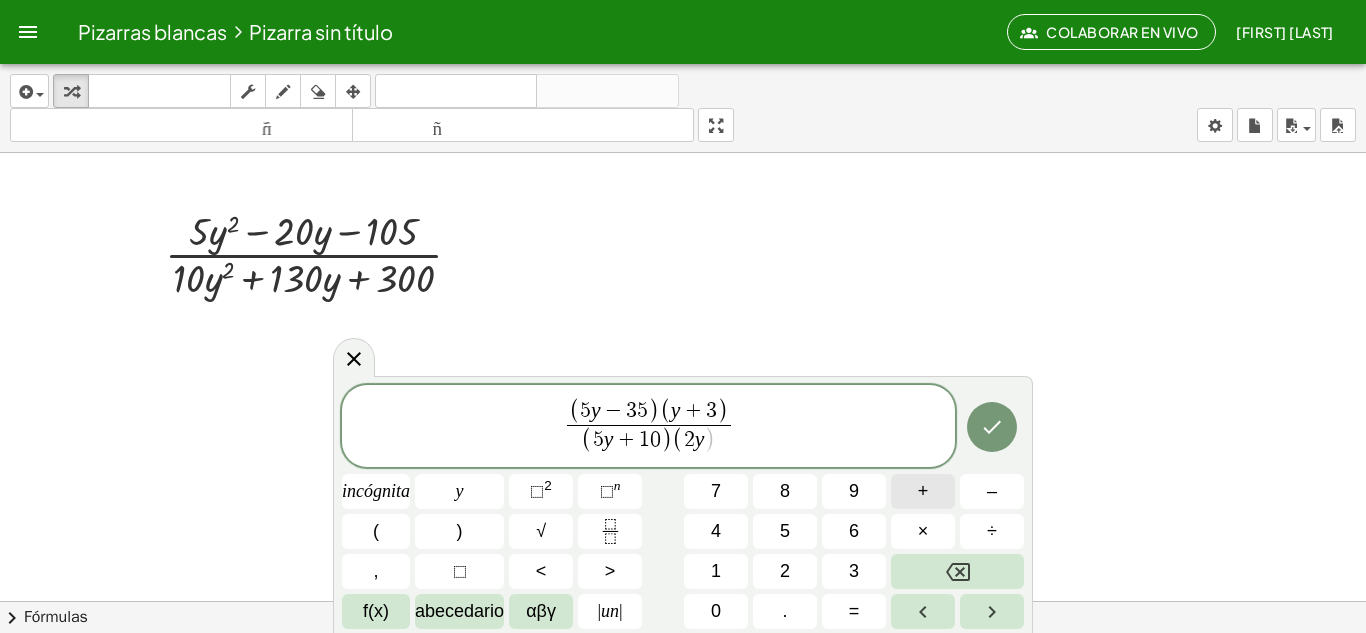 click on "+" at bounding box center (923, 491) 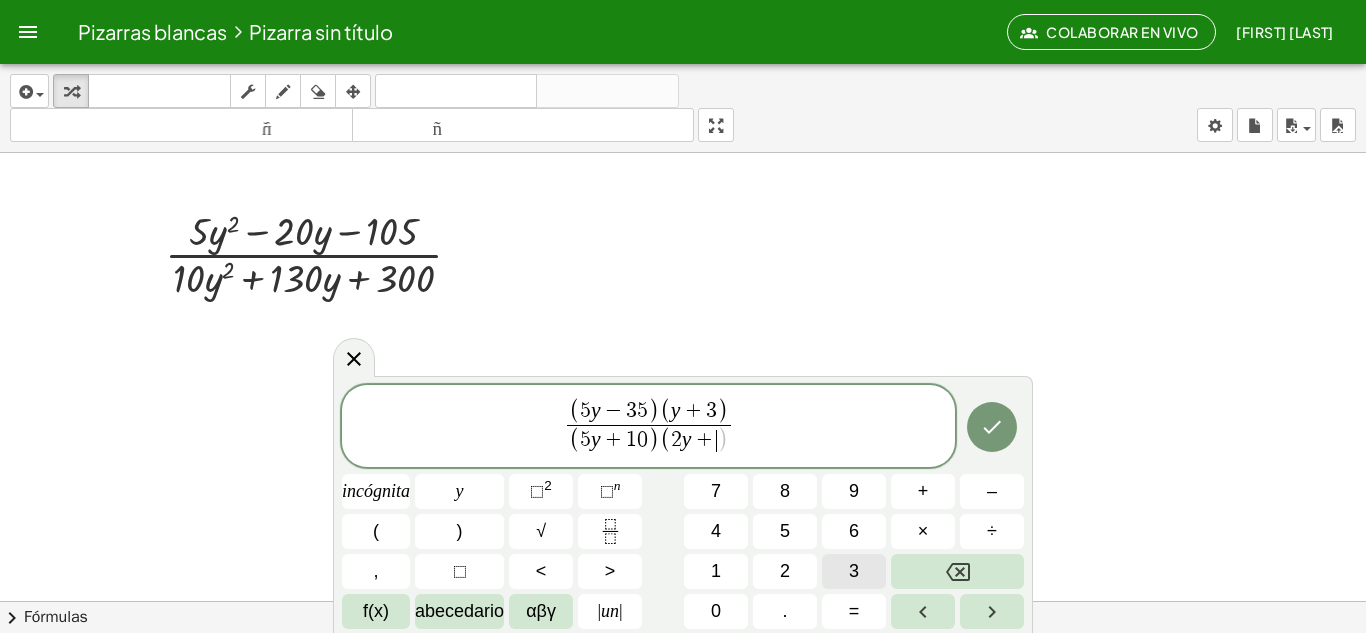 click on "3" at bounding box center (854, 571) 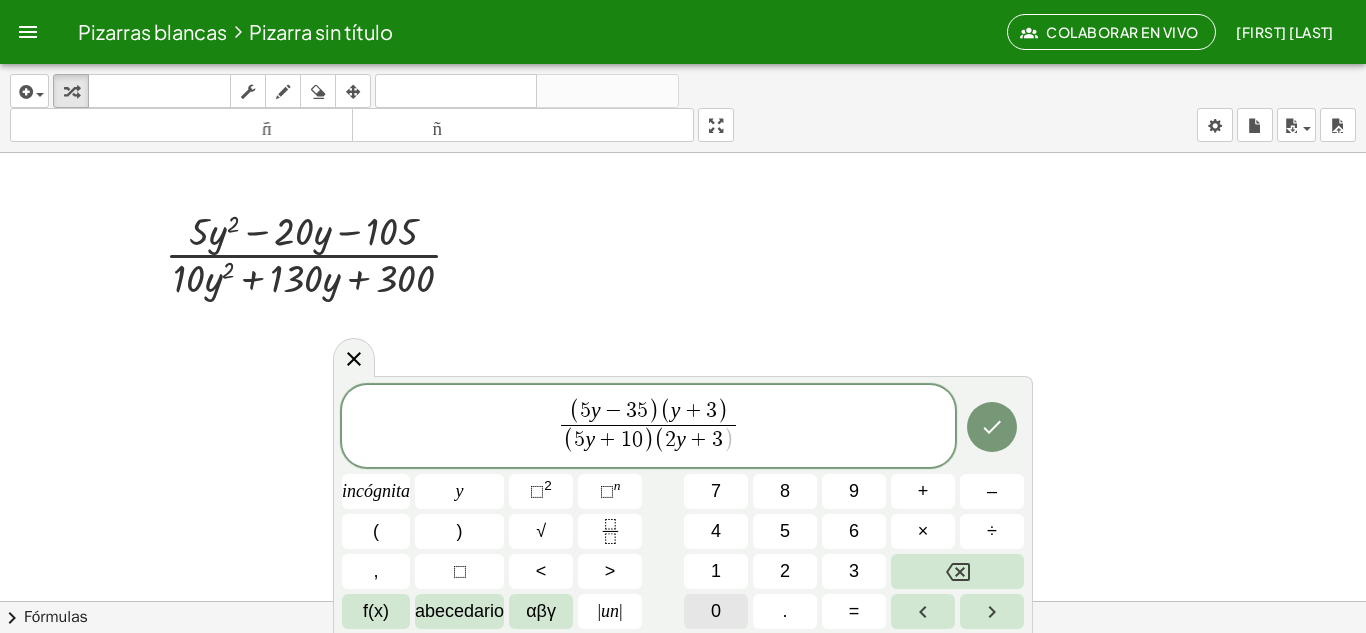 click on "0" at bounding box center (716, 611) 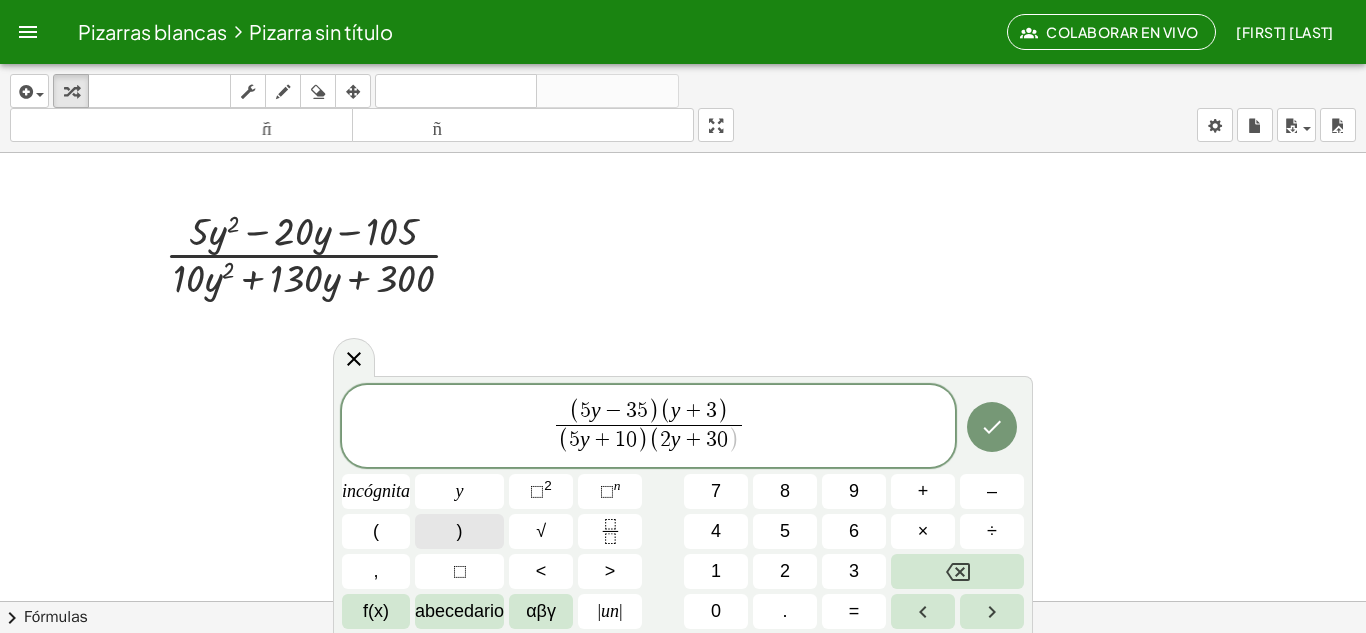 click on ")" at bounding box center (459, 531) 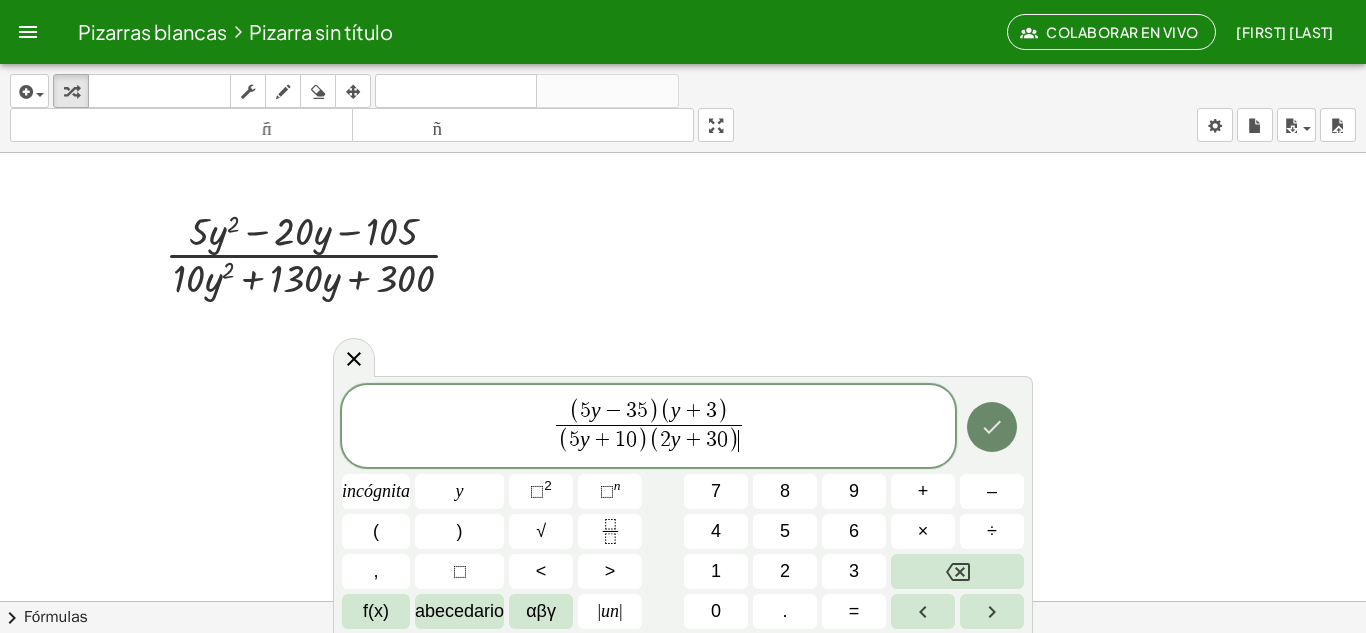 click at bounding box center (992, 427) 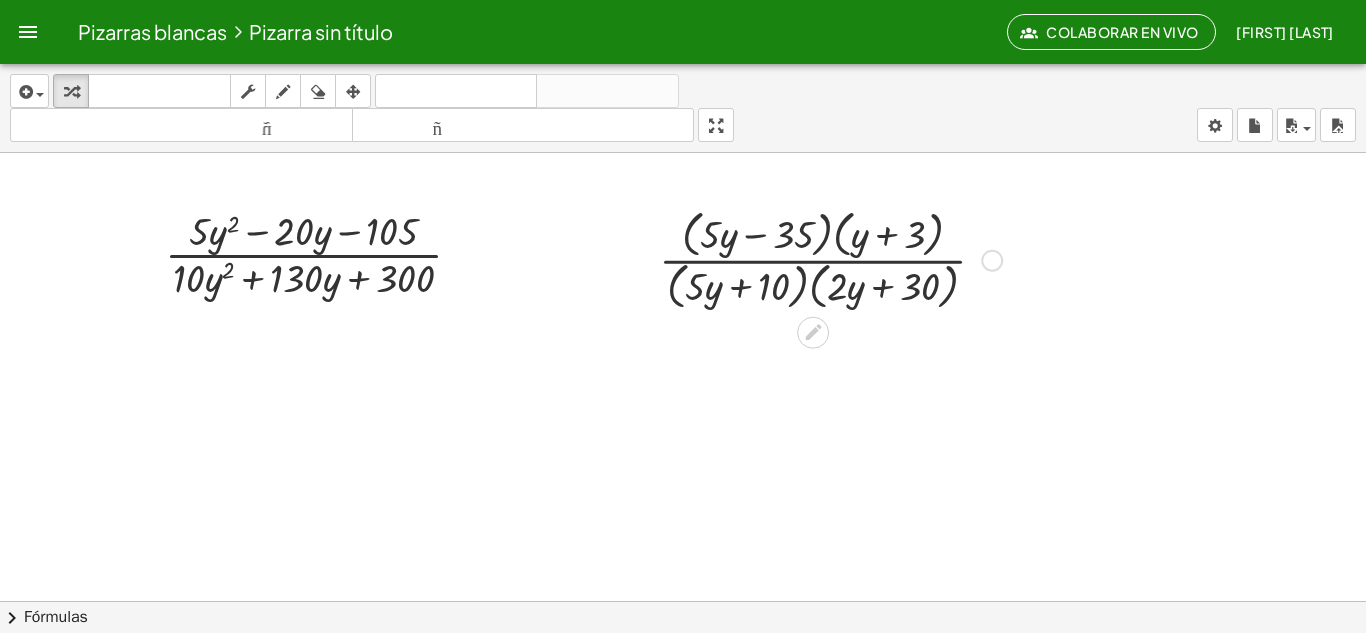 click at bounding box center [830, 258] 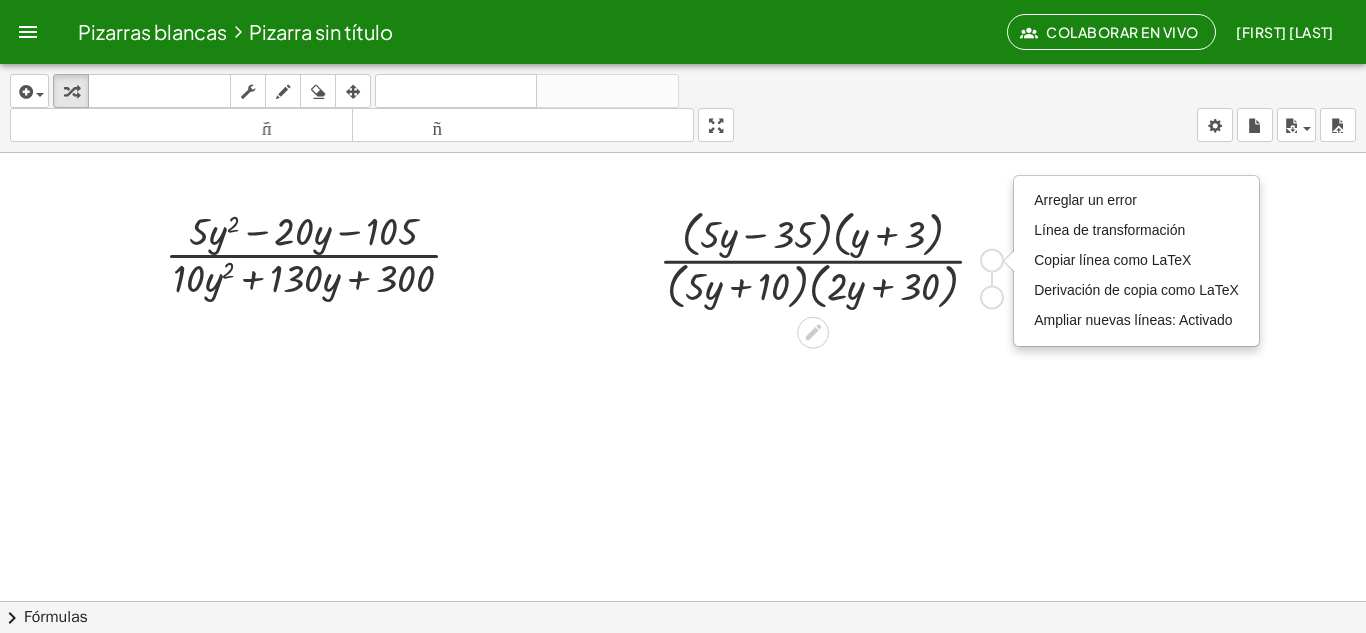 drag, startPoint x: 995, startPoint y: 265, endPoint x: 995, endPoint y: 304, distance: 39 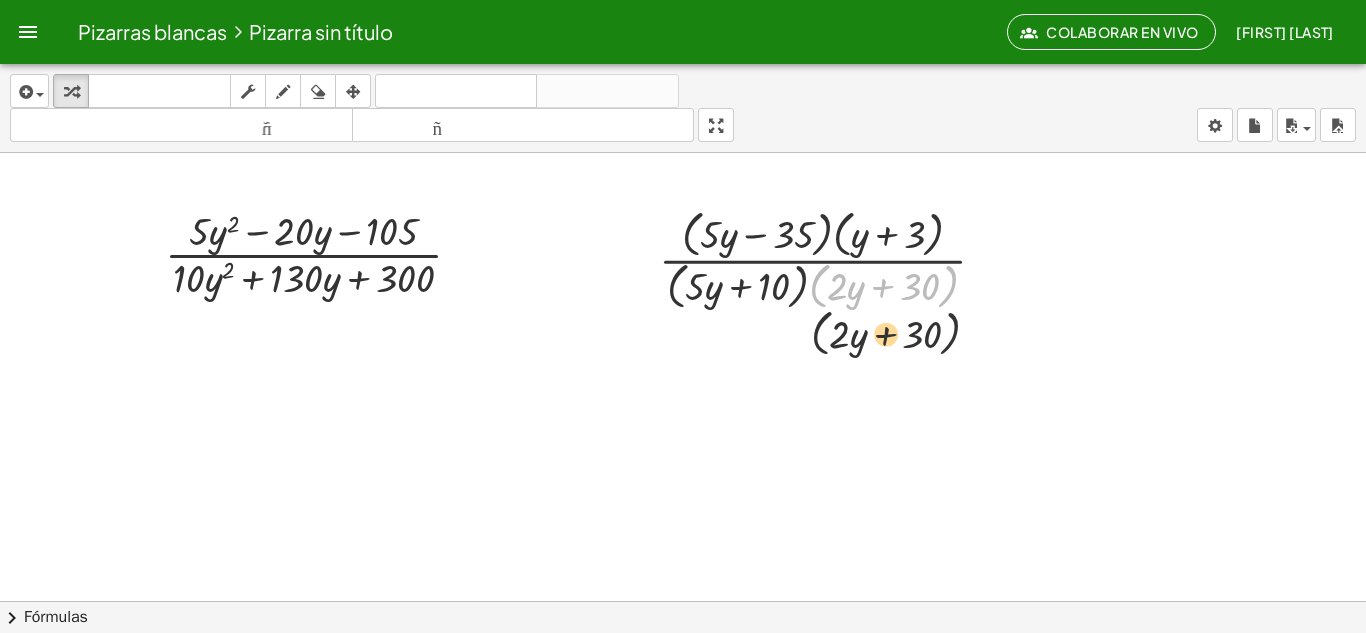 drag, startPoint x: 985, startPoint y: 278, endPoint x: 990, endPoint y: 379, distance: 101.12369 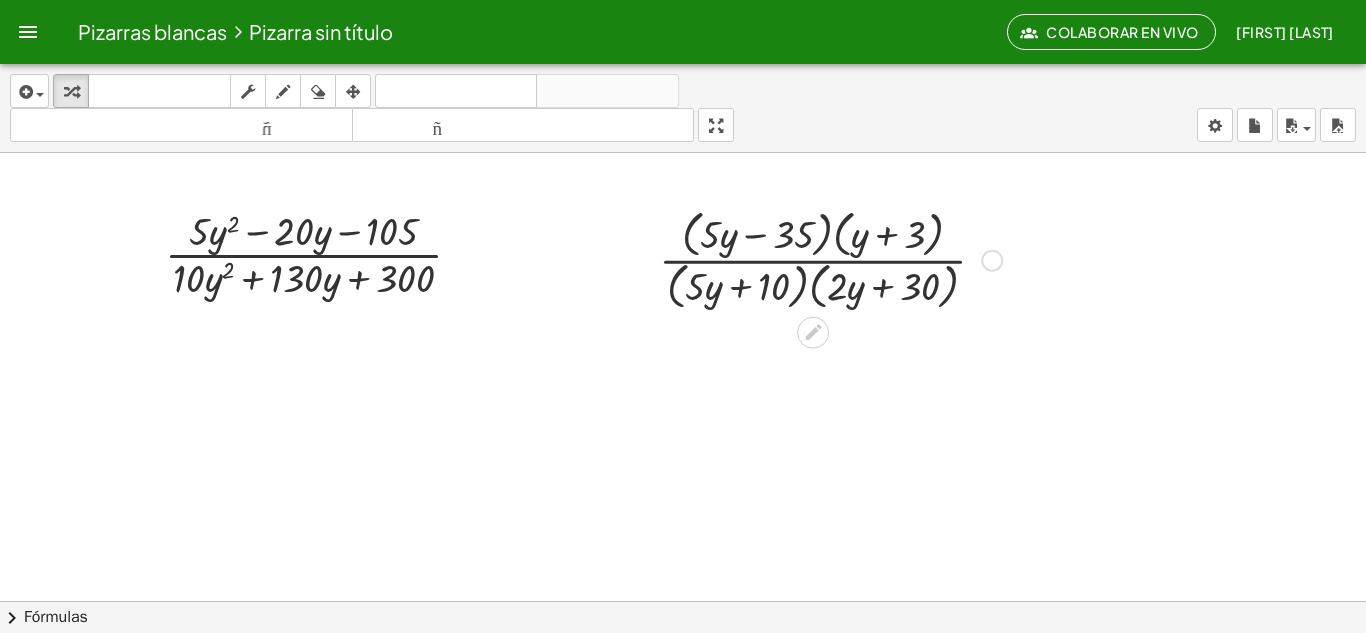 click at bounding box center [830, 258] 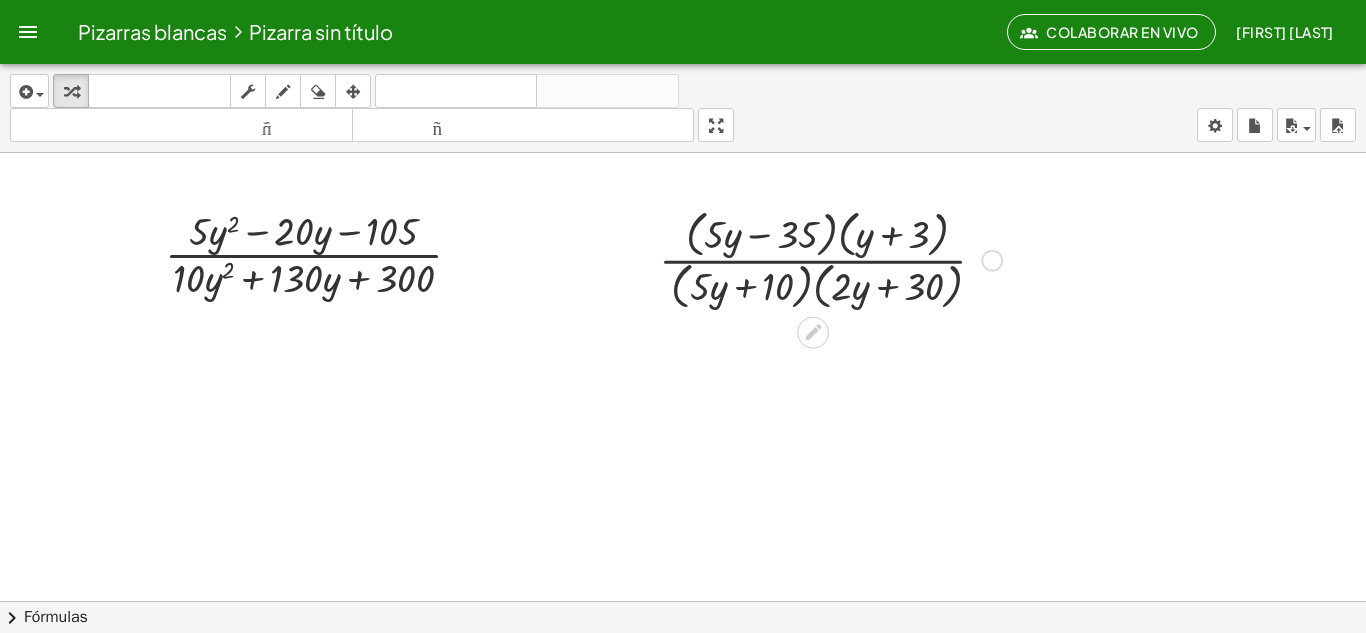 click at bounding box center (830, 258) 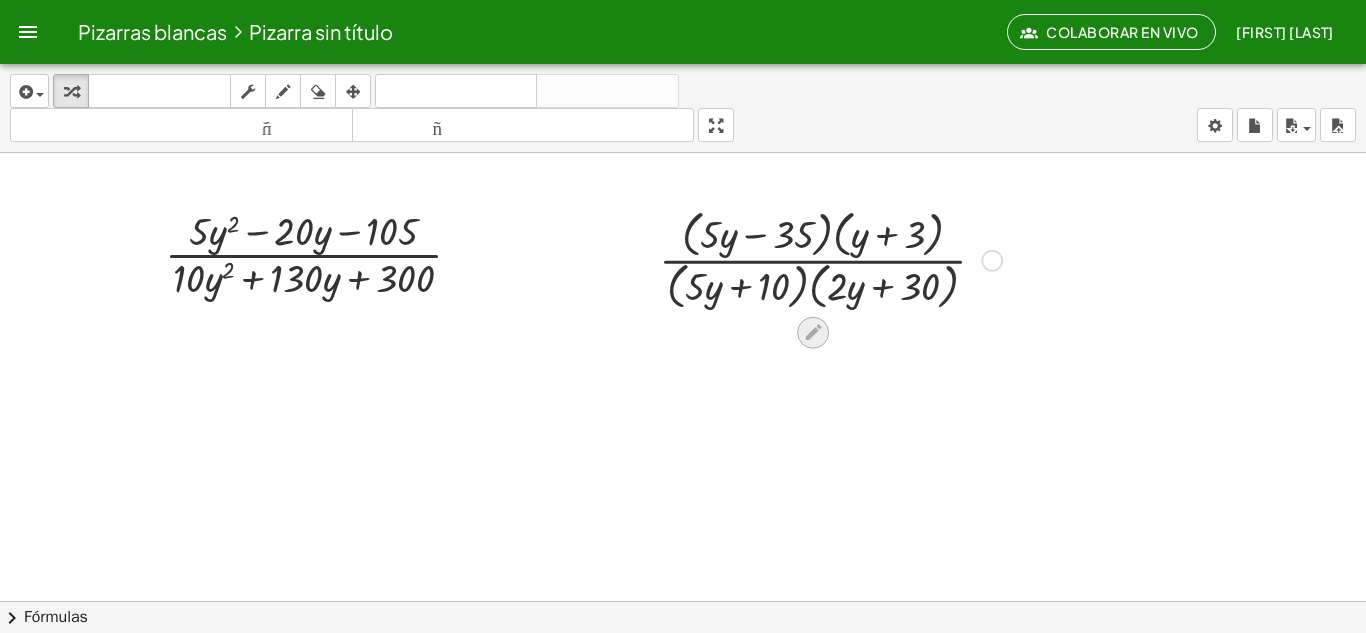 click 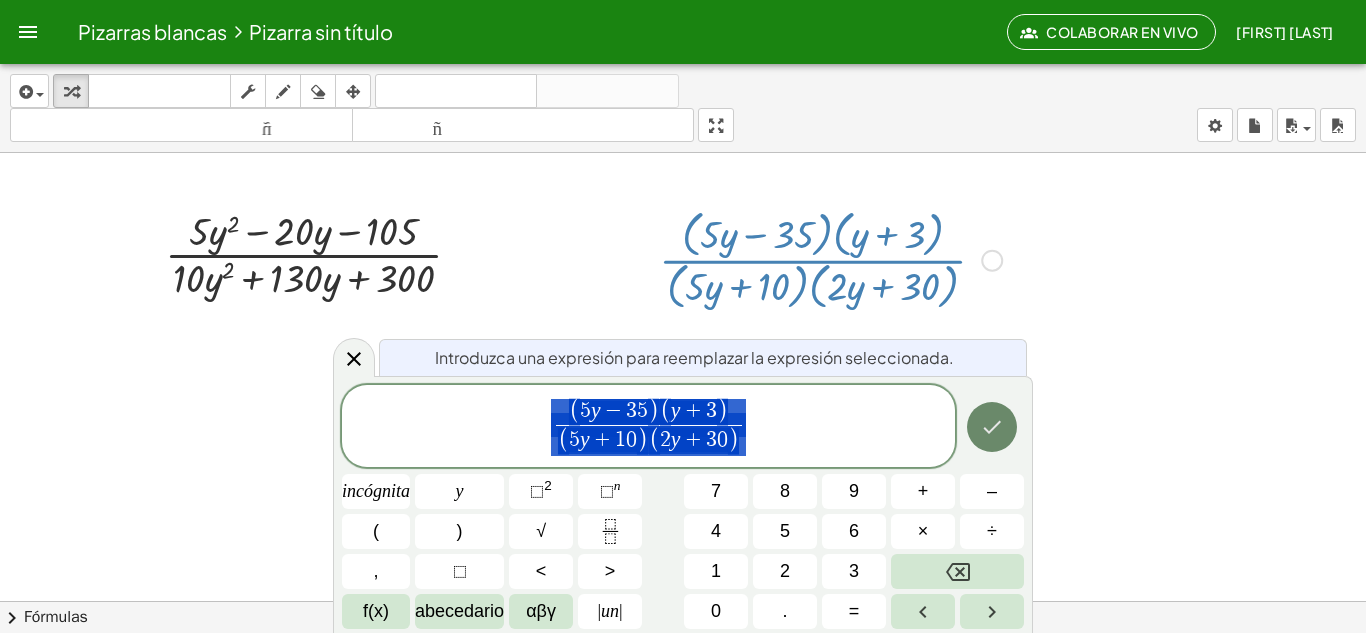 click at bounding box center (992, 427) 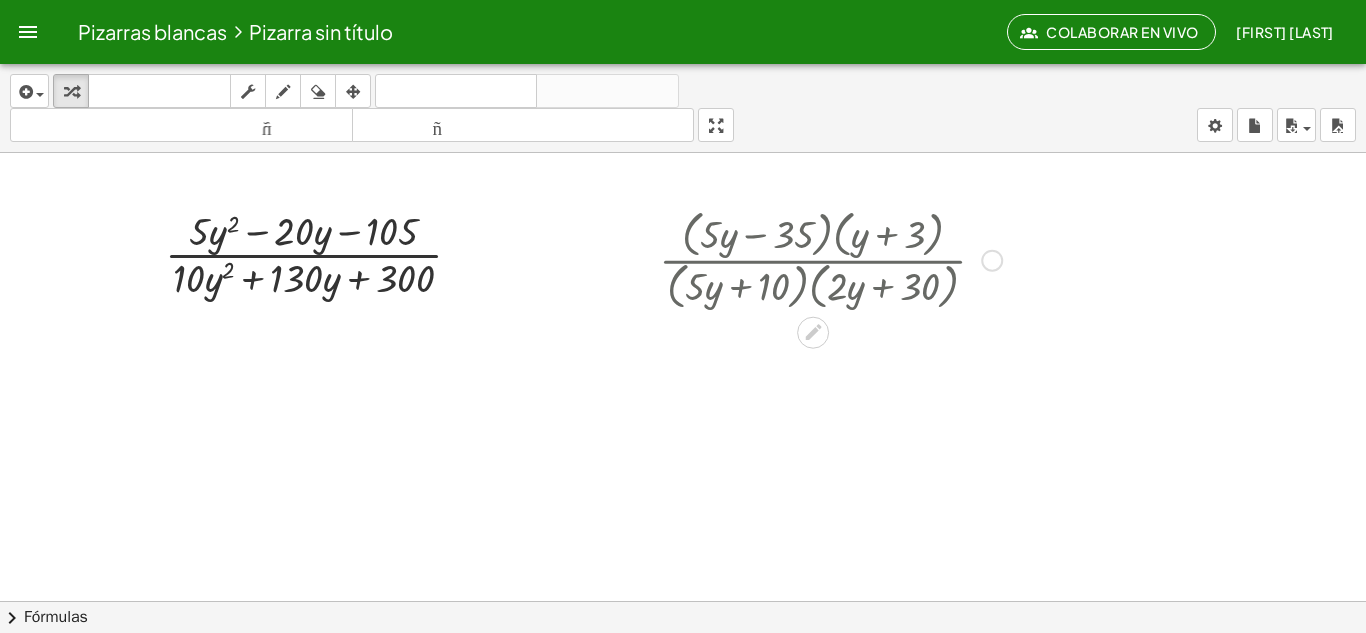 click at bounding box center [683, 679] 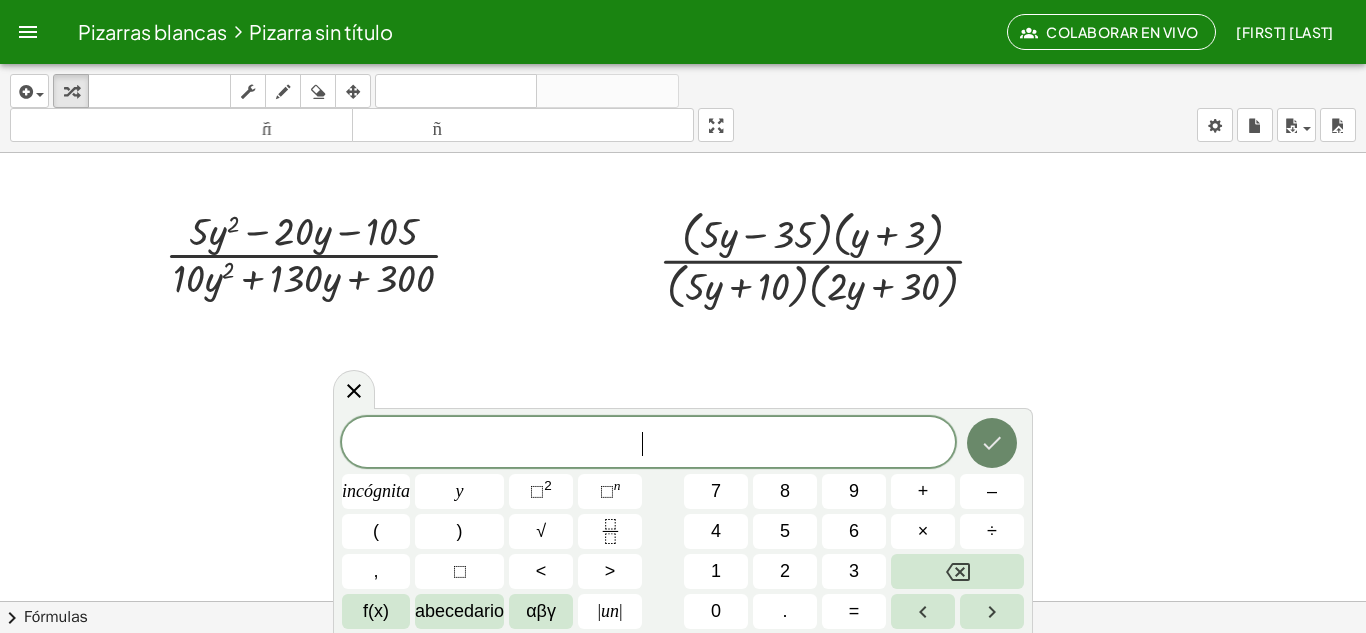 click at bounding box center [992, 443] 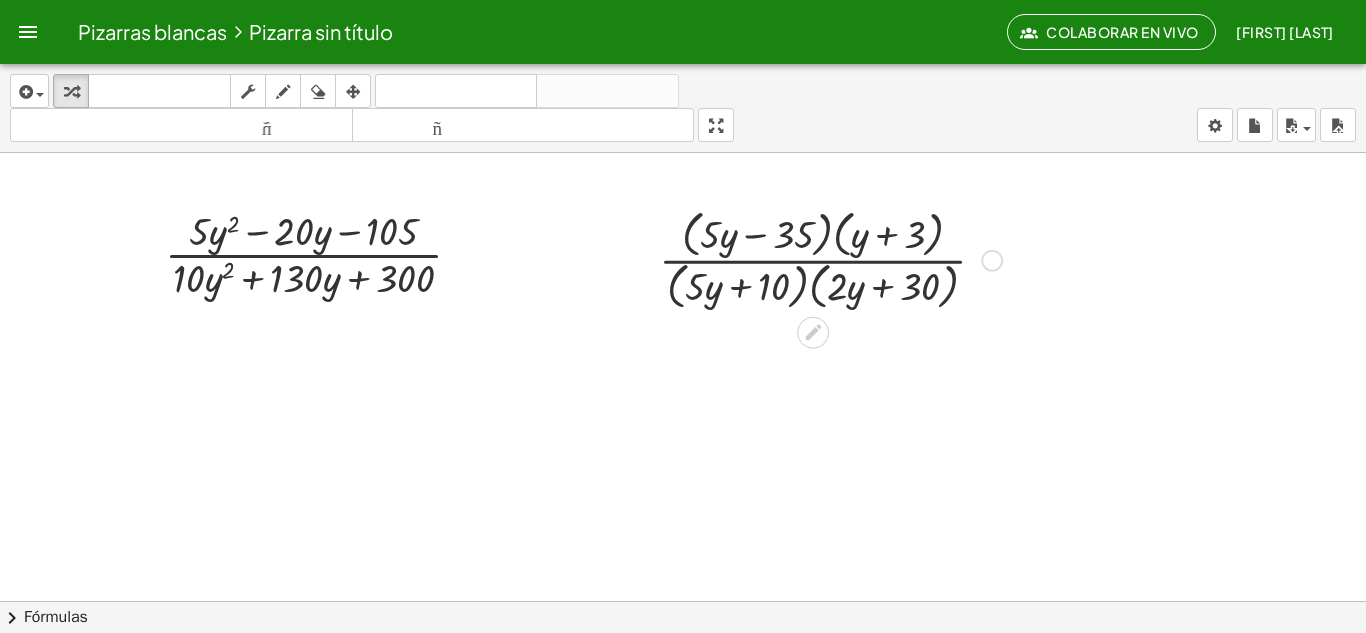 click at bounding box center (830, 258) 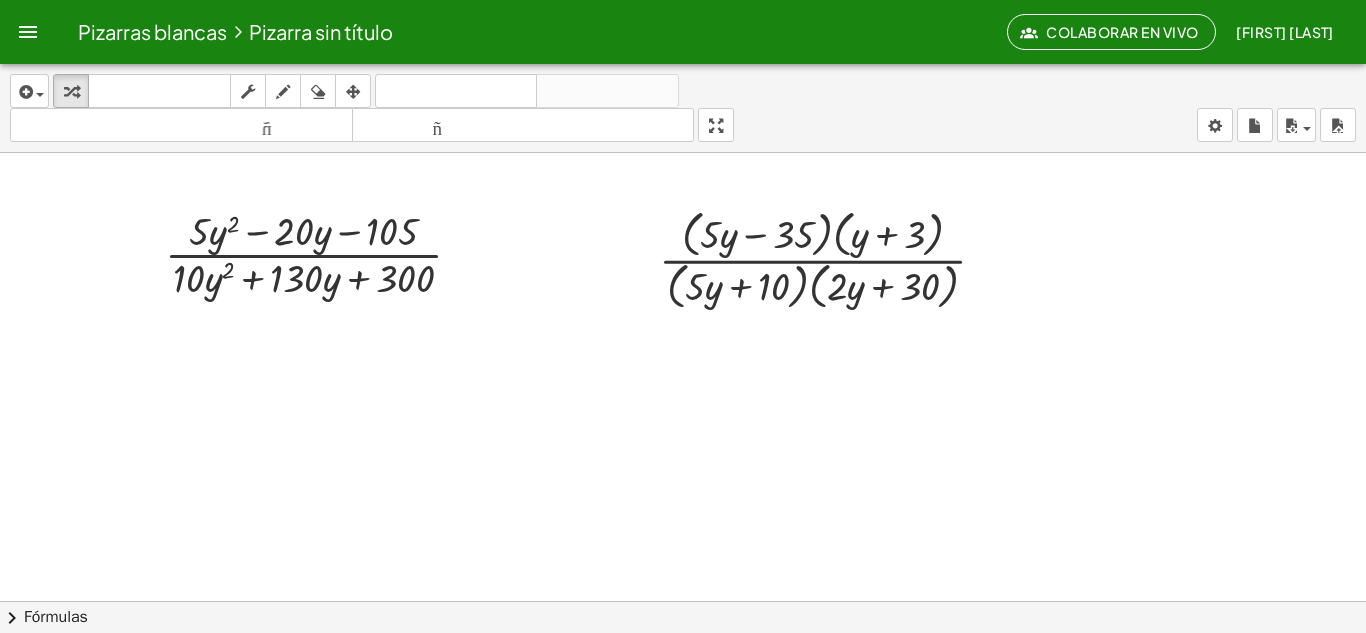 click on "chevron_right" at bounding box center (12, 618) 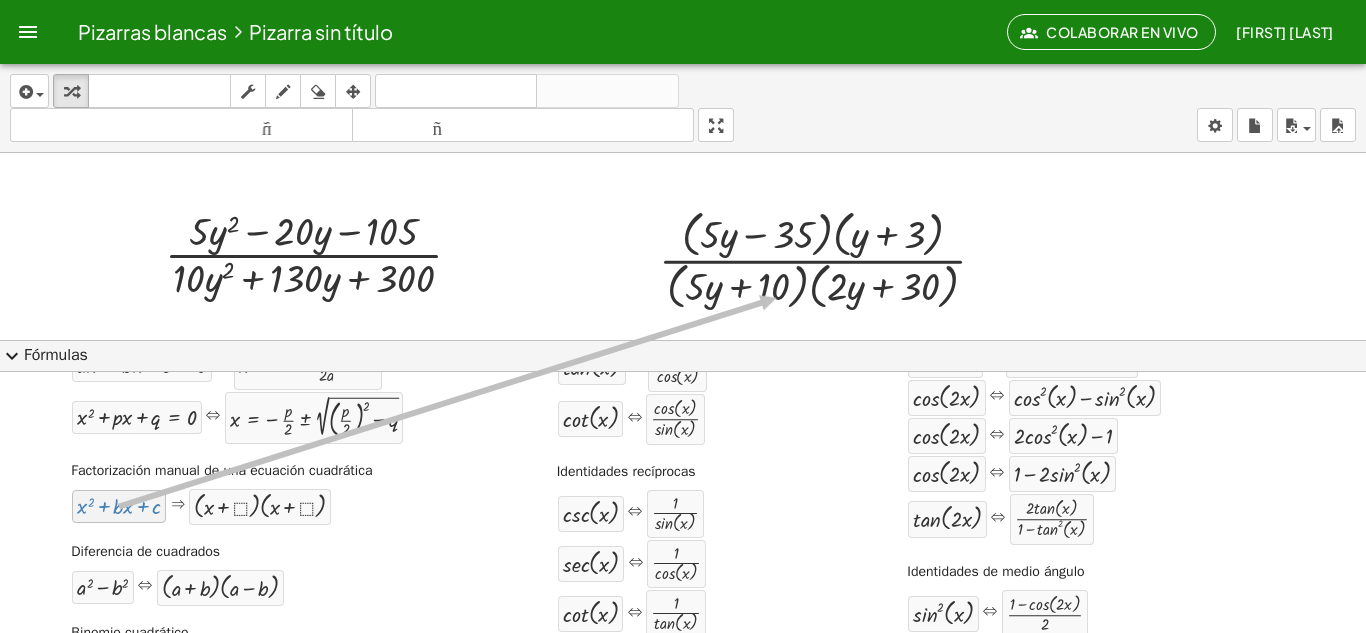 drag, startPoint x: 134, startPoint y: 509, endPoint x: 774, endPoint y: 298, distance: 673.885 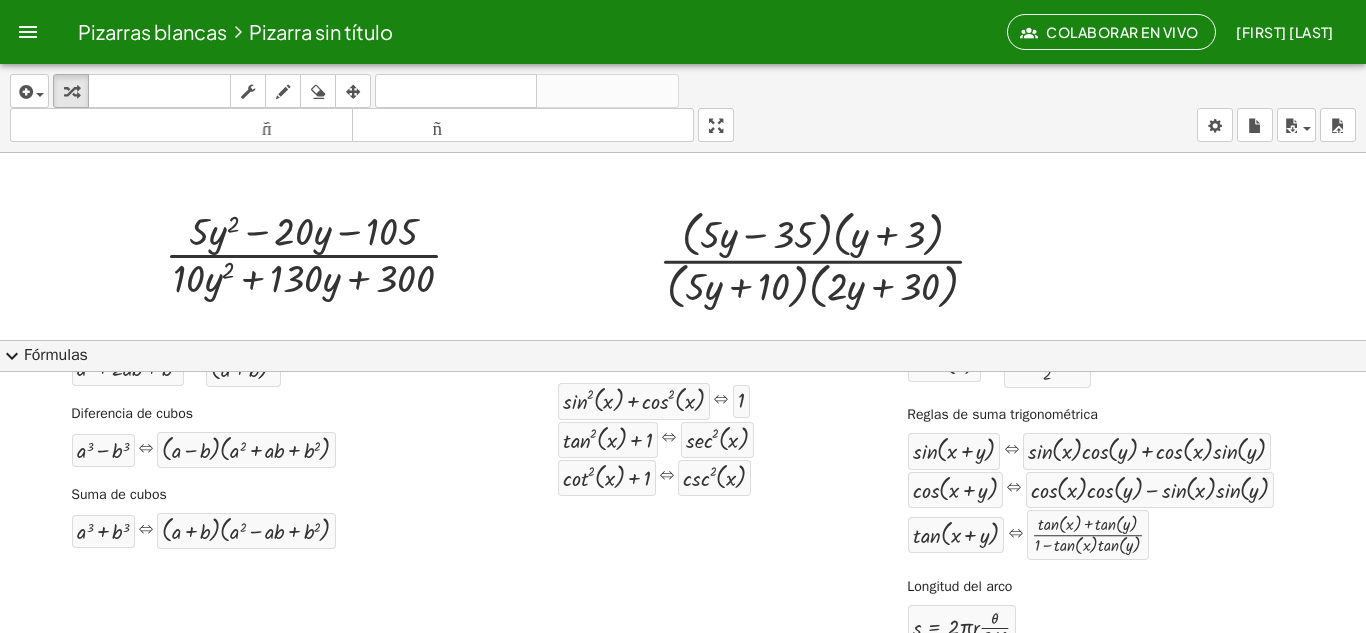 scroll, scrollTop: 438, scrollLeft: 0, axis: vertical 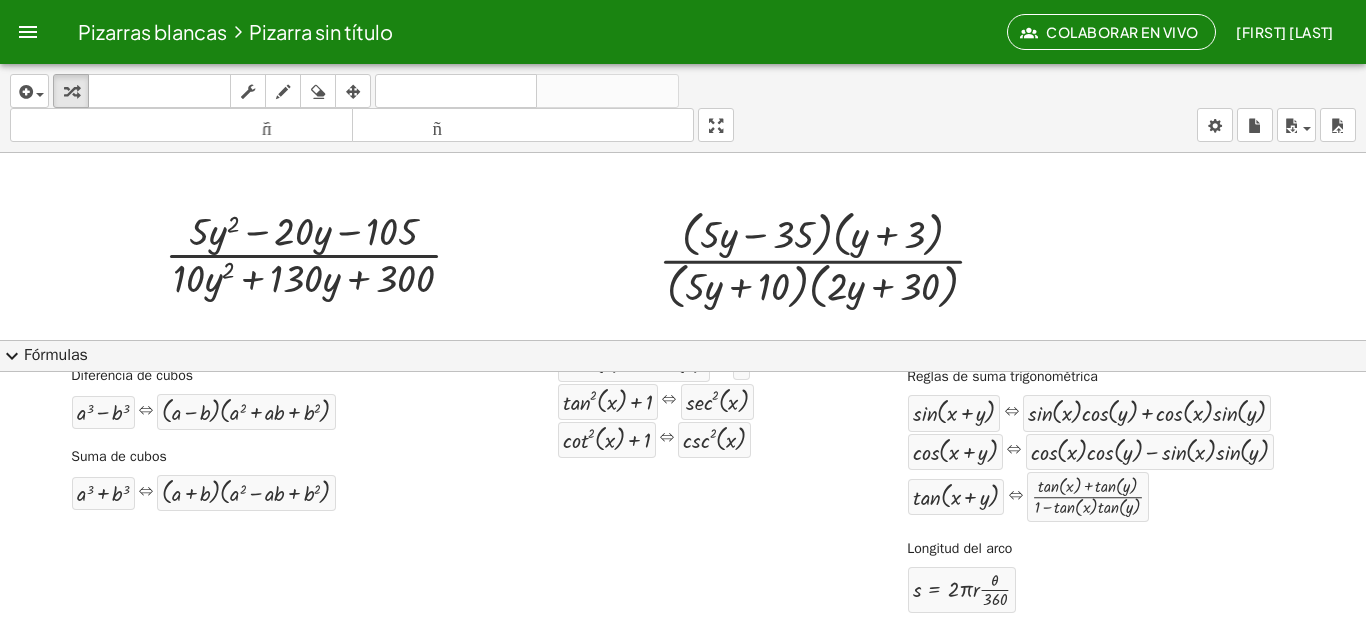 click at bounding box center [683, 679] 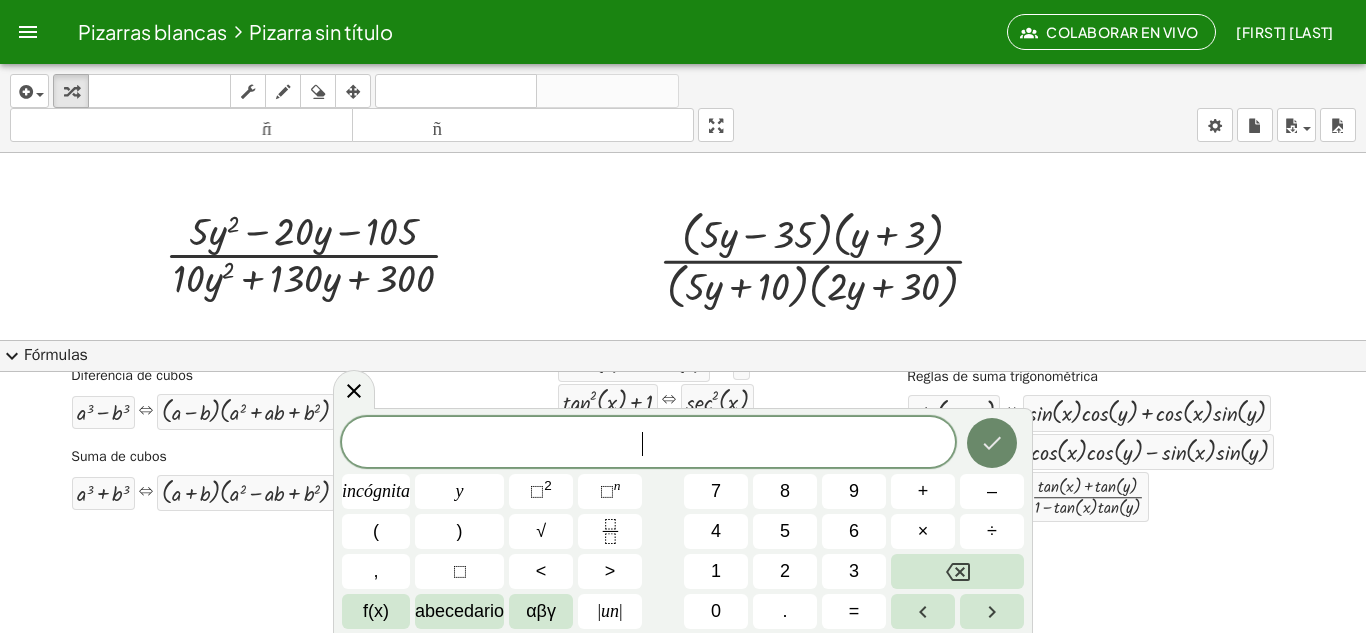 click 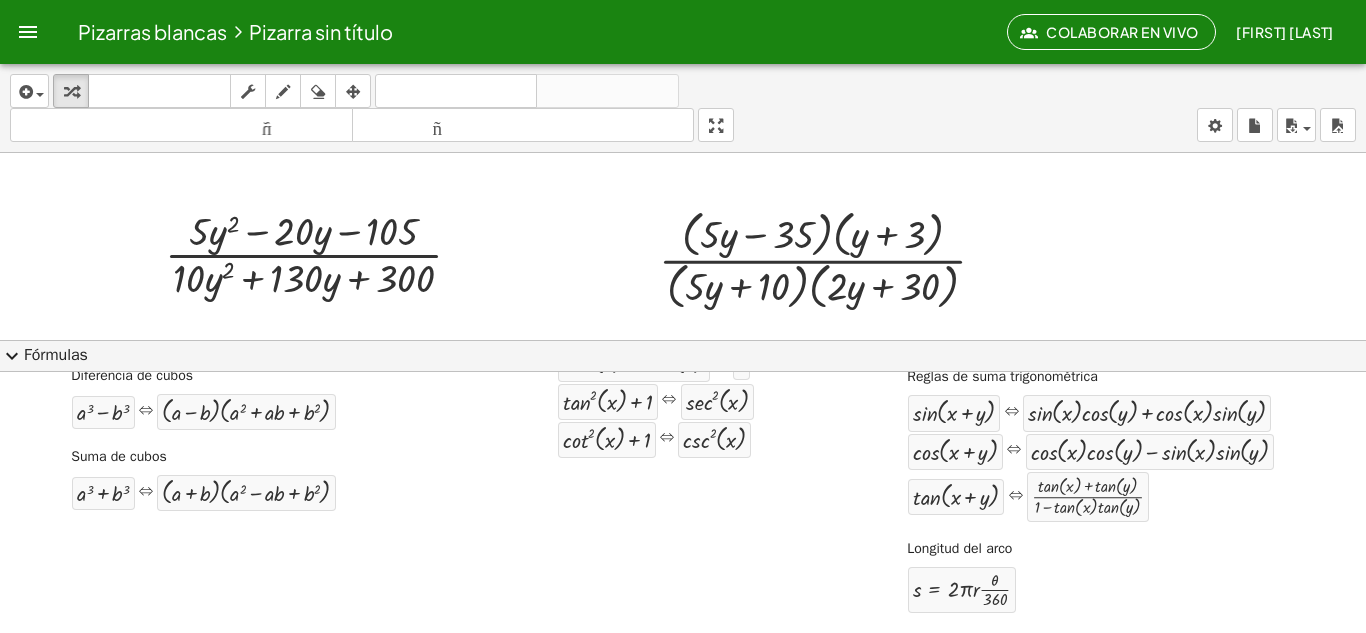 click on "expand_more" at bounding box center [12, 356] 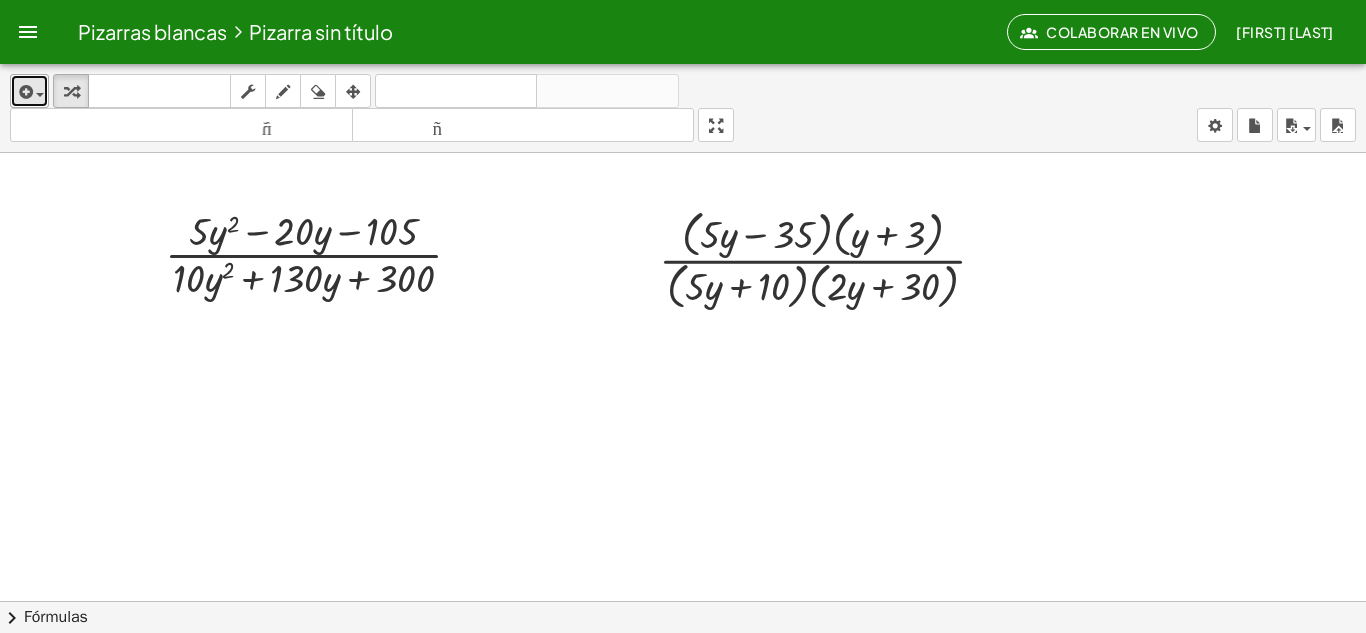 click at bounding box center [24, 92] 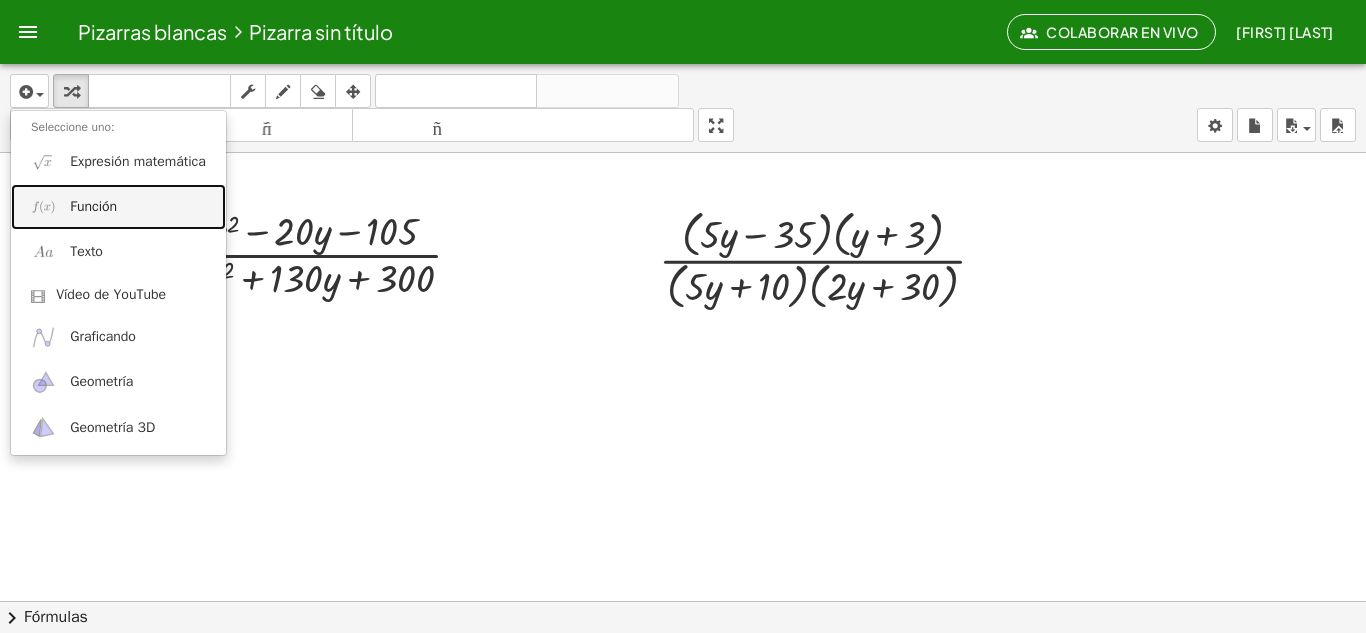 click on "Función" at bounding box center (118, 206) 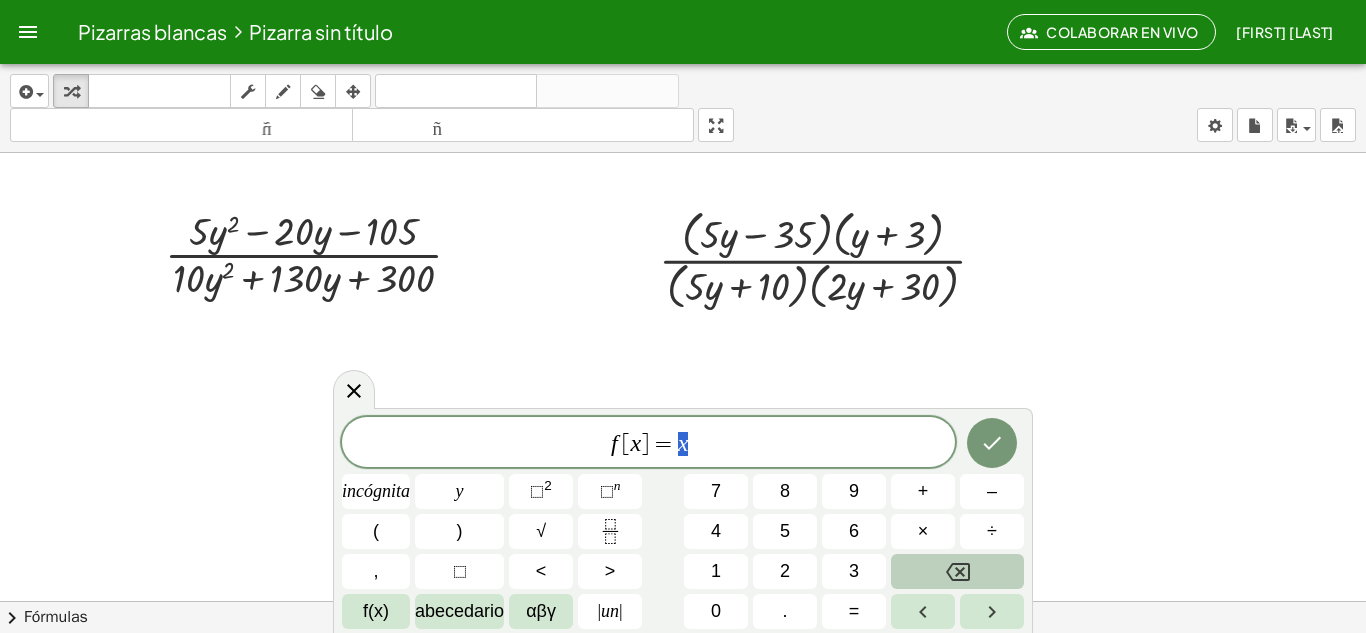 click at bounding box center [957, 571] 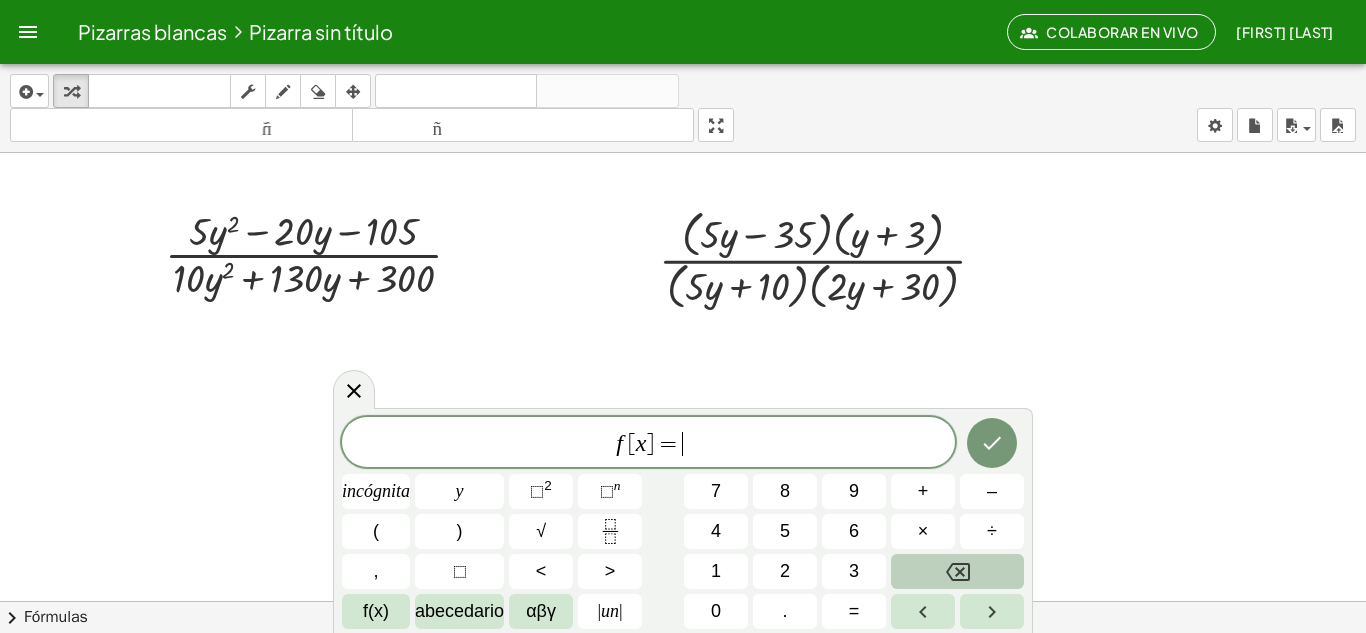 click at bounding box center (957, 571) 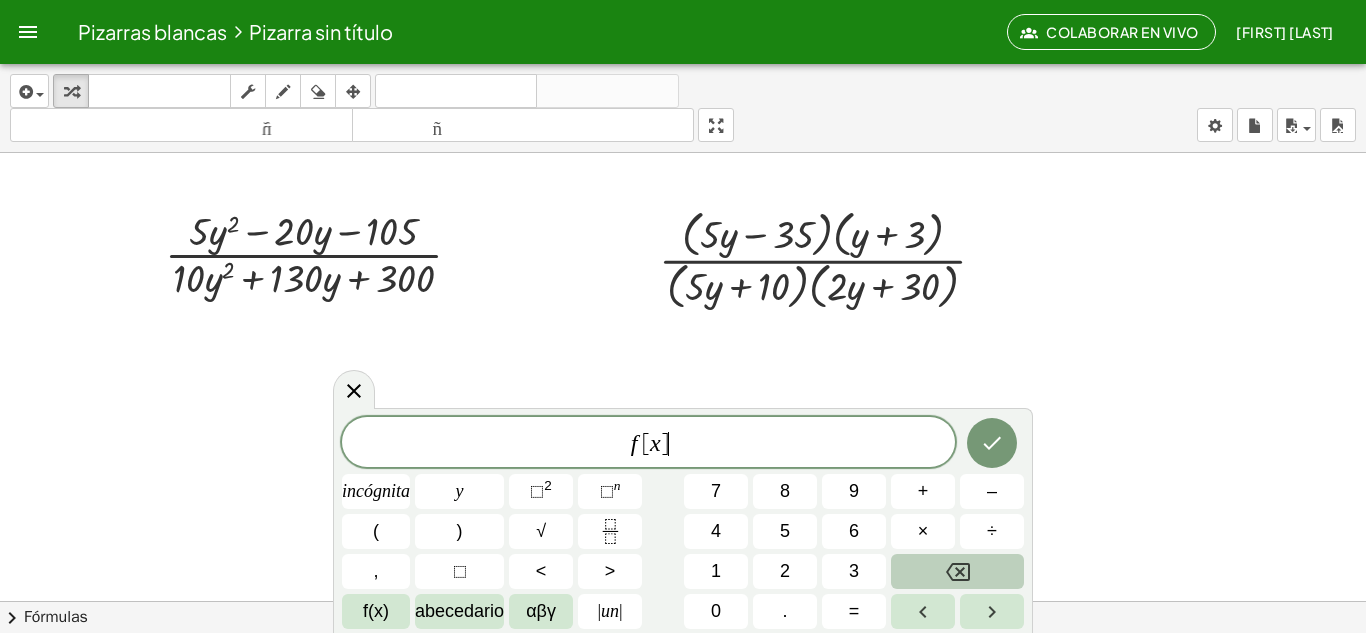 click at bounding box center [957, 571] 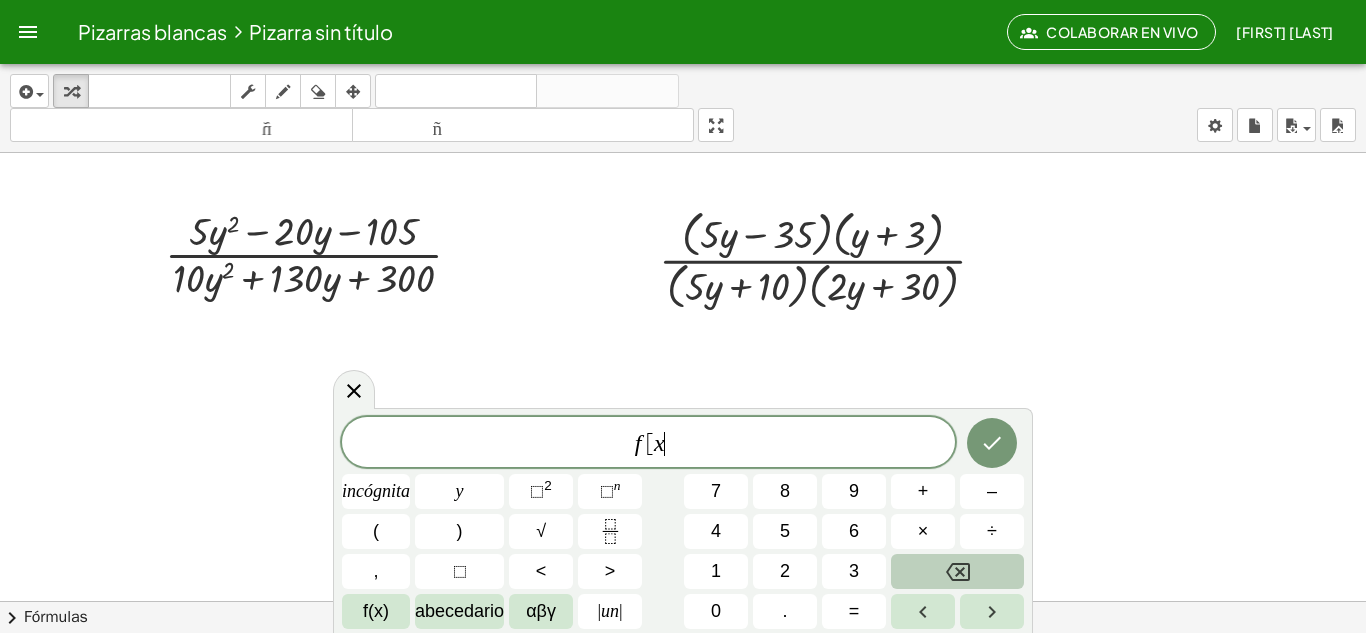 click at bounding box center [957, 571] 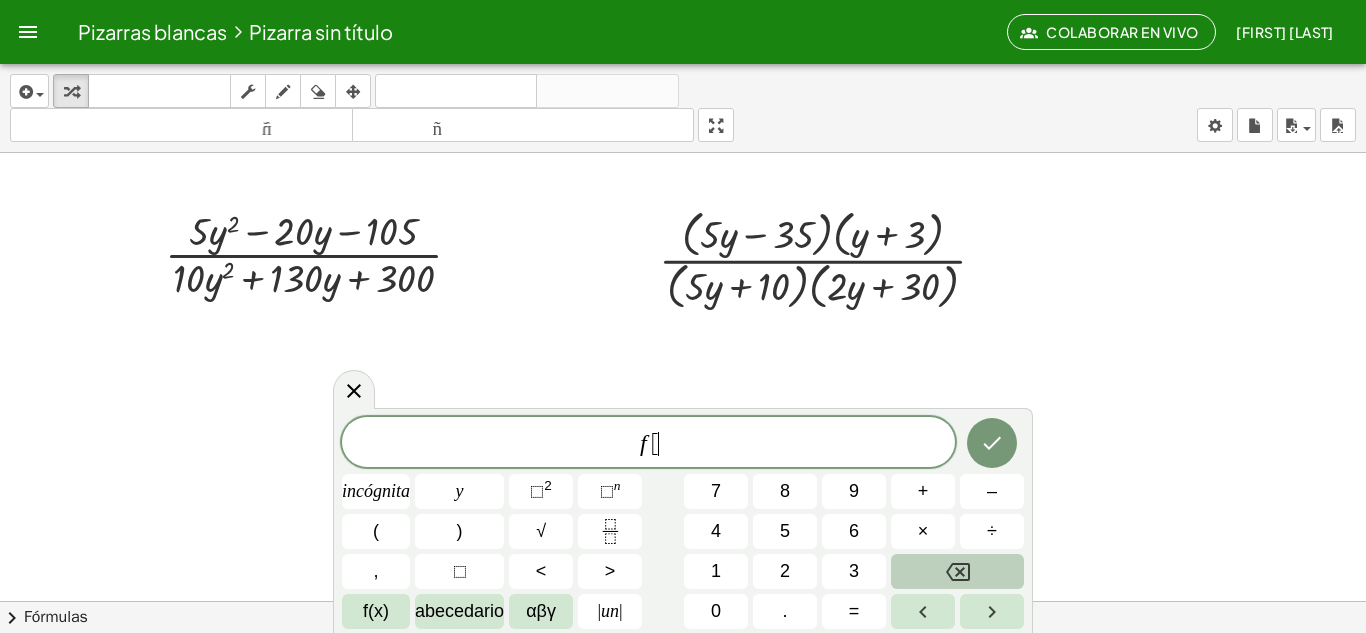 click at bounding box center [957, 571] 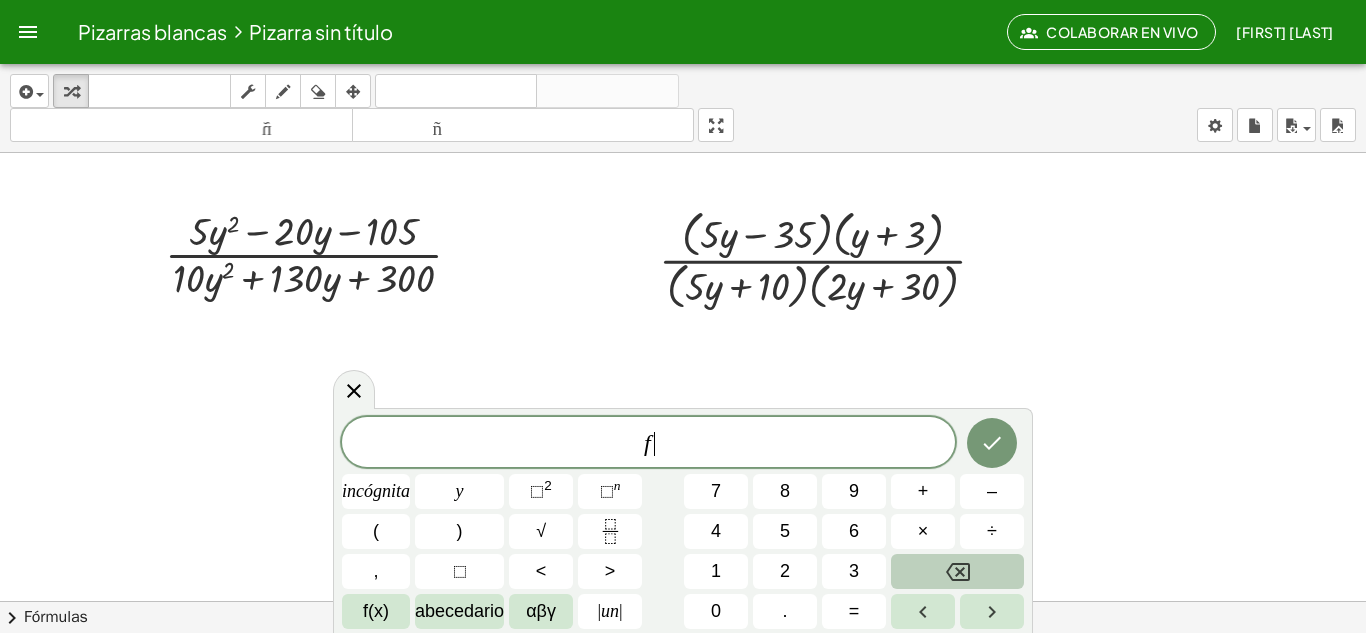 click at bounding box center [957, 571] 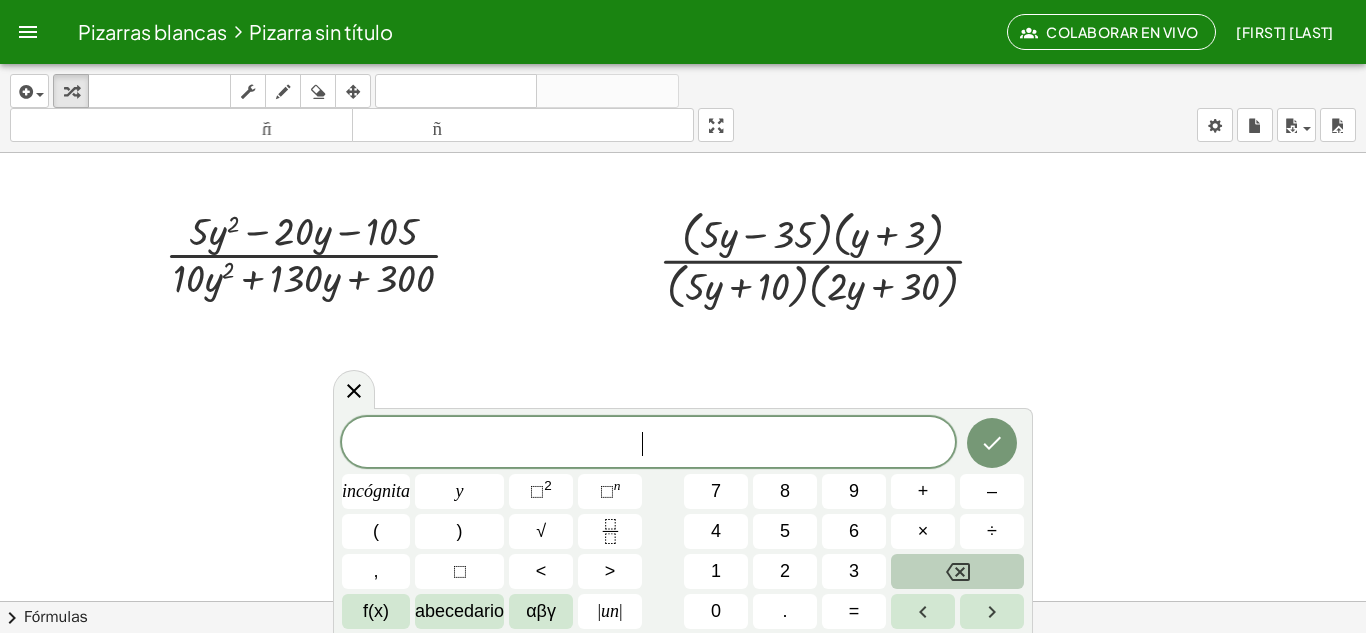 click at bounding box center [957, 571] 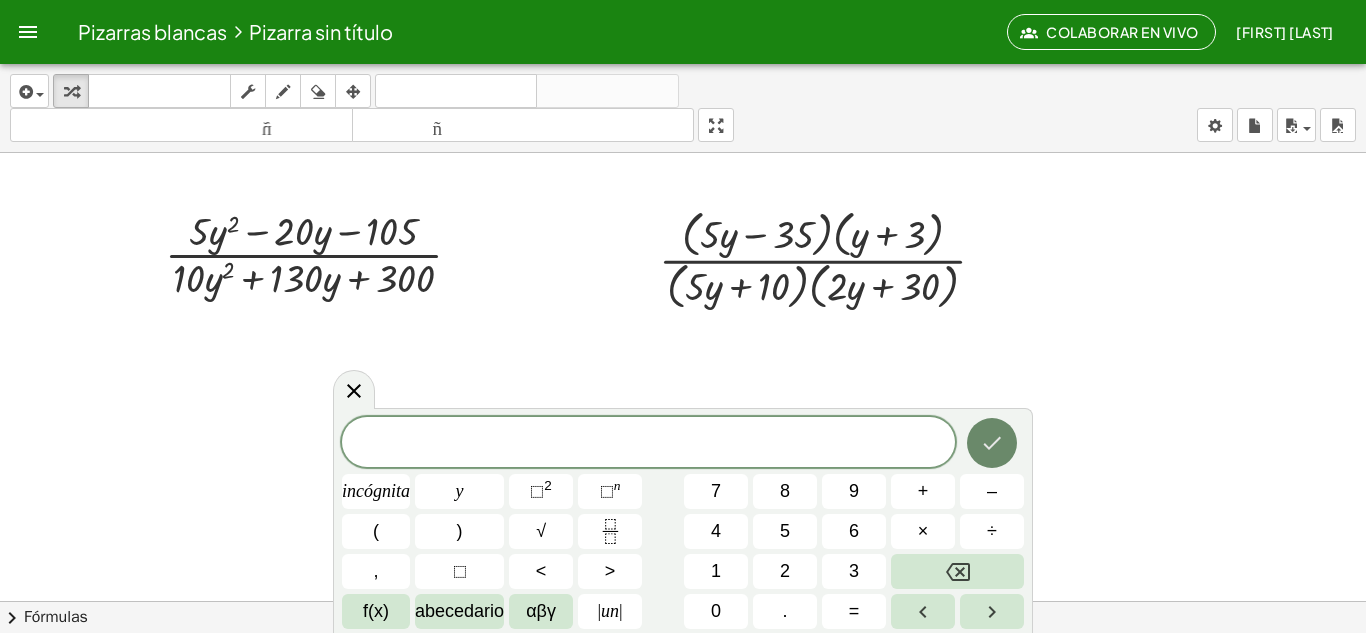 click at bounding box center (992, 443) 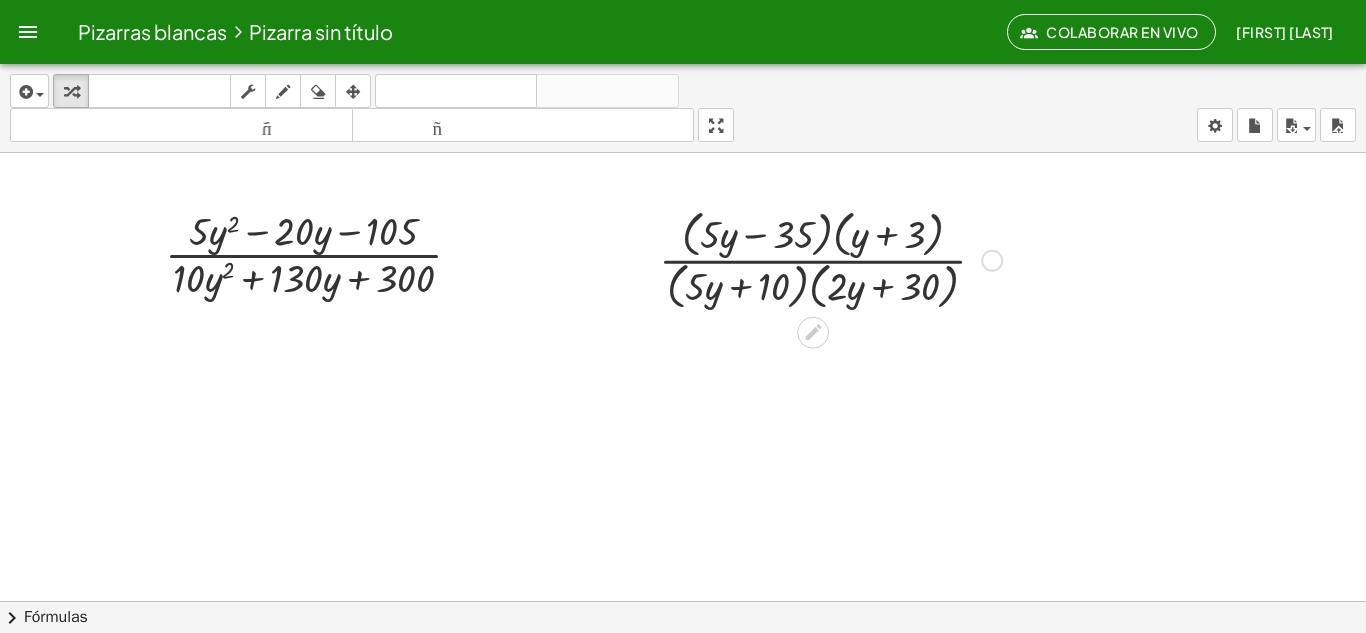 click at bounding box center [830, 258] 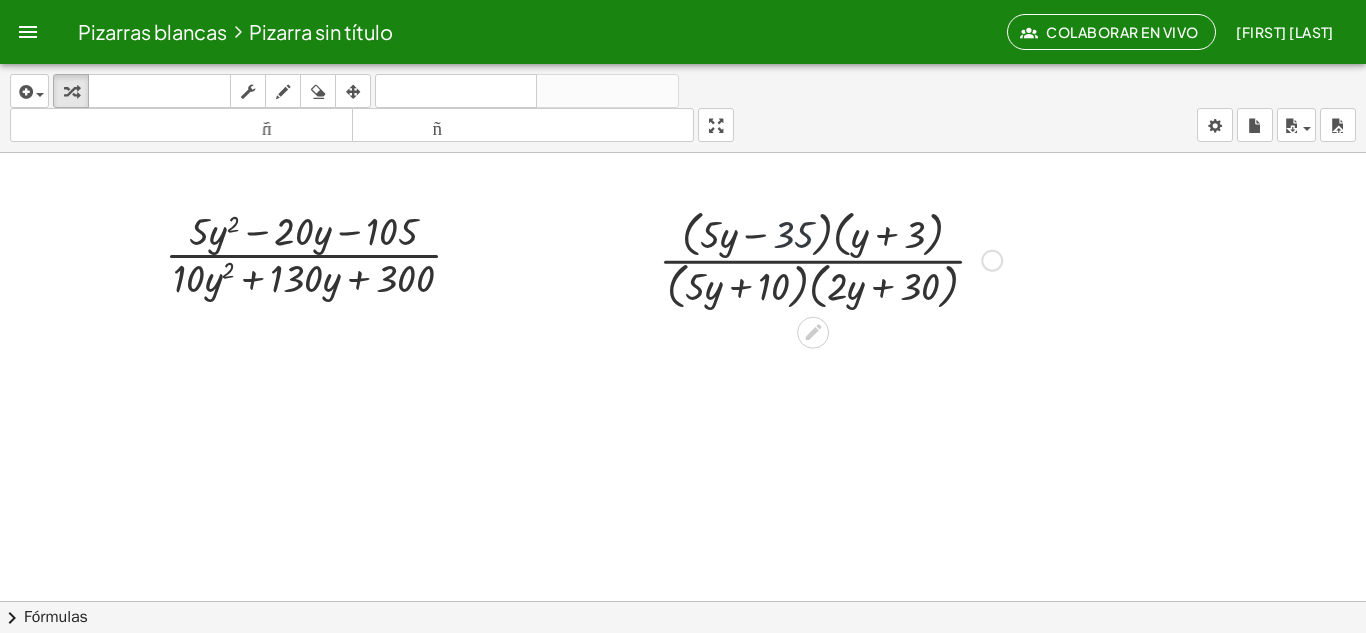 drag, startPoint x: 842, startPoint y: 279, endPoint x: 337, endPoint y: 169, distance: 516.8414 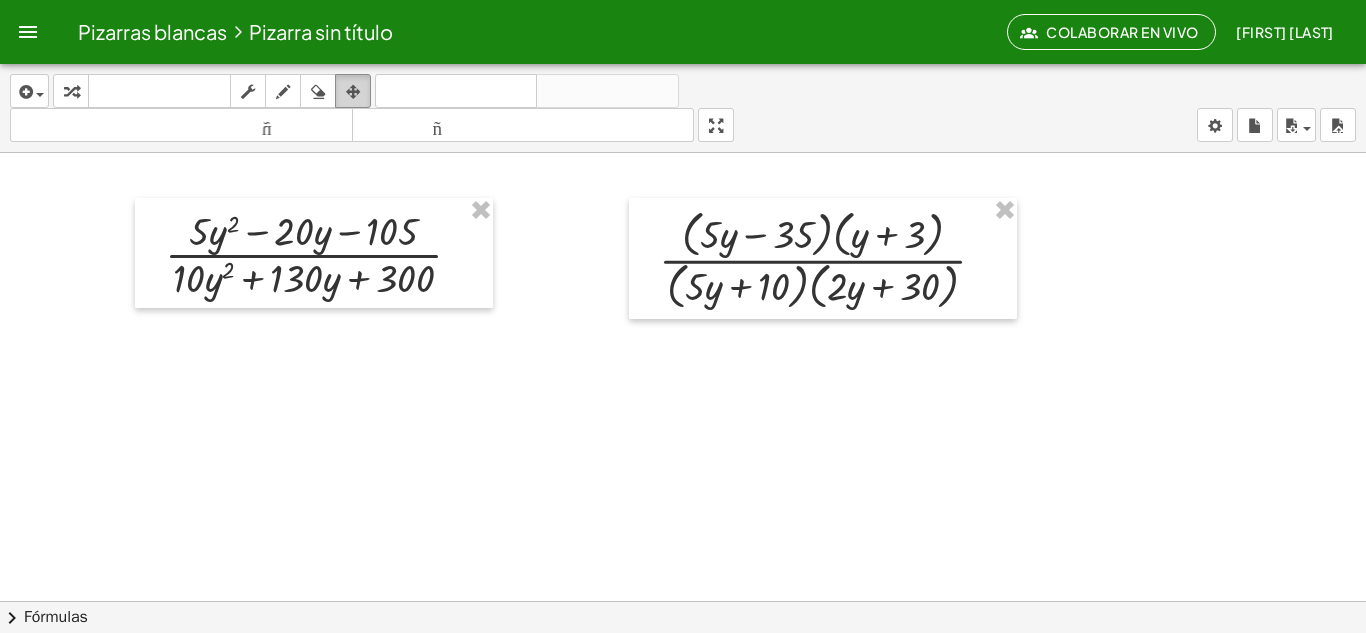 click at bounding box center (353, 91) 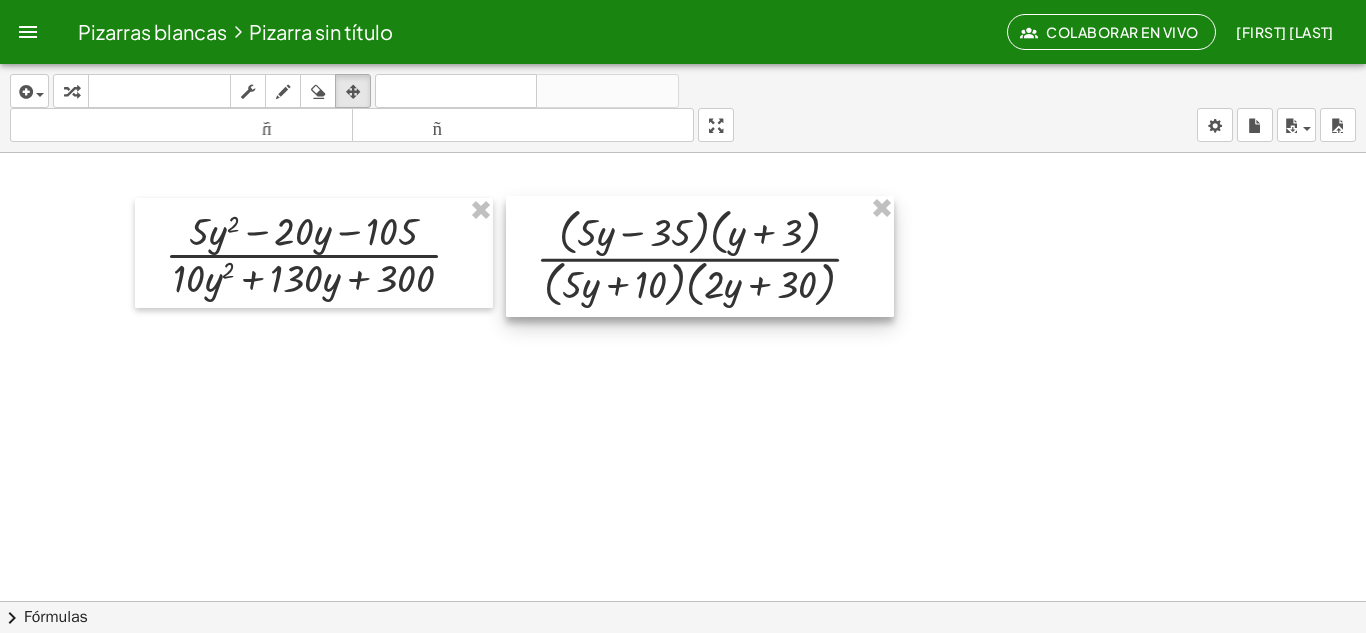 drag, startPoint x: 853, startPoint y: 262, endPoint x: 730, endPoint y: 260, distance: 123.01626 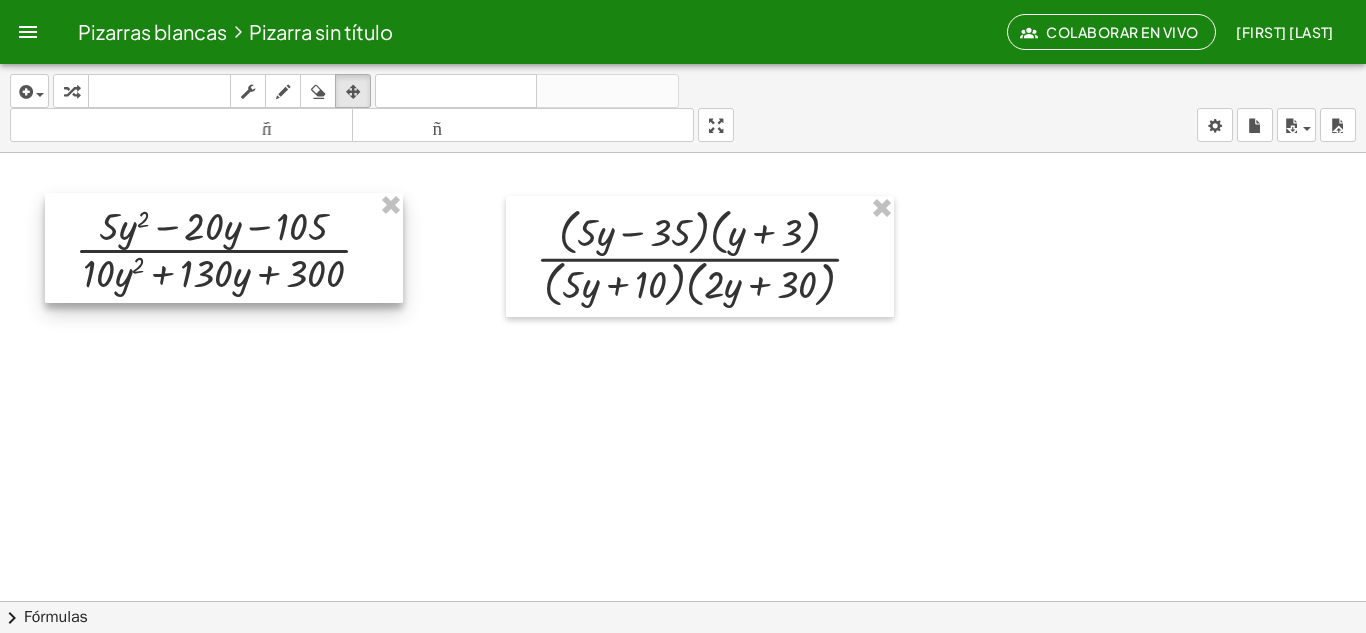 drag, startPoint x: 439, startPoint y: 253, endPoint x: 349, endPoint y: 248, distance: 90.13878 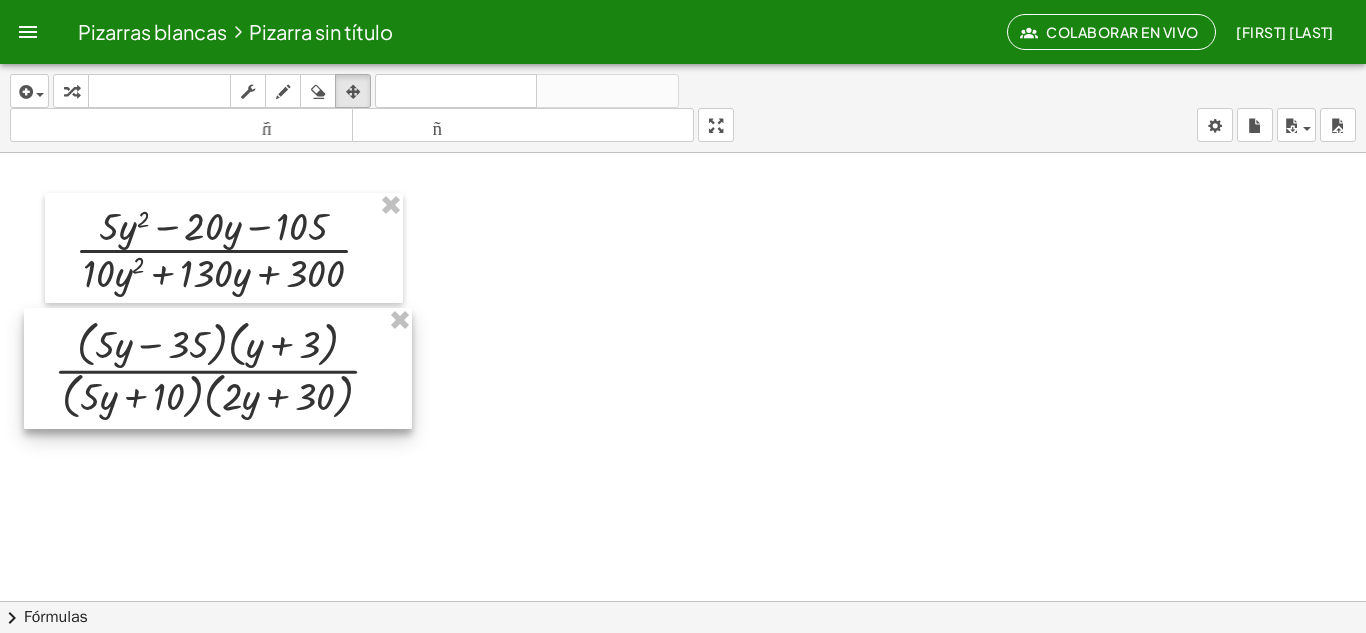 drag, startPoint x: 734, startPoint y: 282, endPoint x: 252, endPoint y: 394, distance: 494.8414 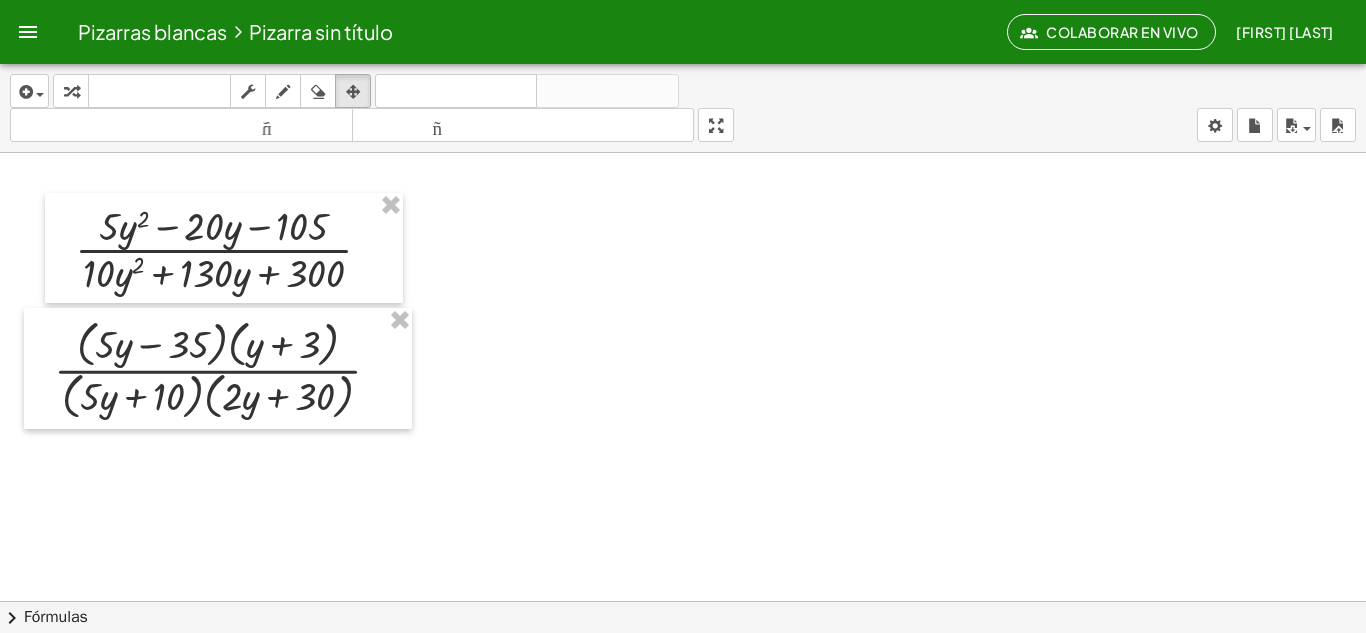 click at bounding box center (683, 679) 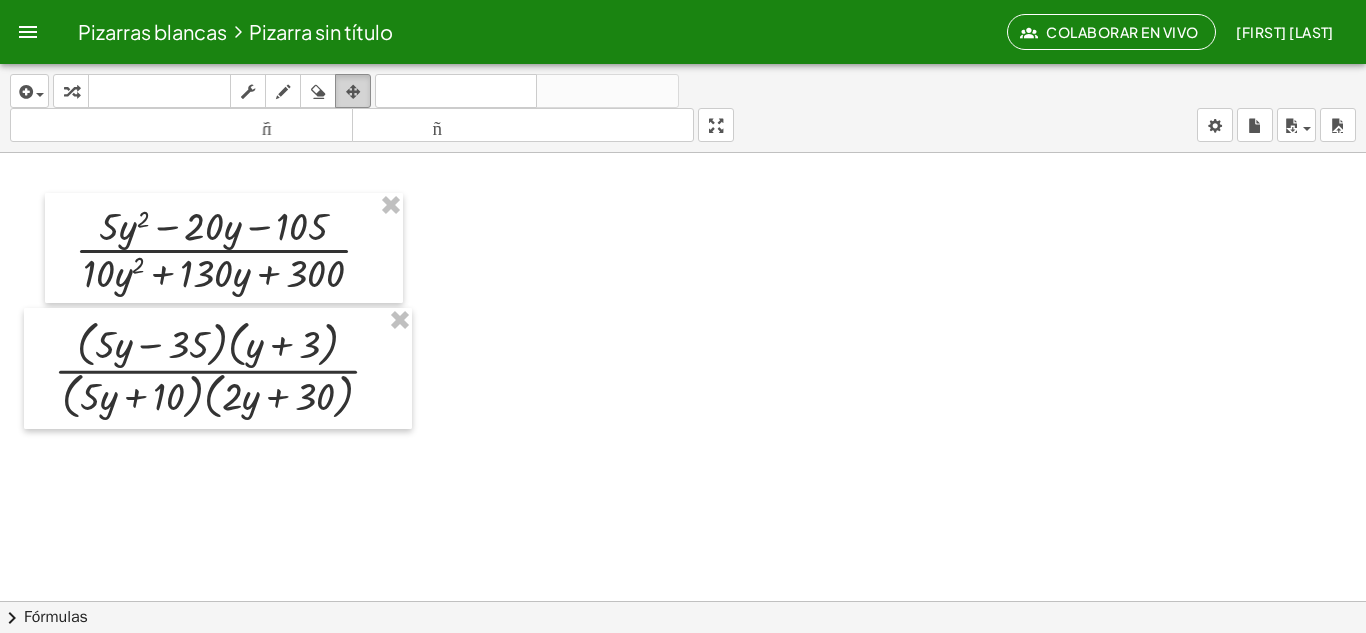 click at bounding box center [353, 91] 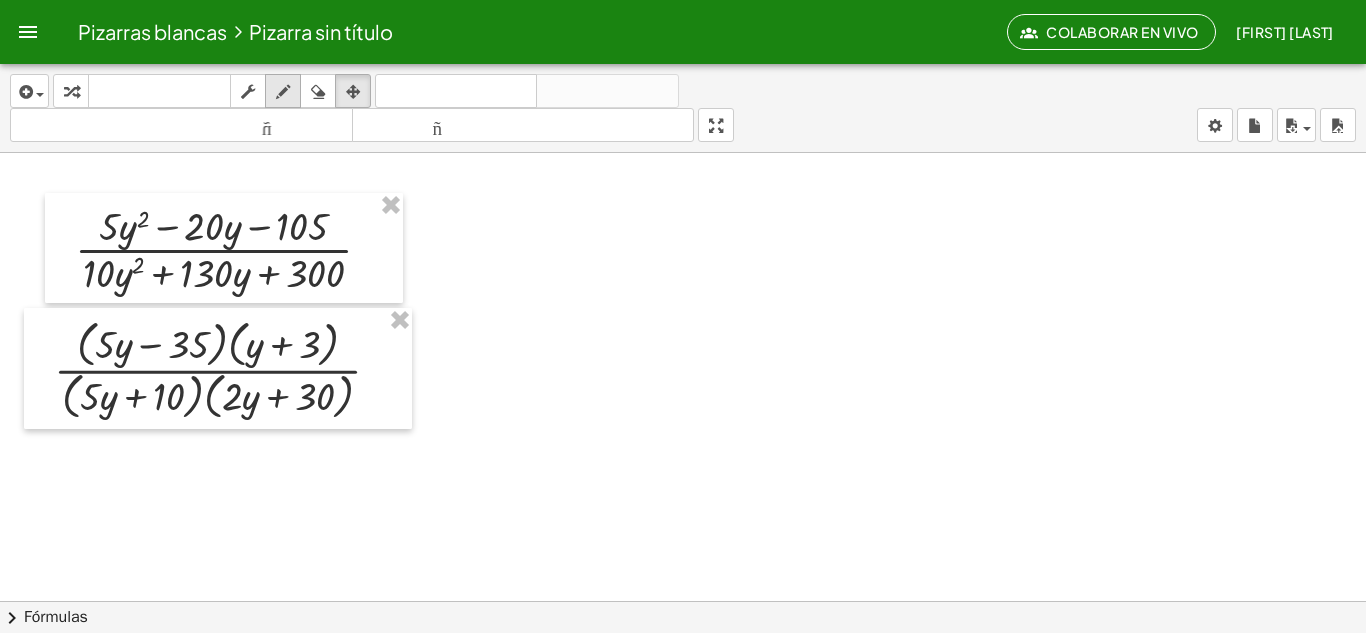 click at bounding box center (283, 92) 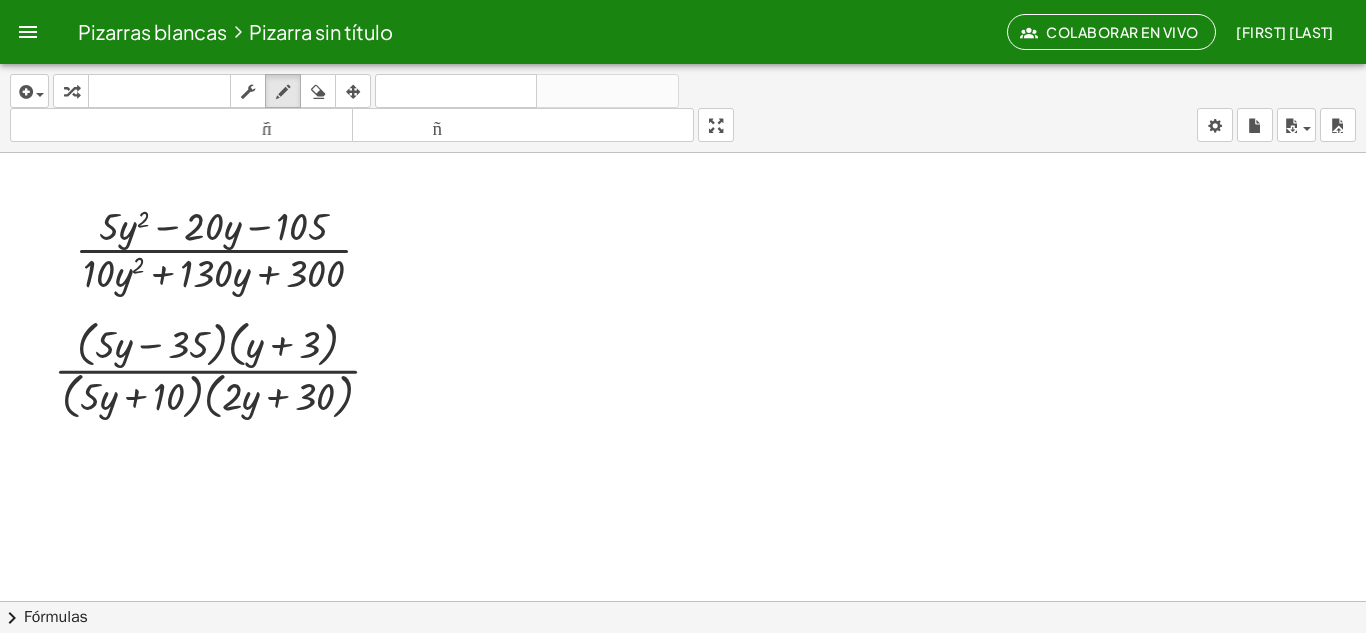 click at bounding box center (683, 679) 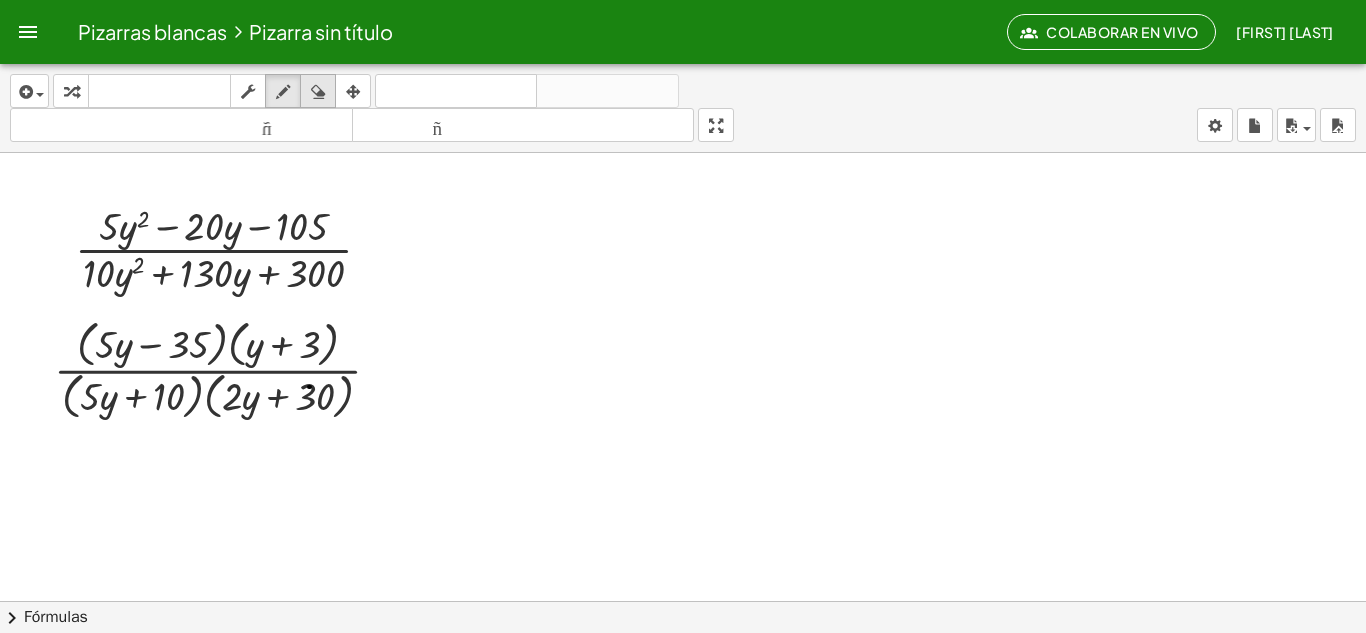 click at bounding box center [318, 91] 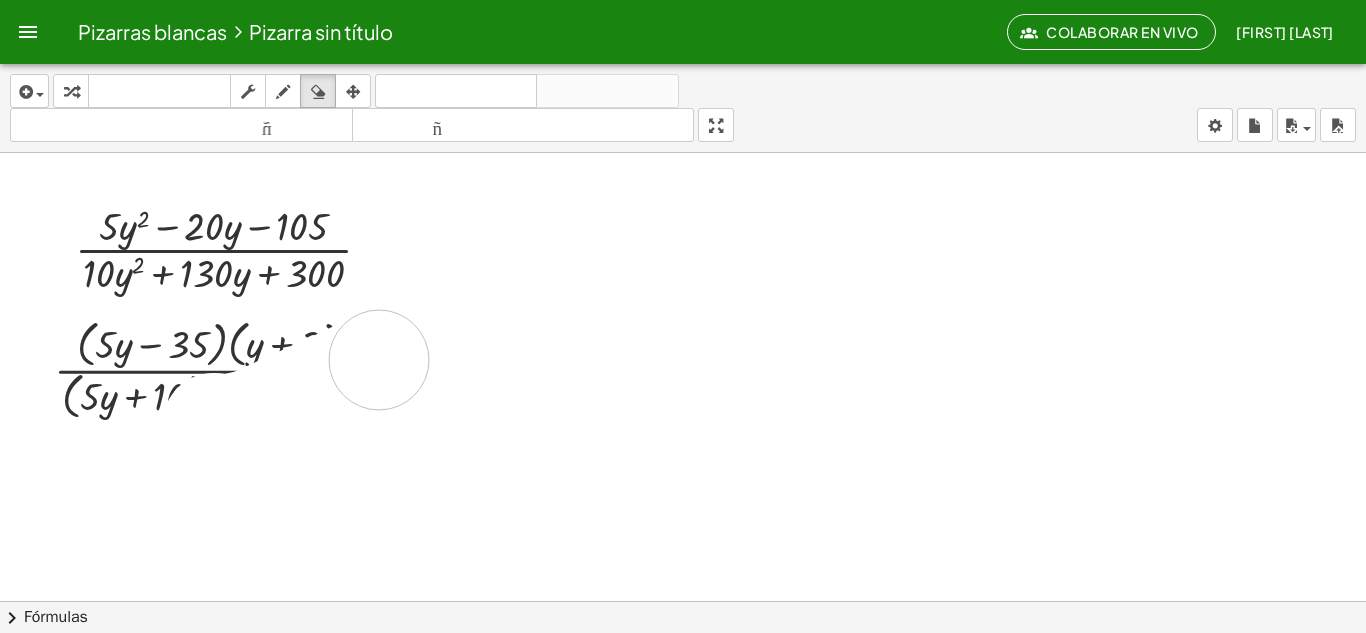 drag, startPoint x: 216, startPoint y: 424, endPoint x: 393, endPoint y: 351, distance: 191.46278 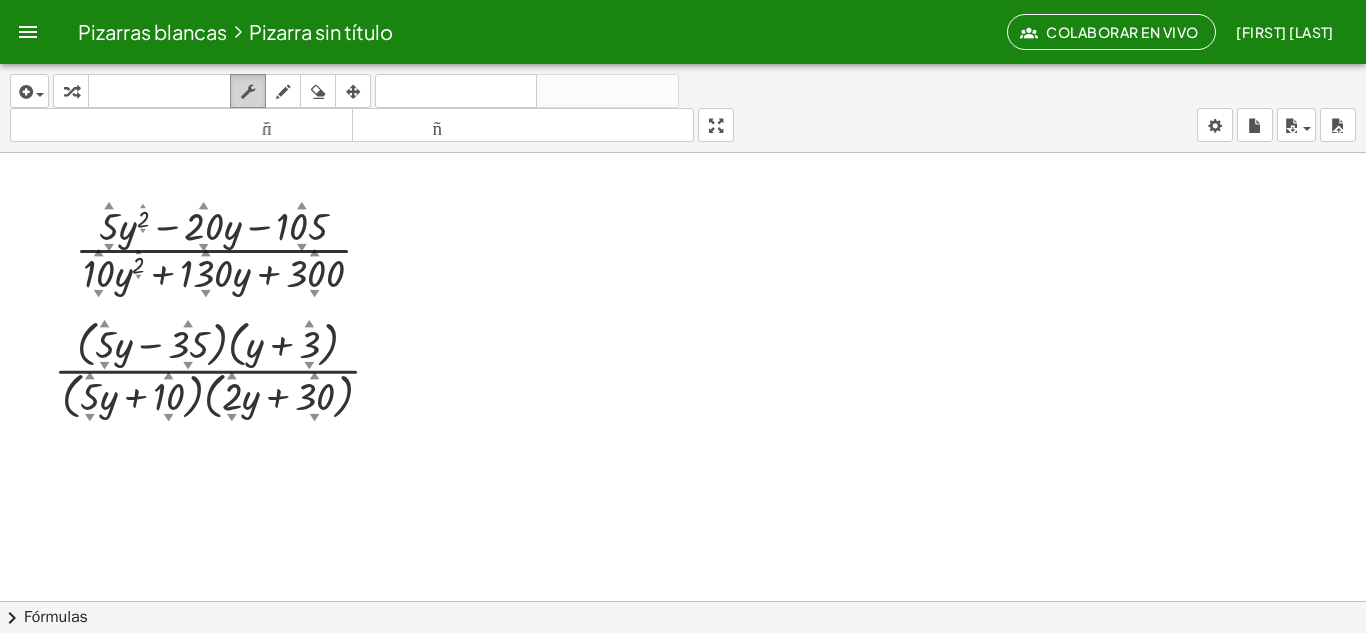 click at bounding box center (248, 91) 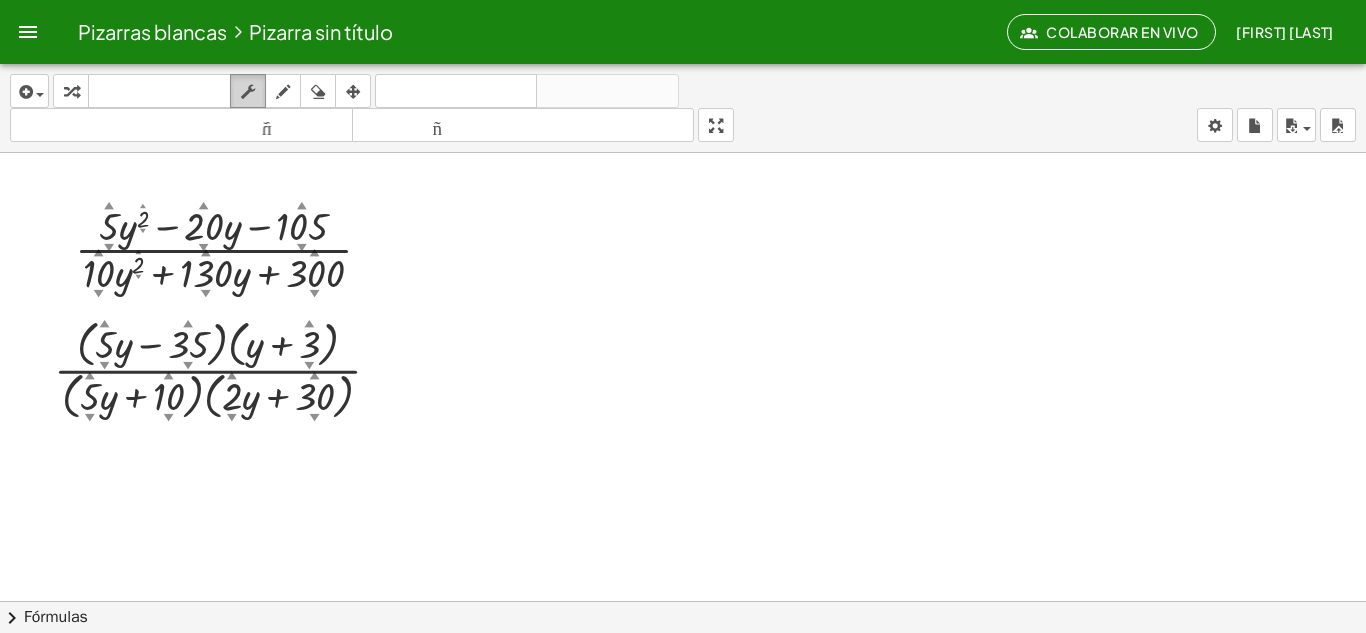 click at bounding box center [248, 92] 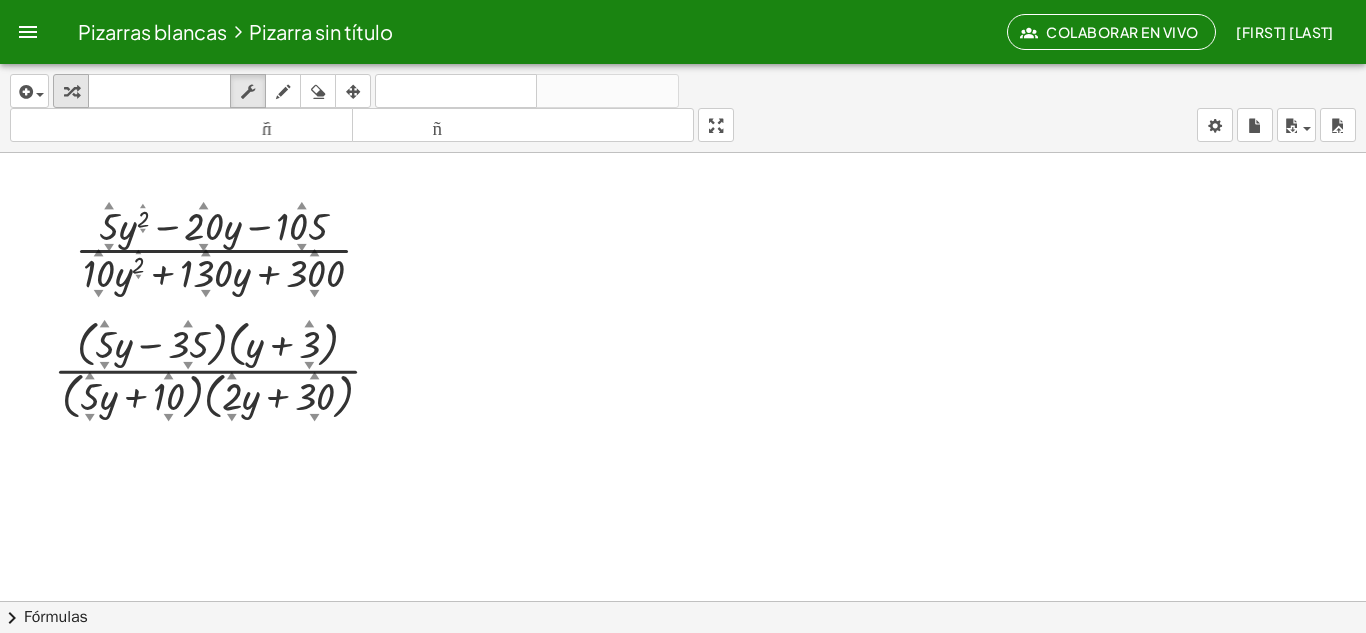 click on "transformar" at bounding box center (71, 91) 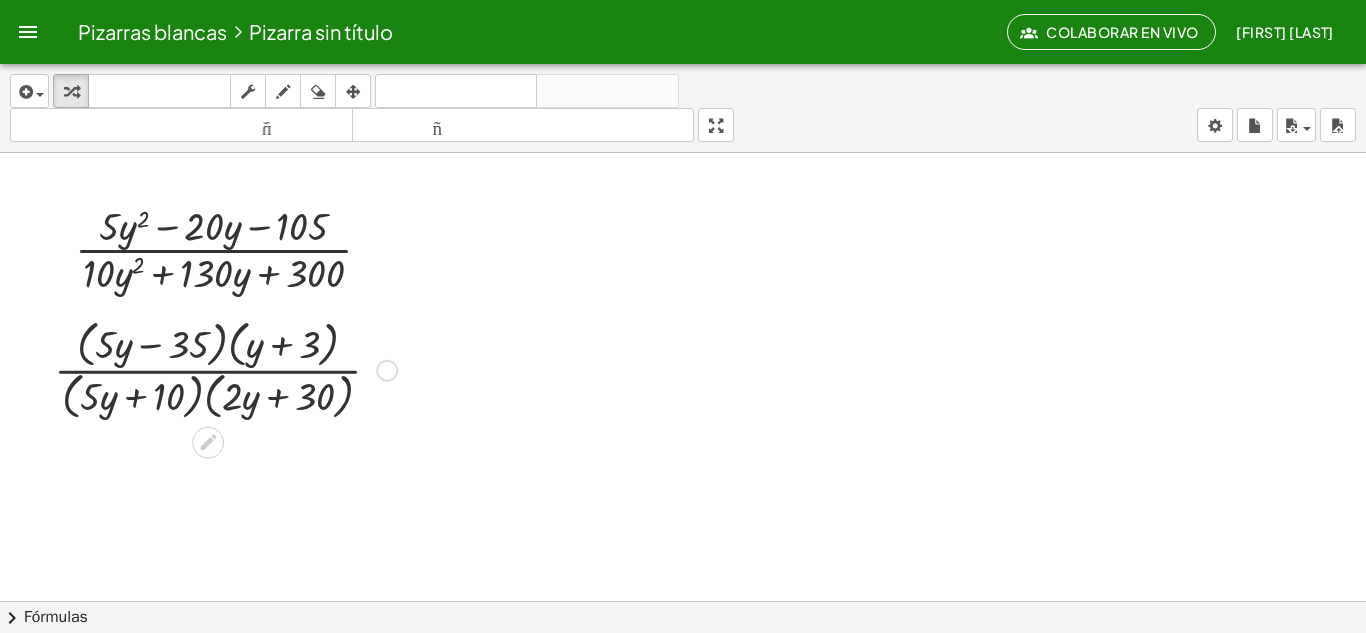 click on "· ( + · 5 · y − 35 ) · ( + y + 3 ) · ( + · 5 · y + 10 ) · ( + · 2 · y + 30 )" at bounding box center (218, 368) 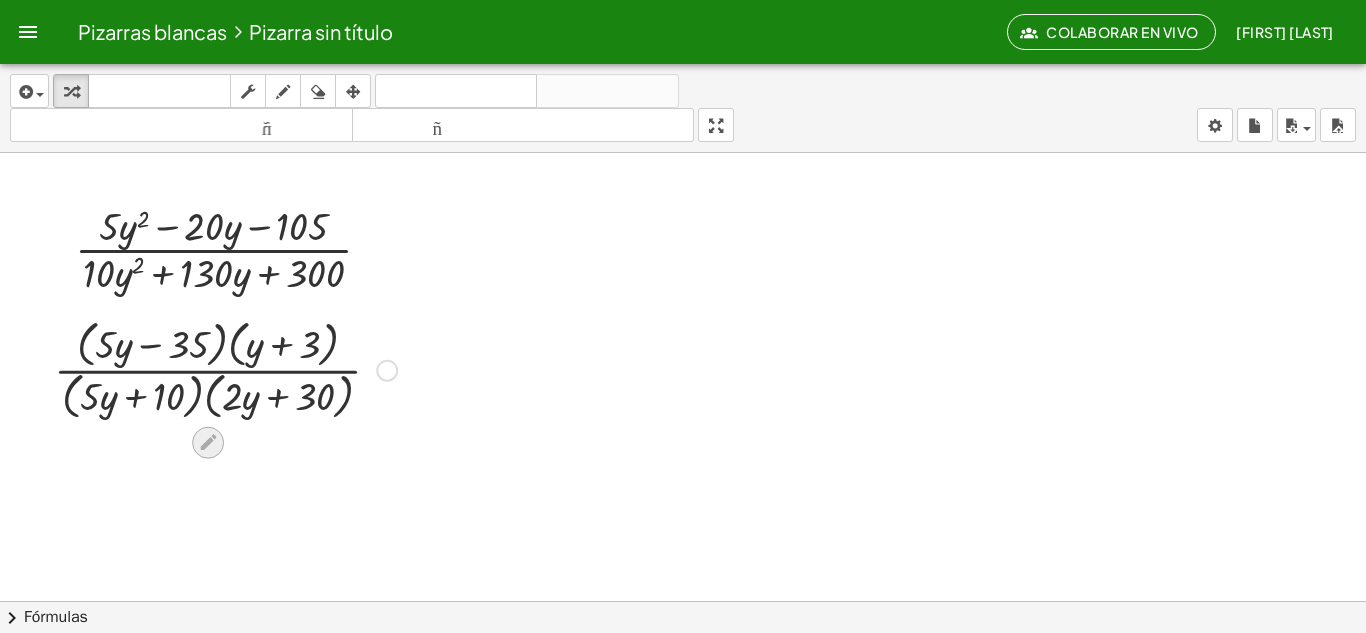 click 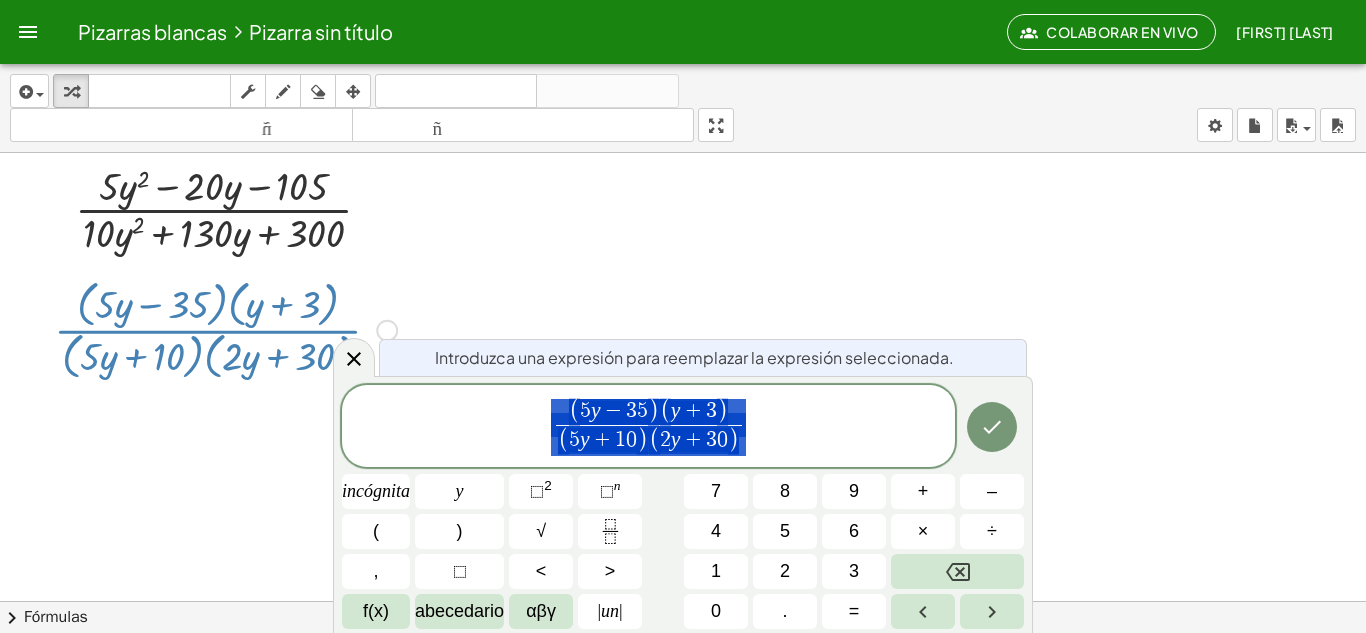 scroll, scrollTop: 71, scrollLeft: 0, axis: vertical 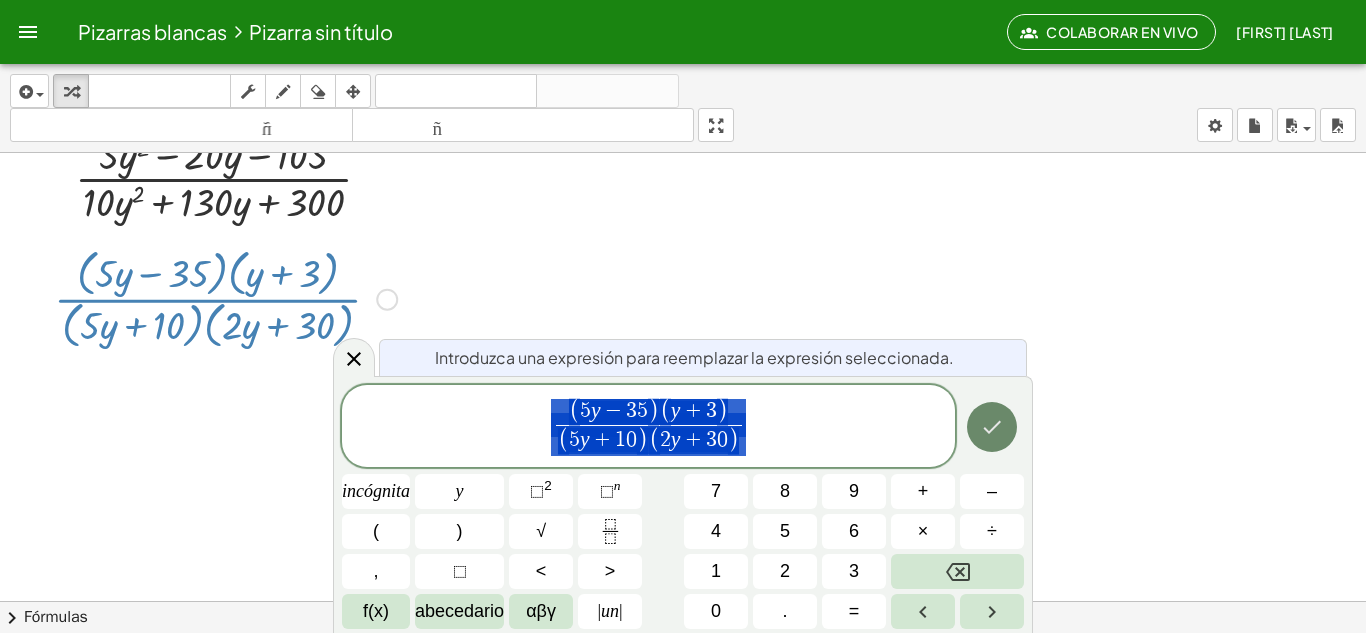 click at bounding box center [992, 427] 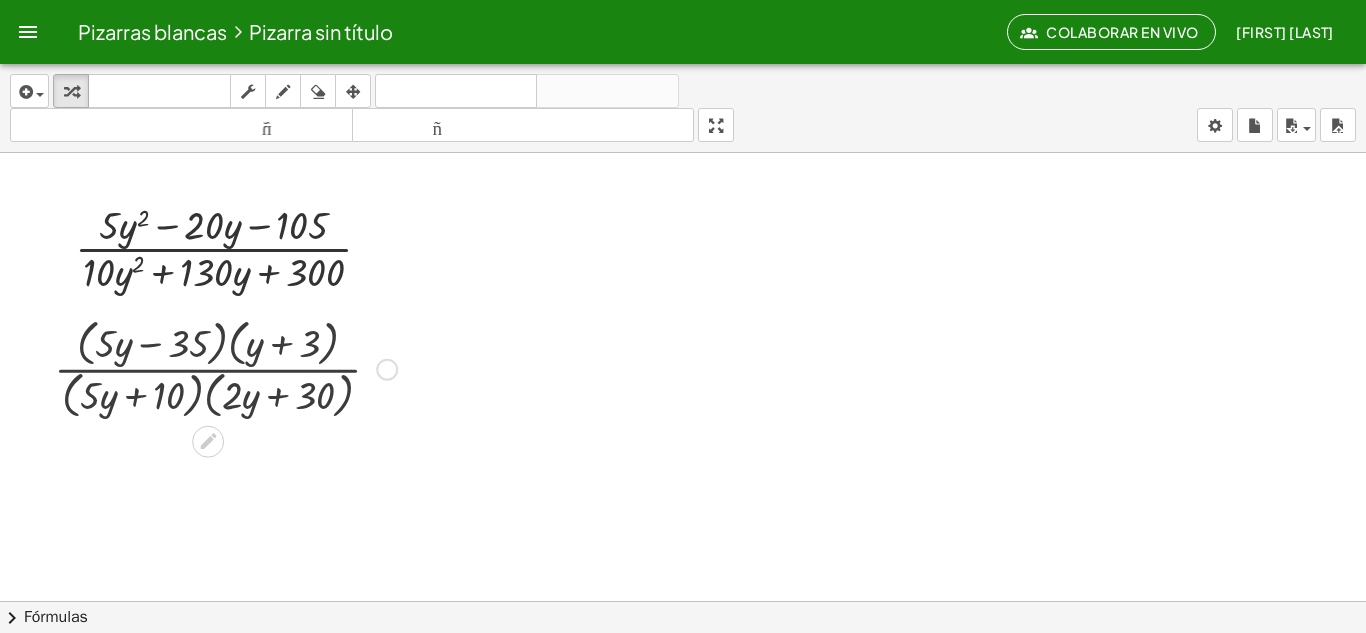 scroll, scrollTop: 0, scrollLeft: 0, axis: both 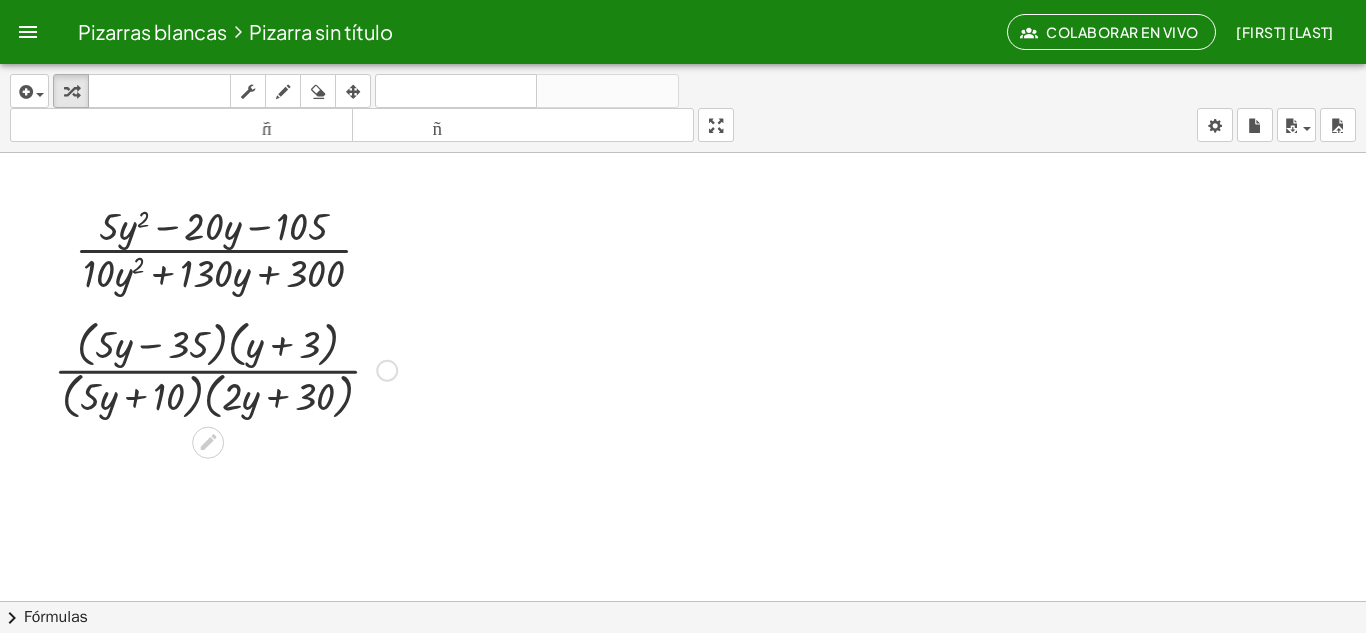 click at bounding box center [387, 371] 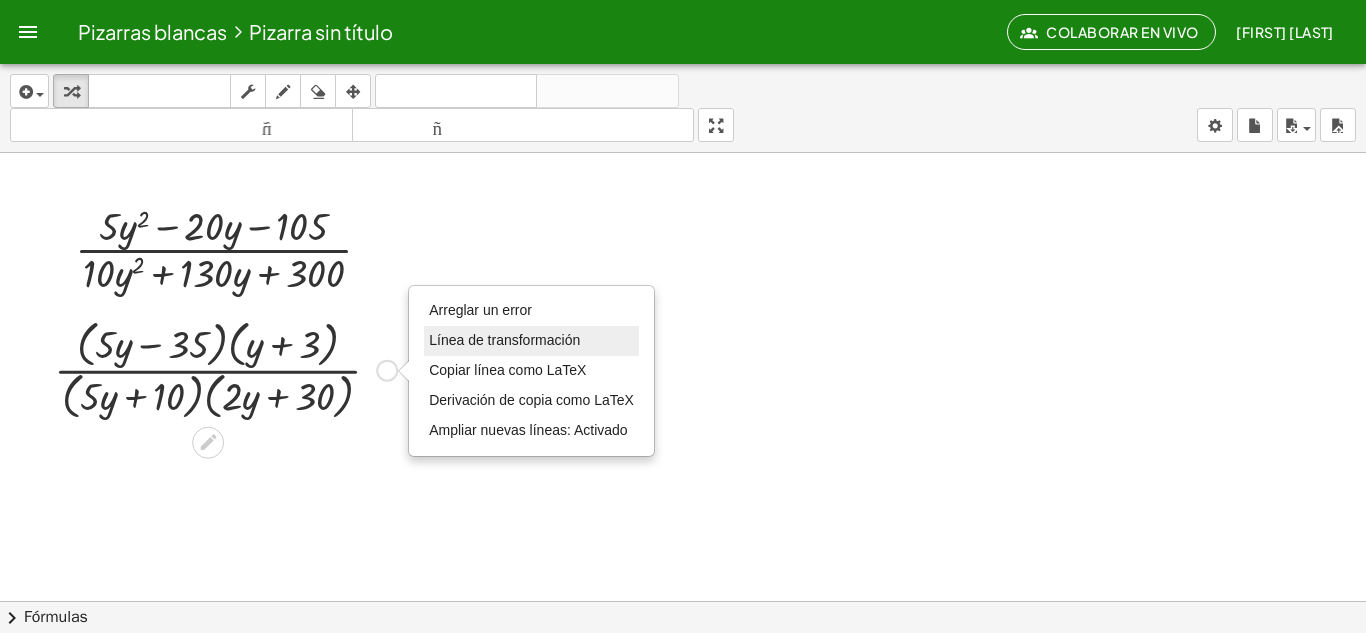 click on "Línea de transformación" at bounding box center (504, 340) 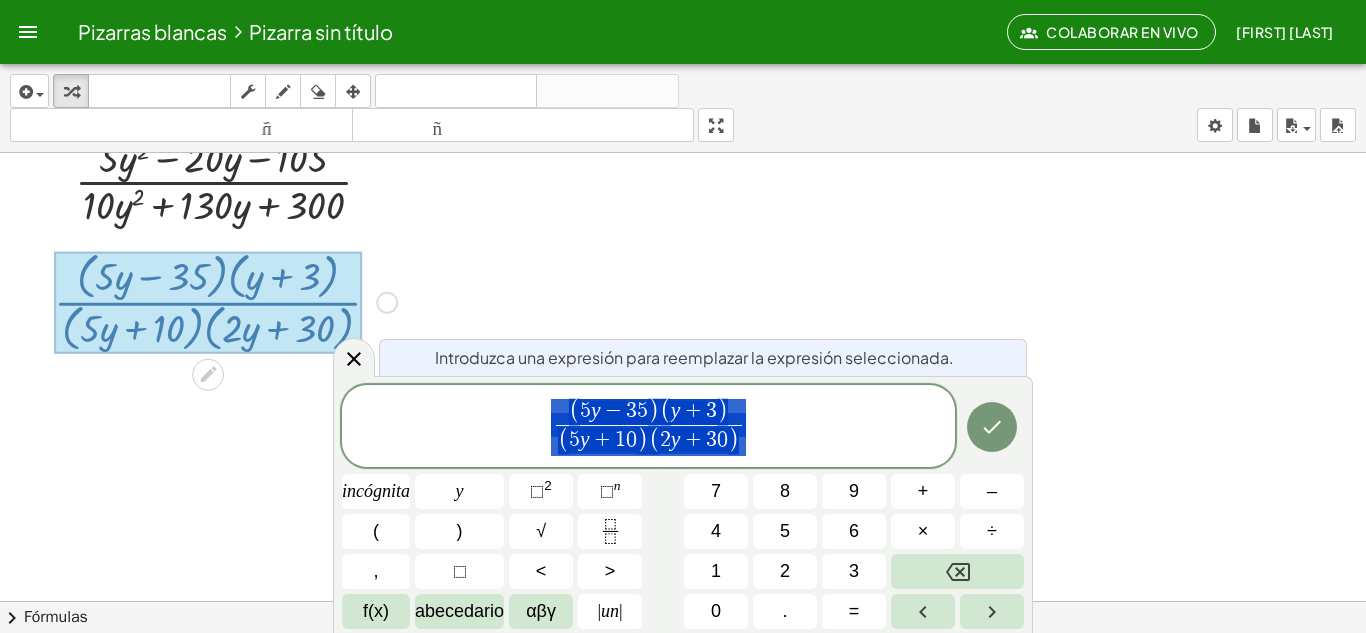scroll, scrollTop: 71, scrollLeft: 0, axis: vertical 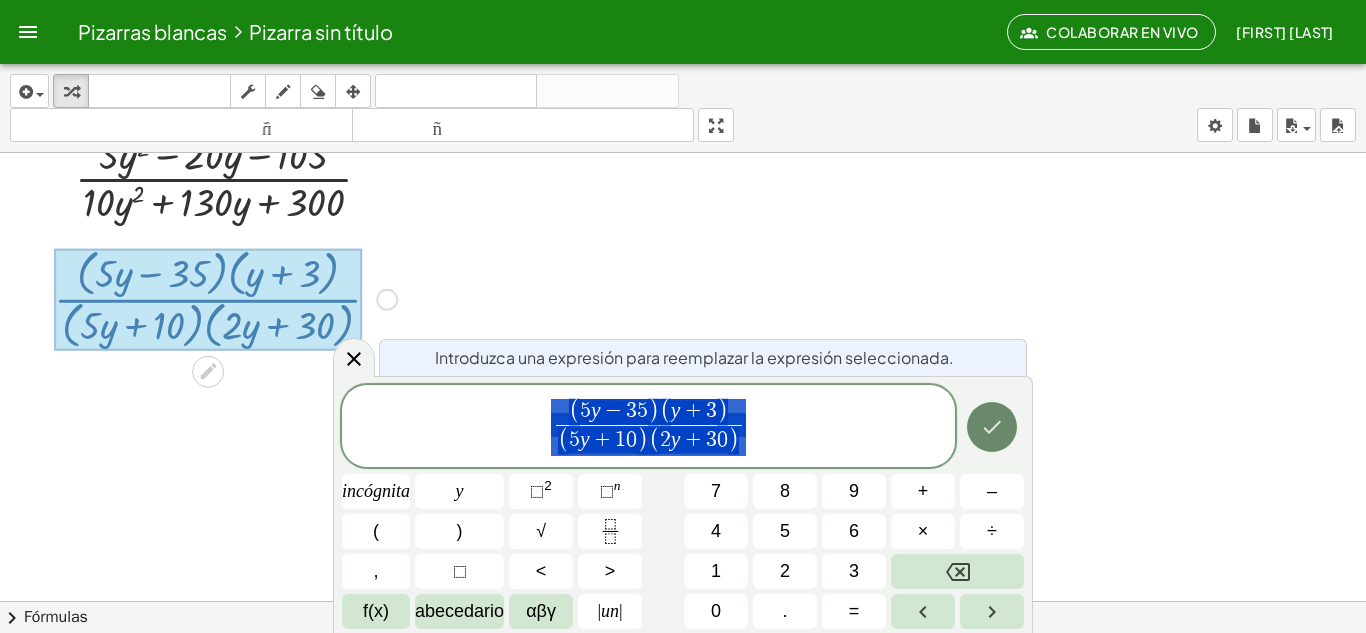 click 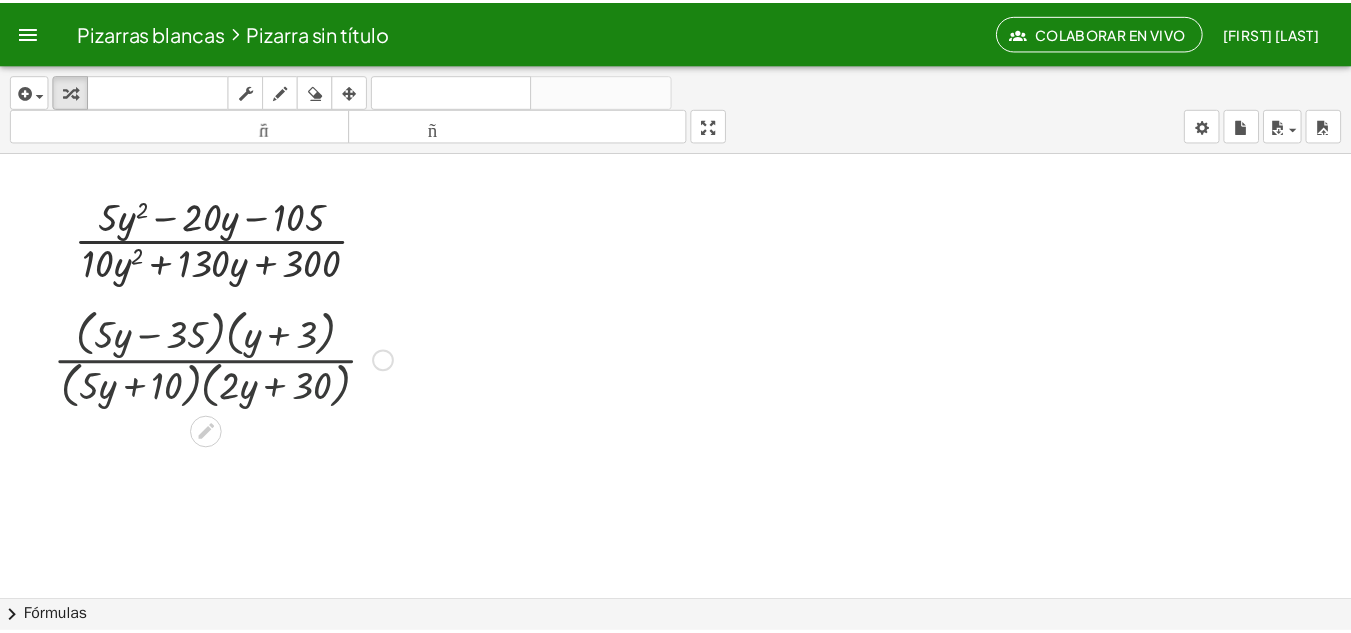 scroll, scrollTop: 0, scrollLeft: 0, axis: both 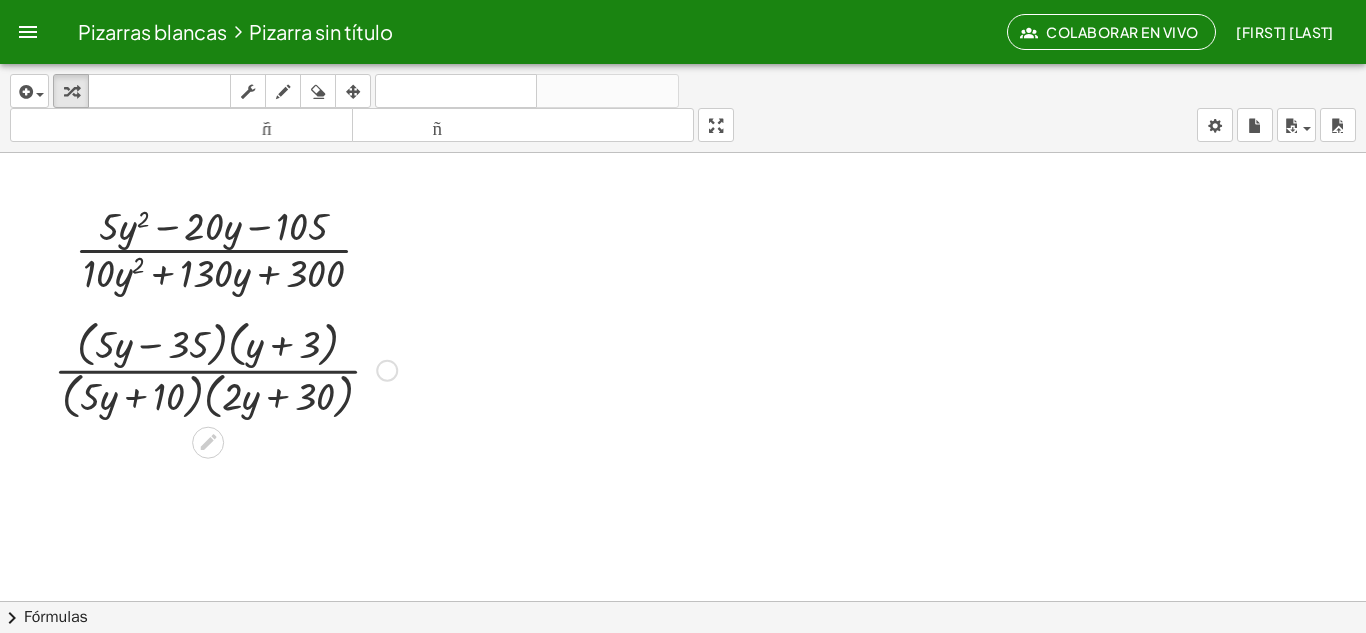 click at bounding box center (387, 371) 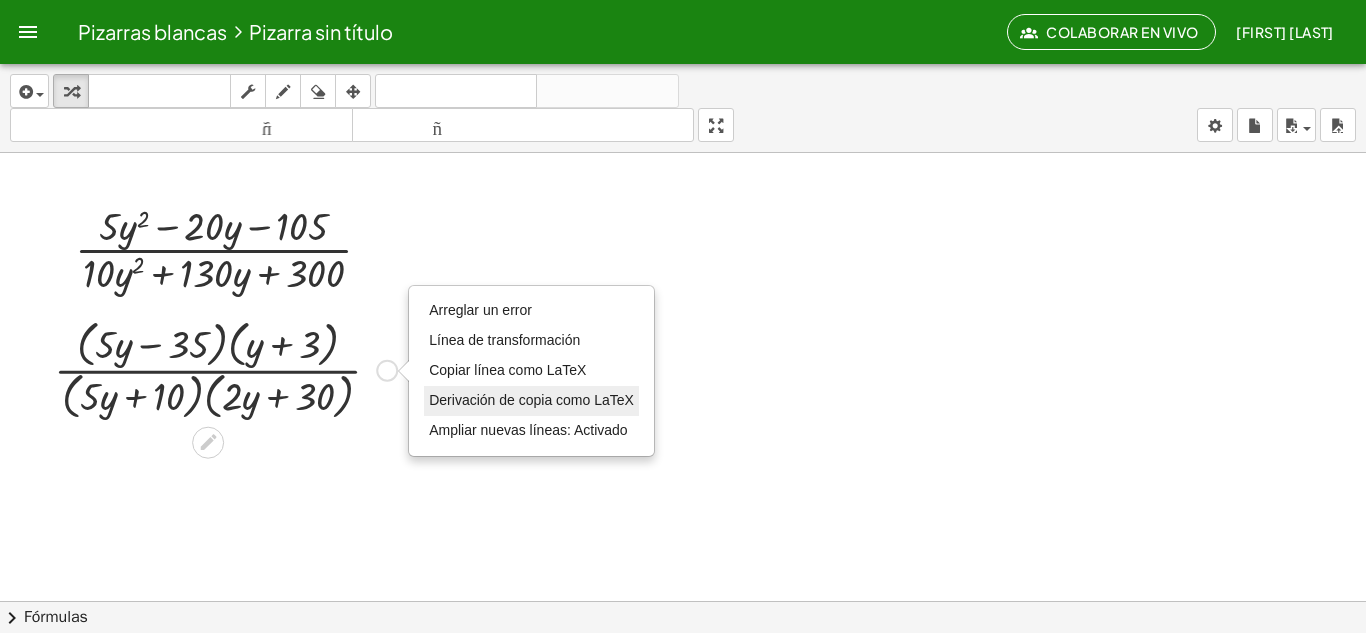 click on "Derivación de copia como LaTeX" at bounding box center (531, 400) 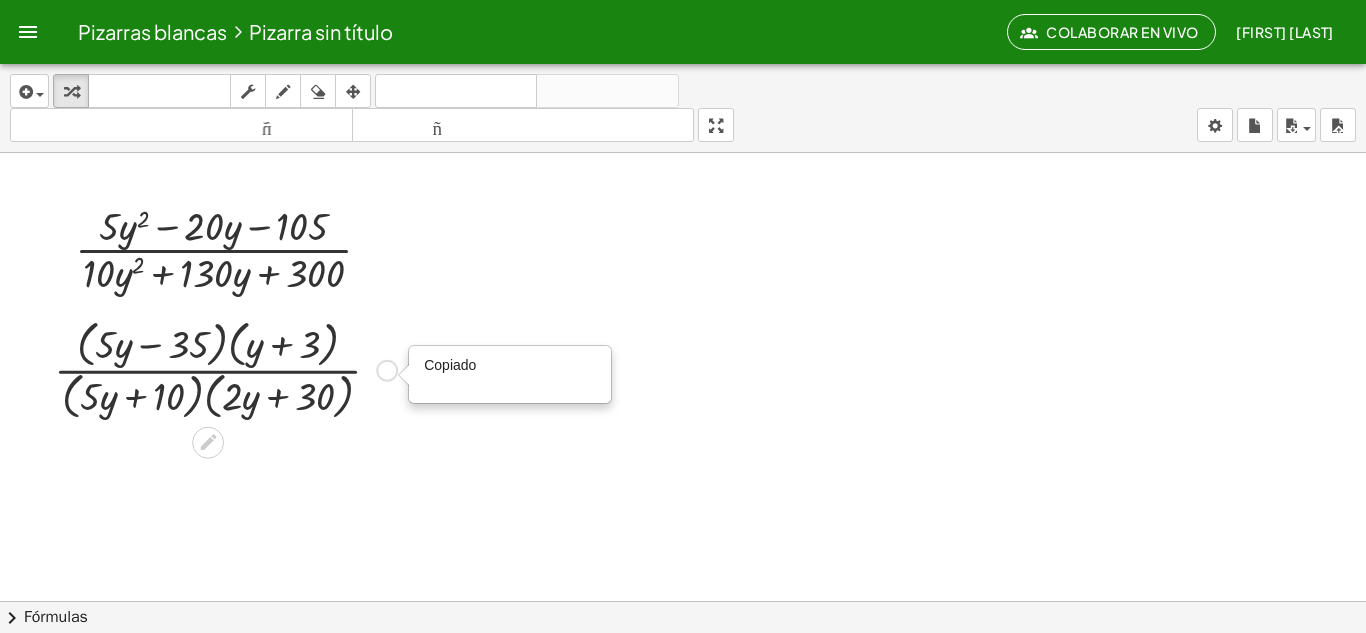 click on "Copiado done" at bounding box center (387, 371) 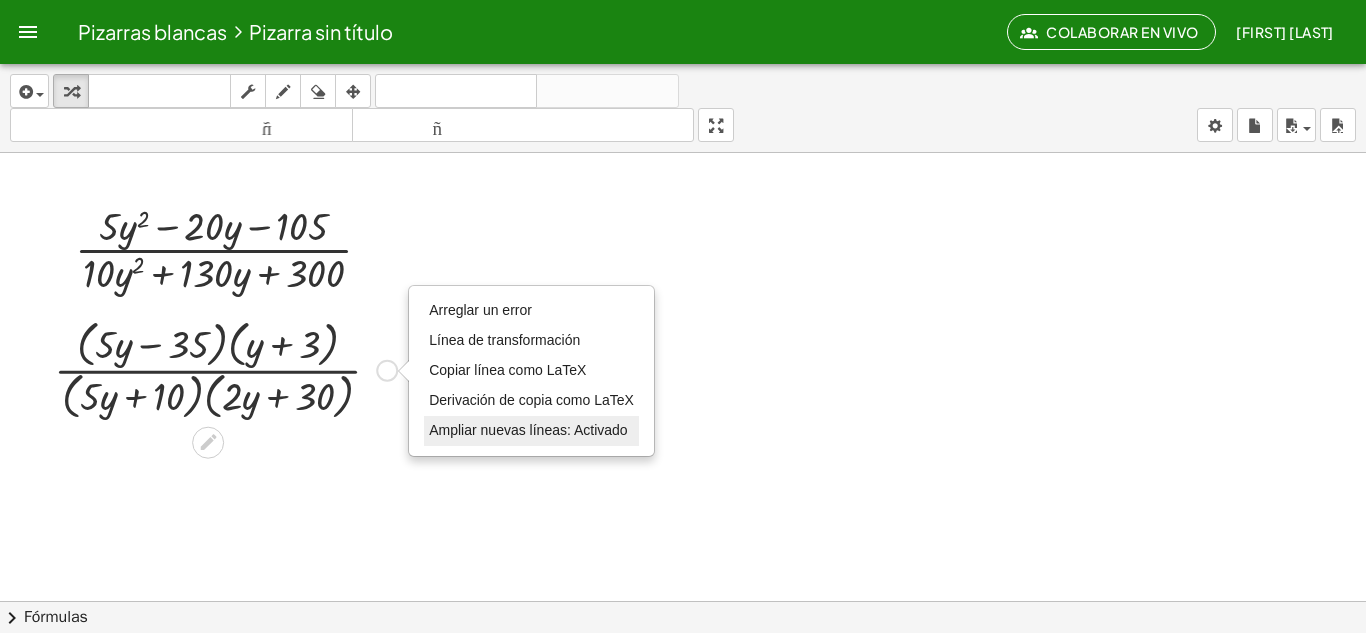 click on "Ampliar nuevas líneas: Activado" at bounding box center (528, 430) 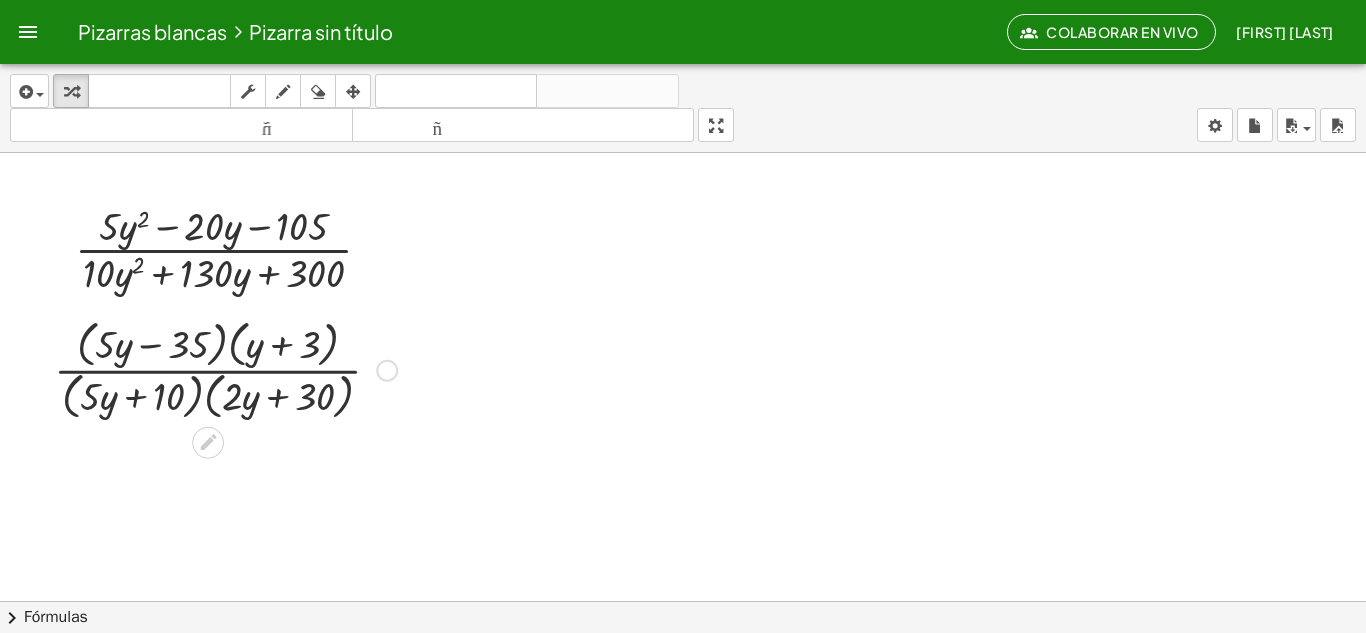 click at bounding box center (225, 368) 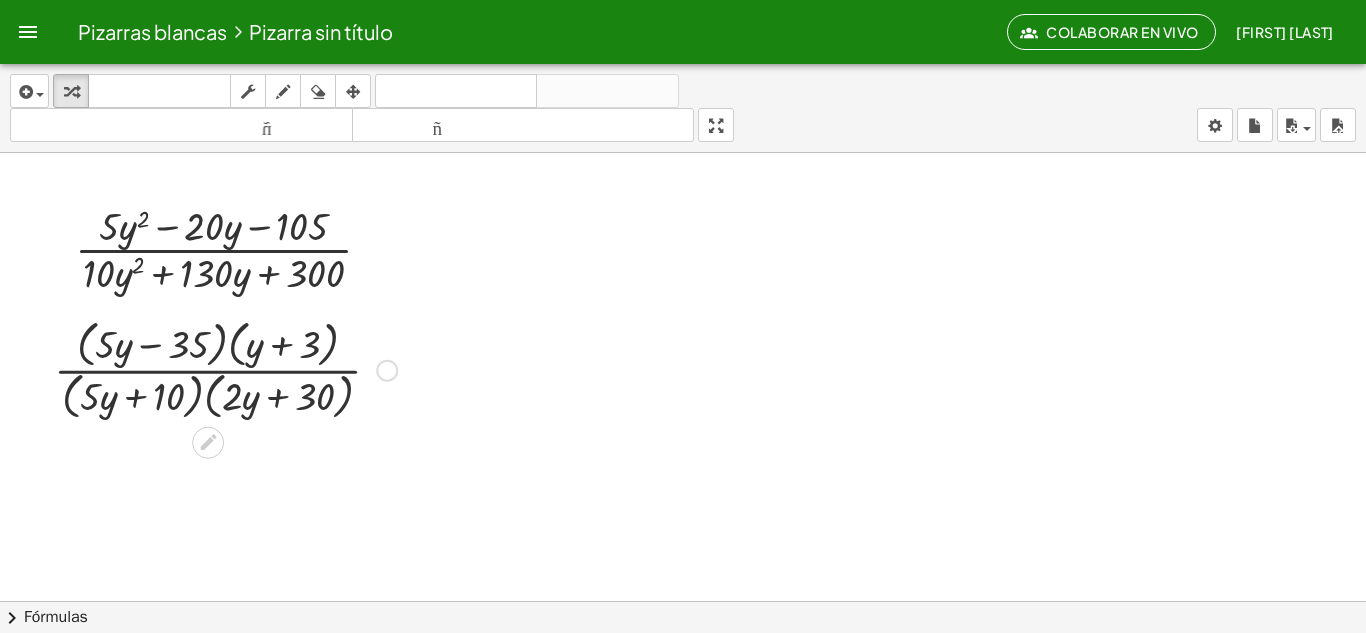 click on "Arreglar un error Línea de transformación Copiar línea como LaTeX Derivación de copia como LaTeX Ampliar nuevas líneas: Activado" at bounding box center (387, 371) 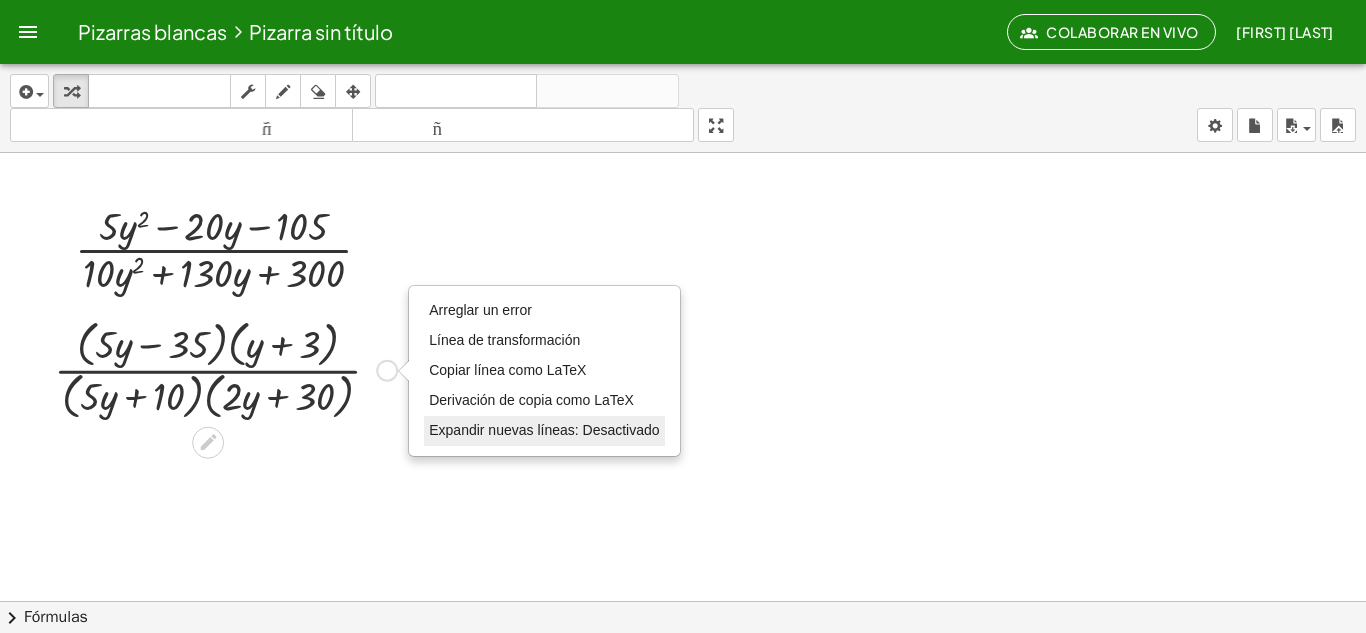 click on "Expandir nuevas líneas: Desactivado" at bounding box center [544, 431] 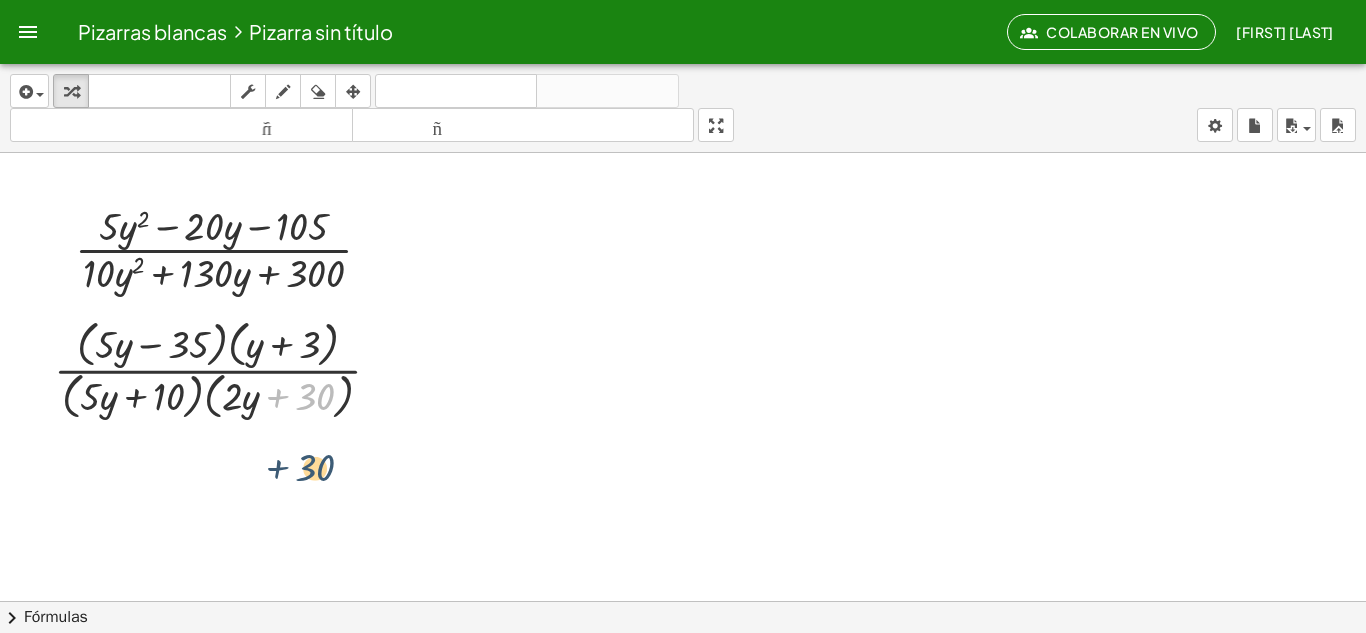 drag, startPoint x: 308, startPoint y: 386, endPoint x: 306, endPoint y: 438, distance: 52.03845 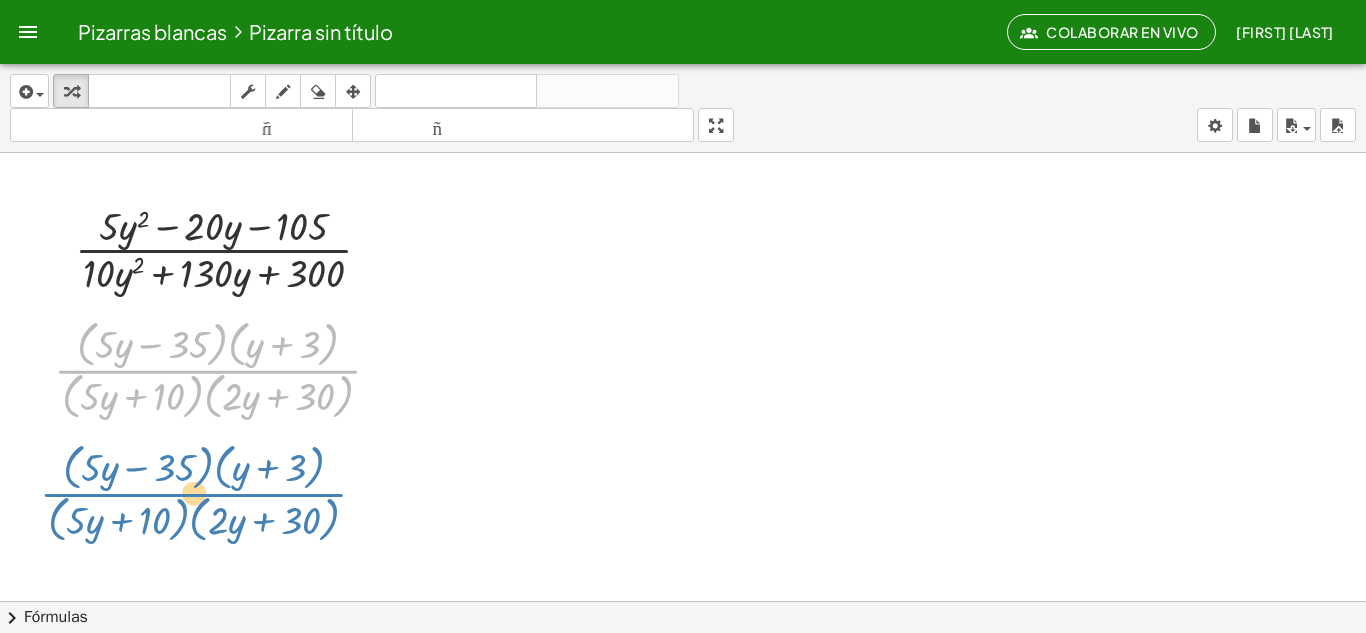 drag, startPoint x: 221, startPoint y: 368, endPoint x: 206, endPoint y: 494, distance: 126.88972 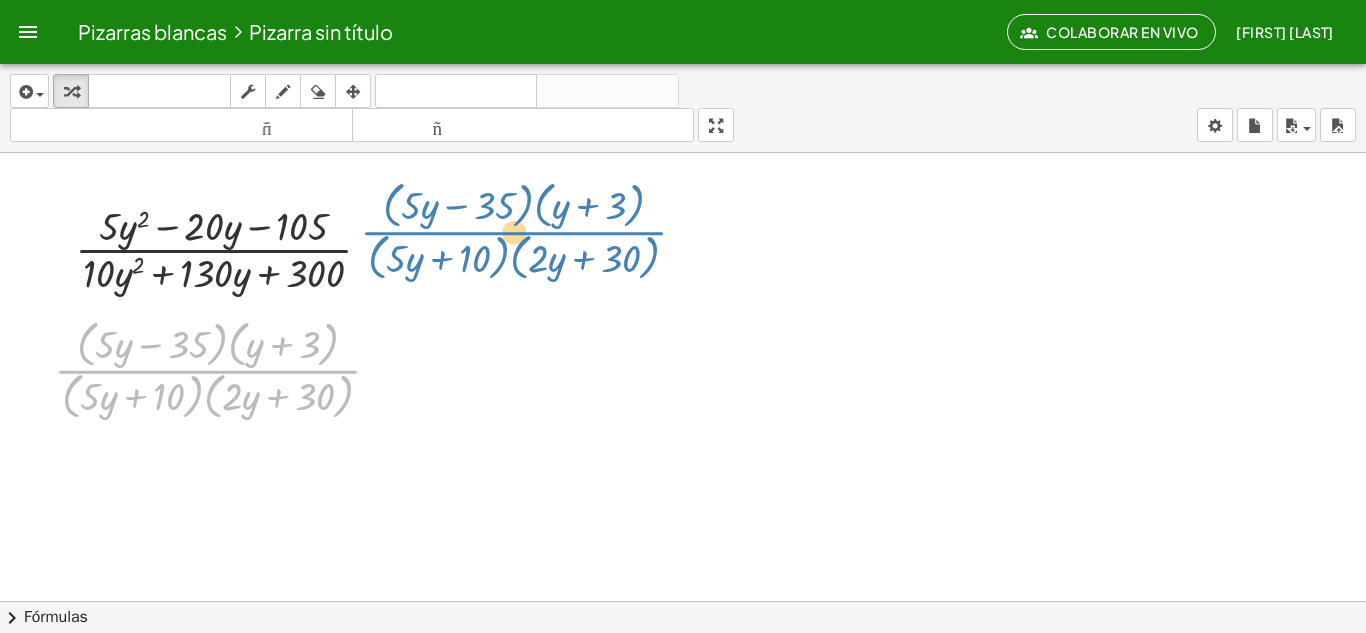 drag, startPoint x: 218, startPoint y: 369, endPoint x: 521, endPoint y: 229, distance: 333.77988 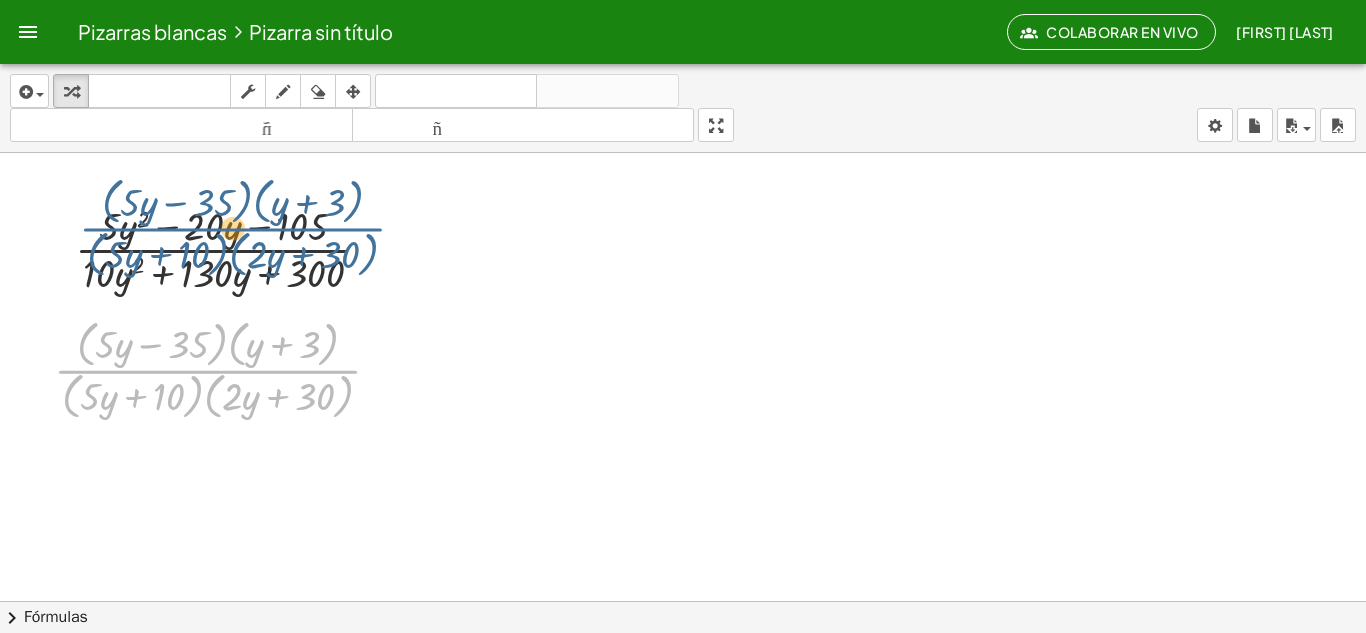 drag, startPoint x: 206, startPoint y: 368, endPoint x: 231, endPoint y: 225, distance: 145.16887 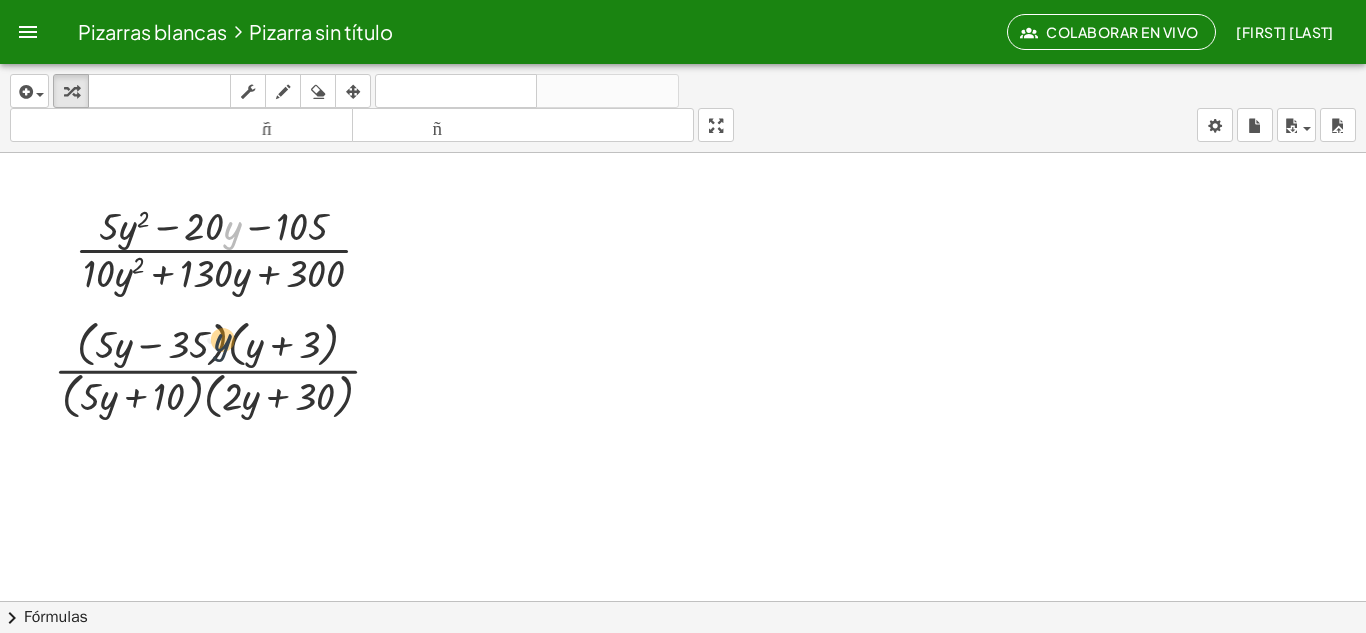 drag, startPoint x: 231, startPoint y: 231, endPoint x: 221, endPoint y: 348, distance: 117.426575 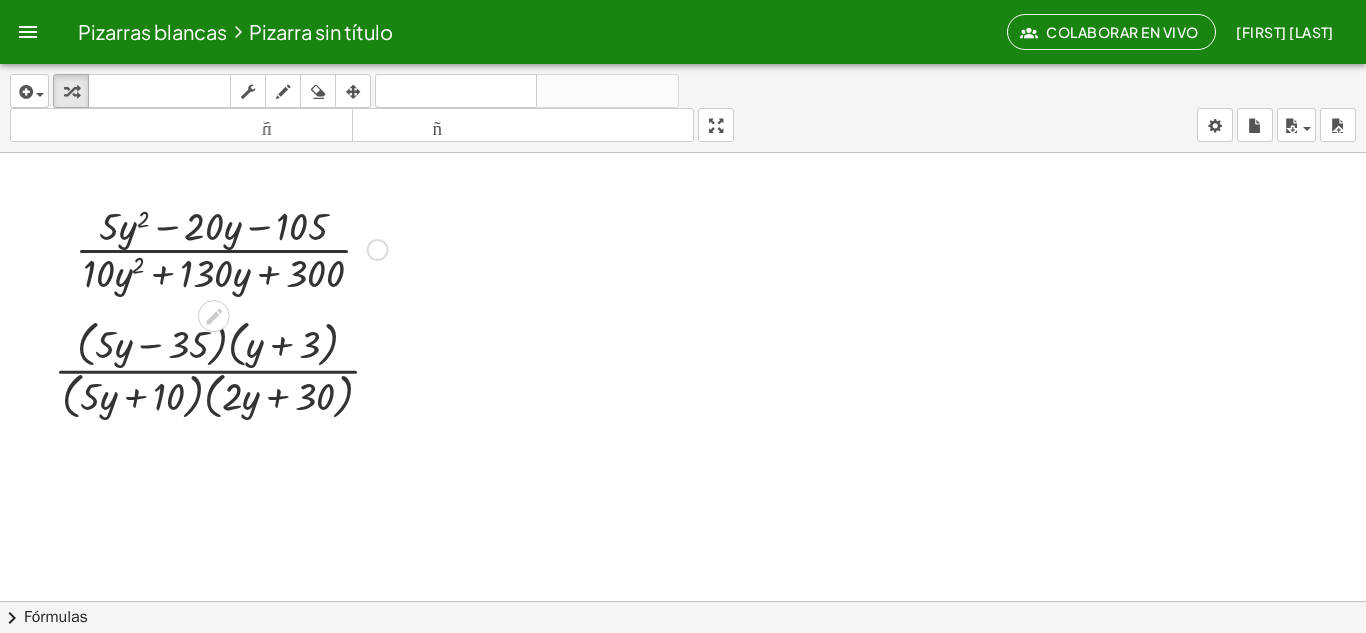 click at bounding box center [231, 248] 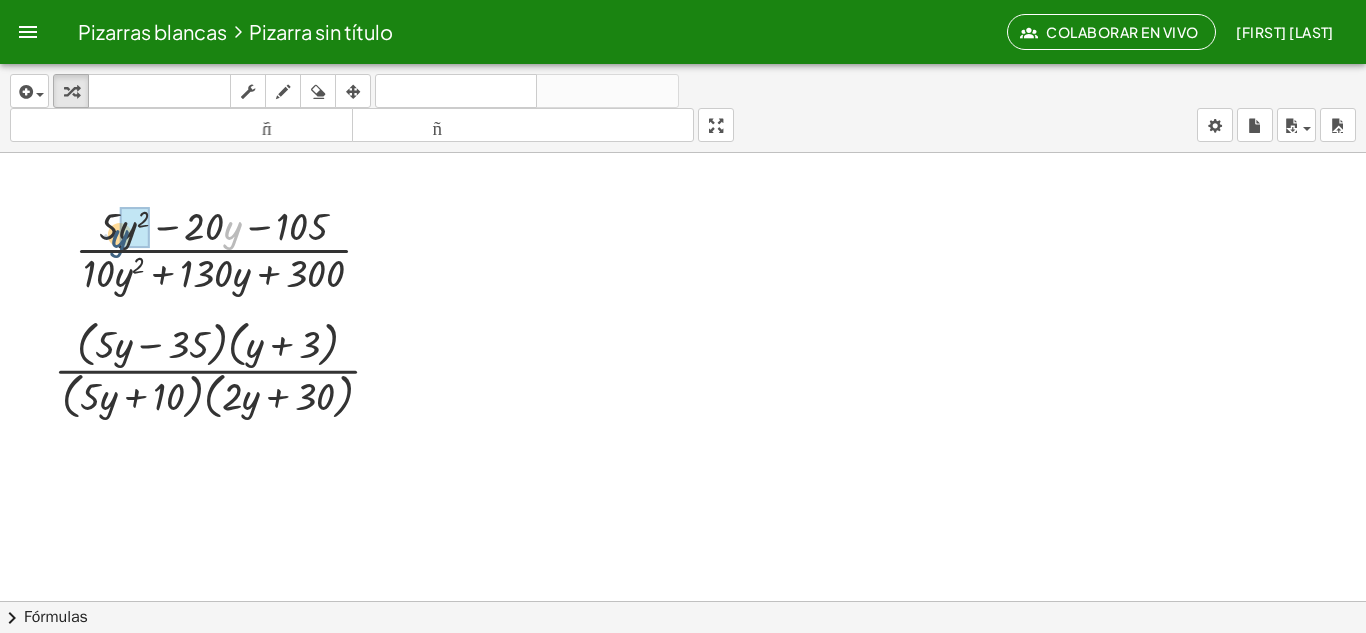 drag, startPoint x: 233, startPoint y: 236, endPoint x: 119, endPoint y: 243, distance: 114.21471 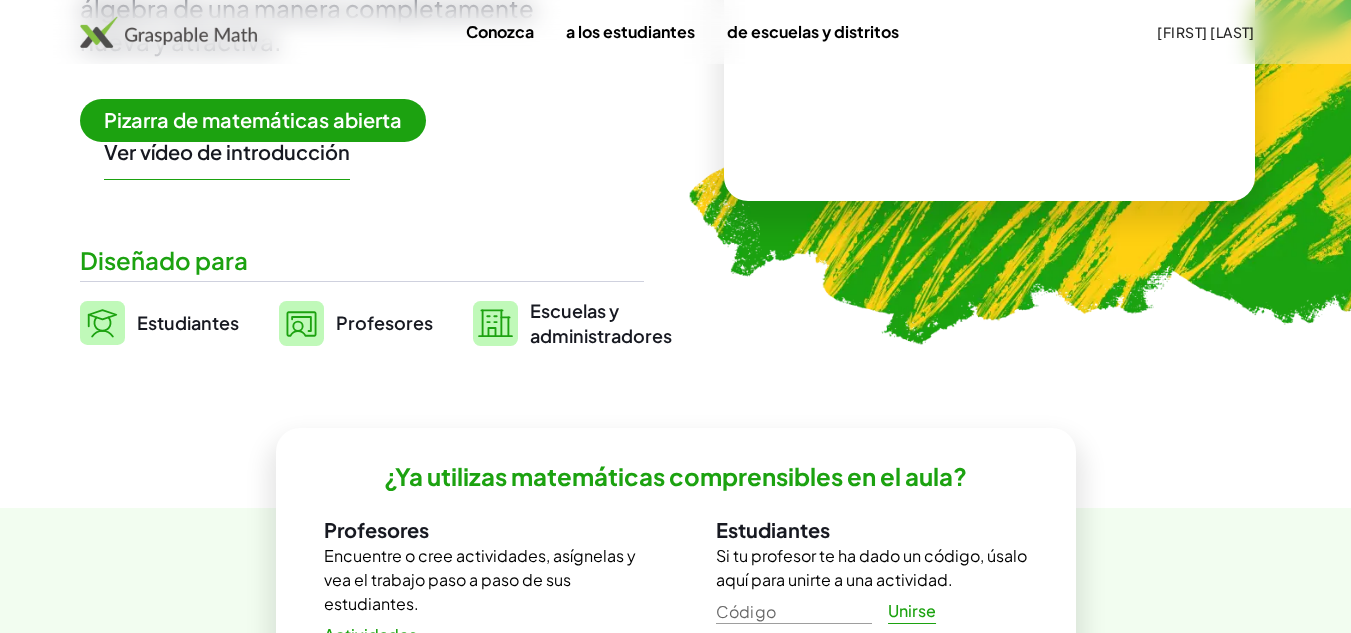 scroll, scrollTop: 400, scrollLeft: 0, axis: vertical 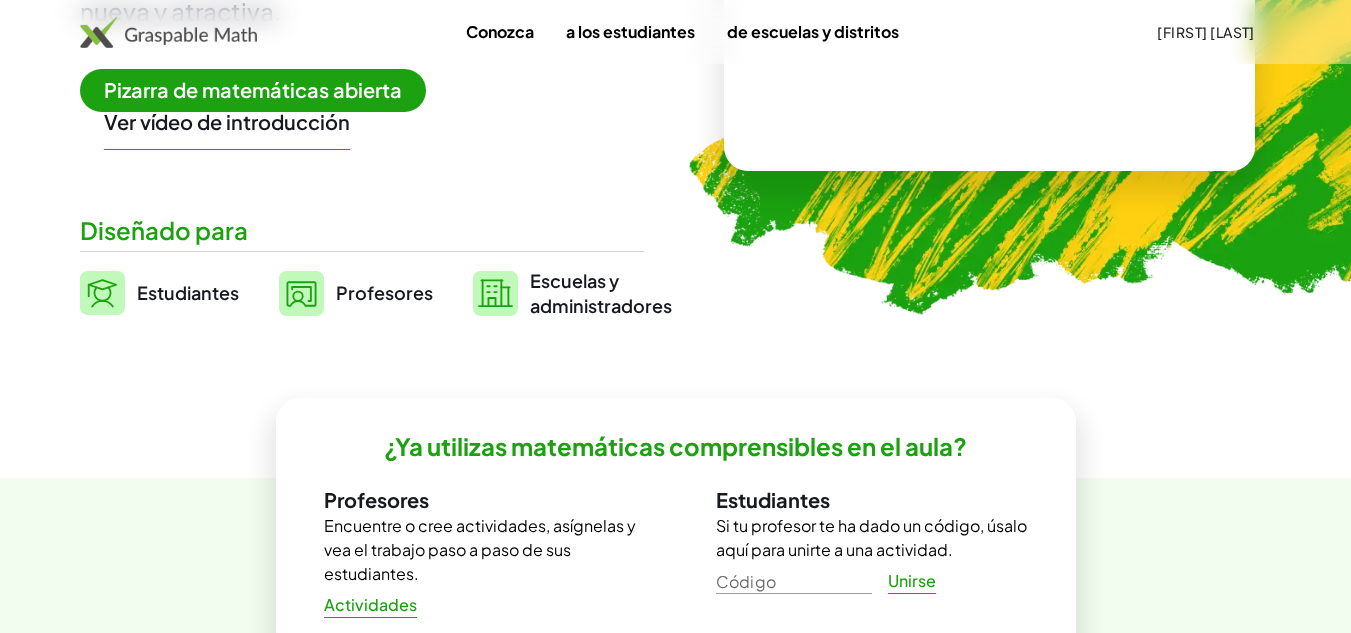 click on "Profesores" at bounding box center [356, 293] 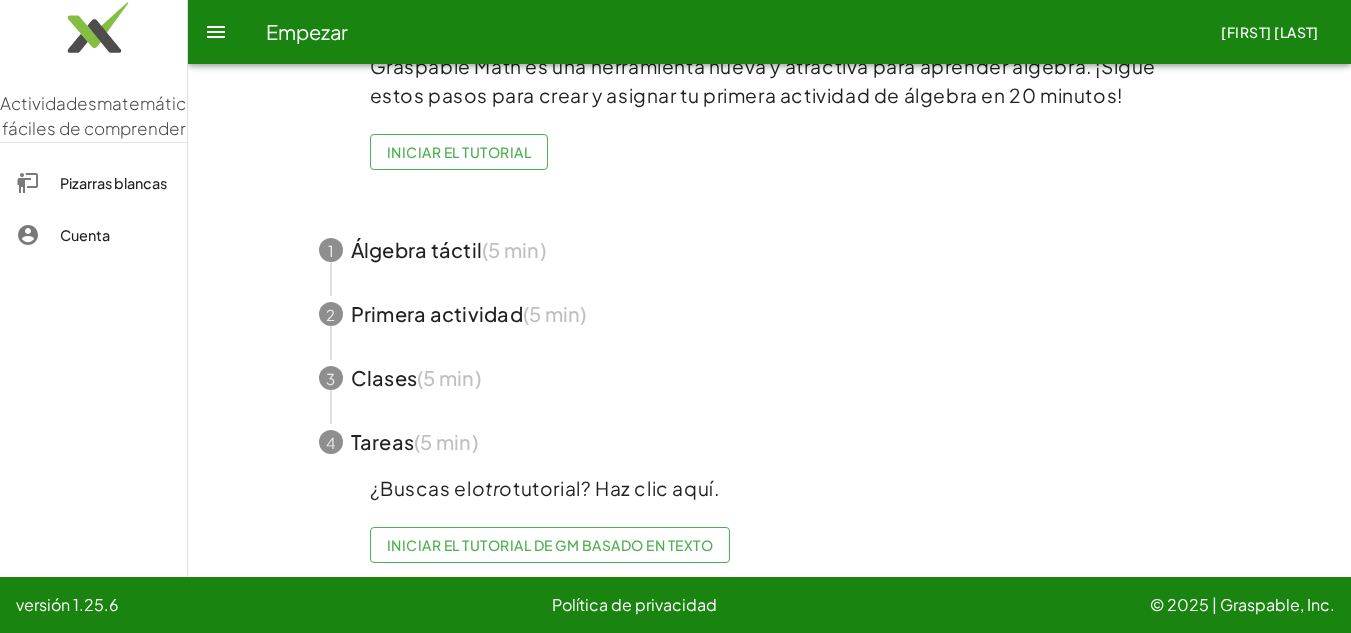 scroll, scrollTop: 140, scrollLeft: 0, axis: vertical 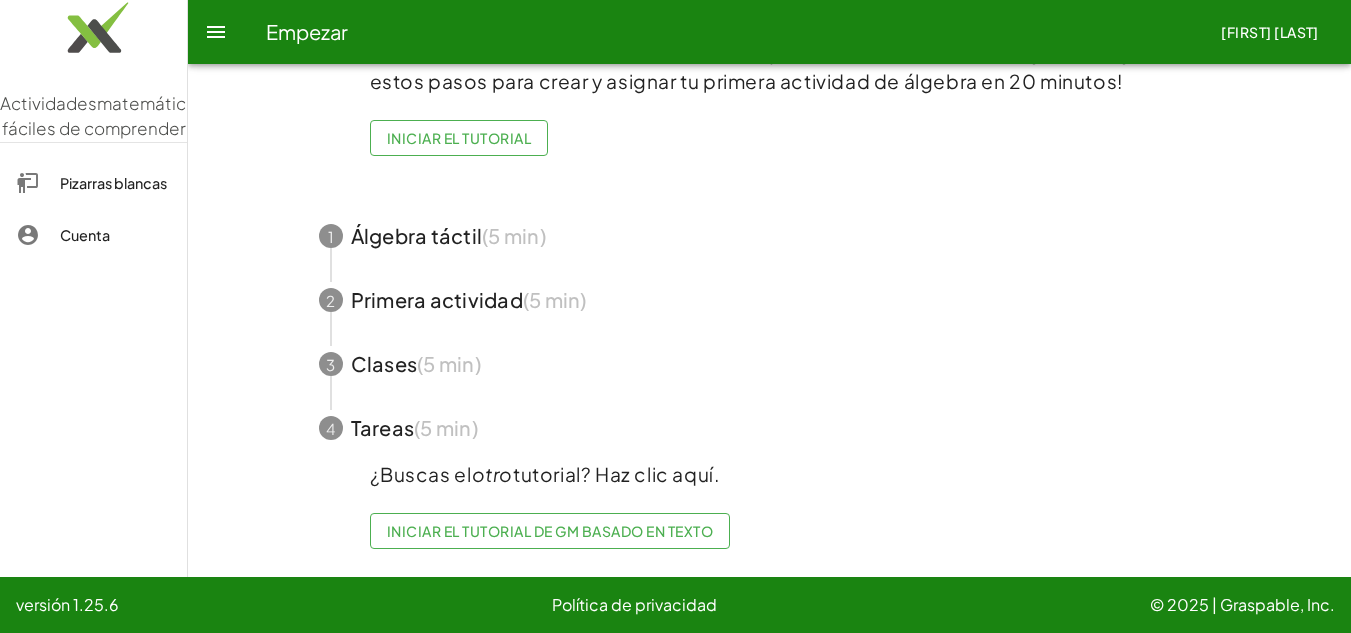 click on "Pizarras blancas" at bounding box center [113, 183] 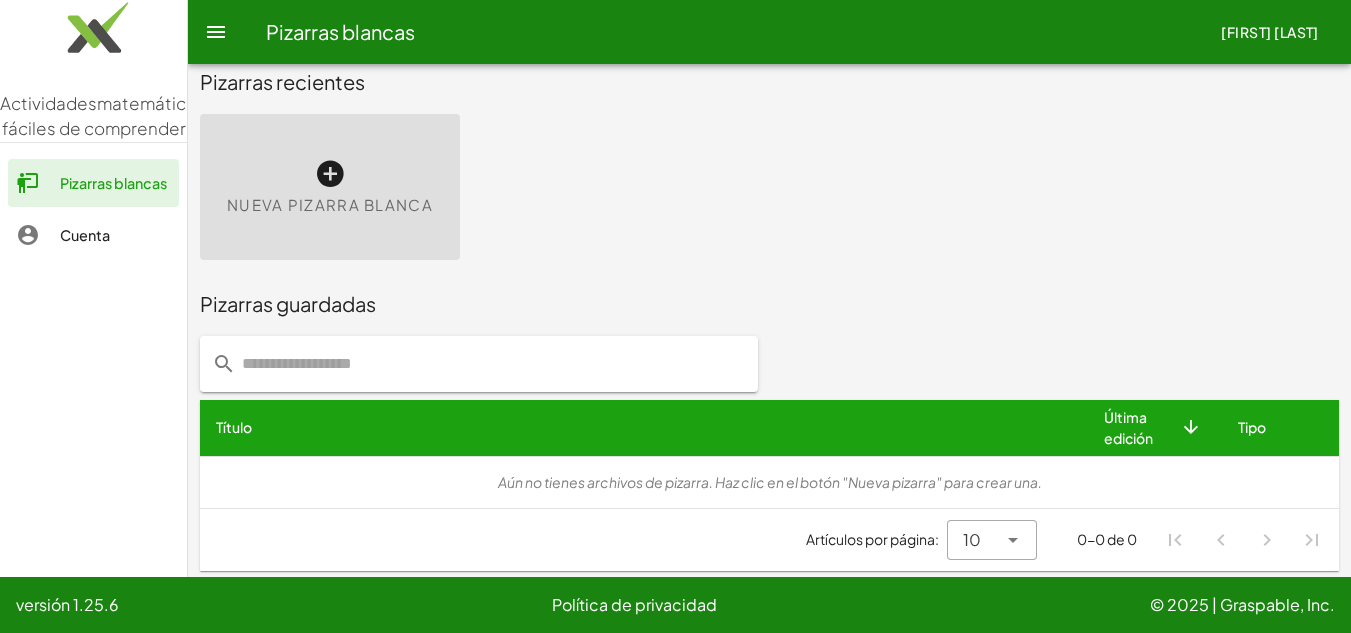 scroll, scrollTop: 32, scrollLeft: 0, axis: vertical 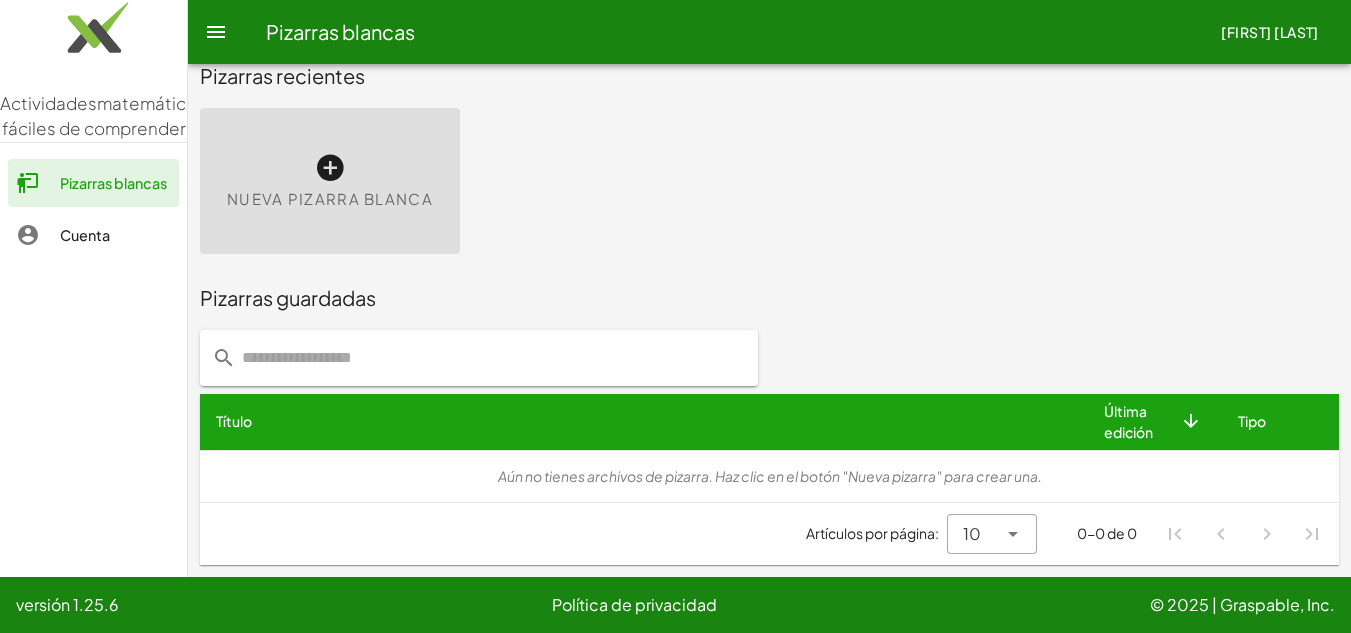 click on "Nueva pizarra blanca" at bounding box center [330, 181] 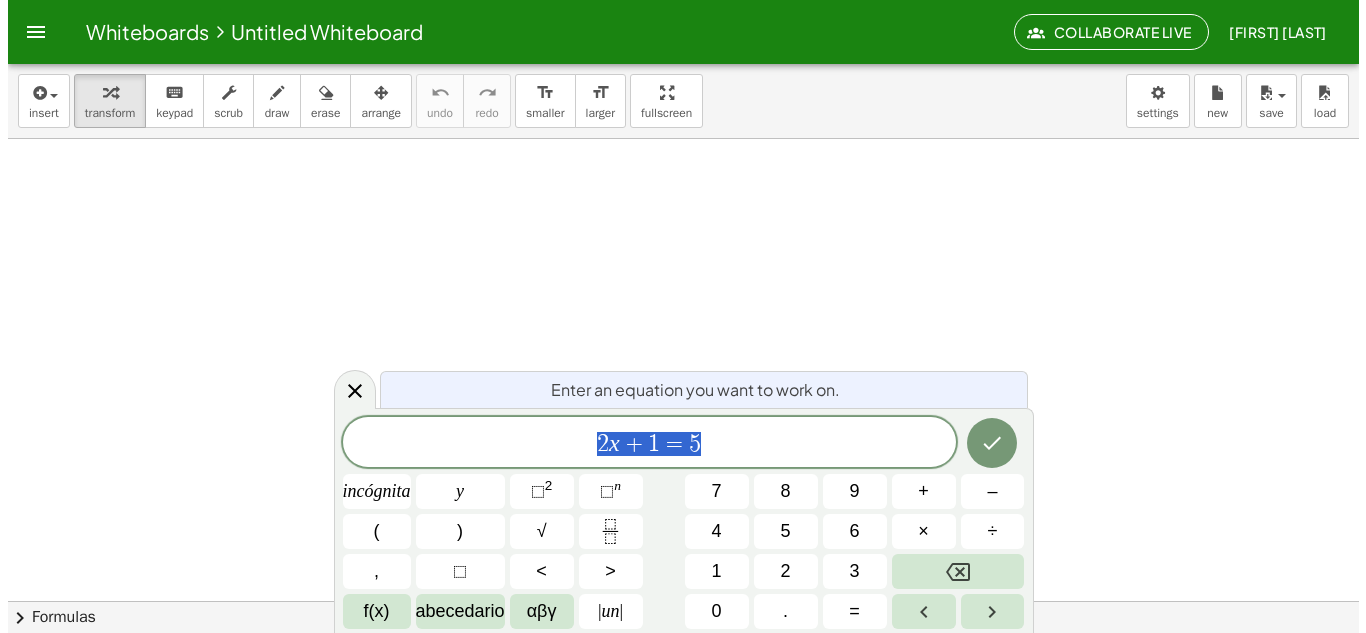 scroll, scrollTop: 0, scrollLeft: 0, axis: both 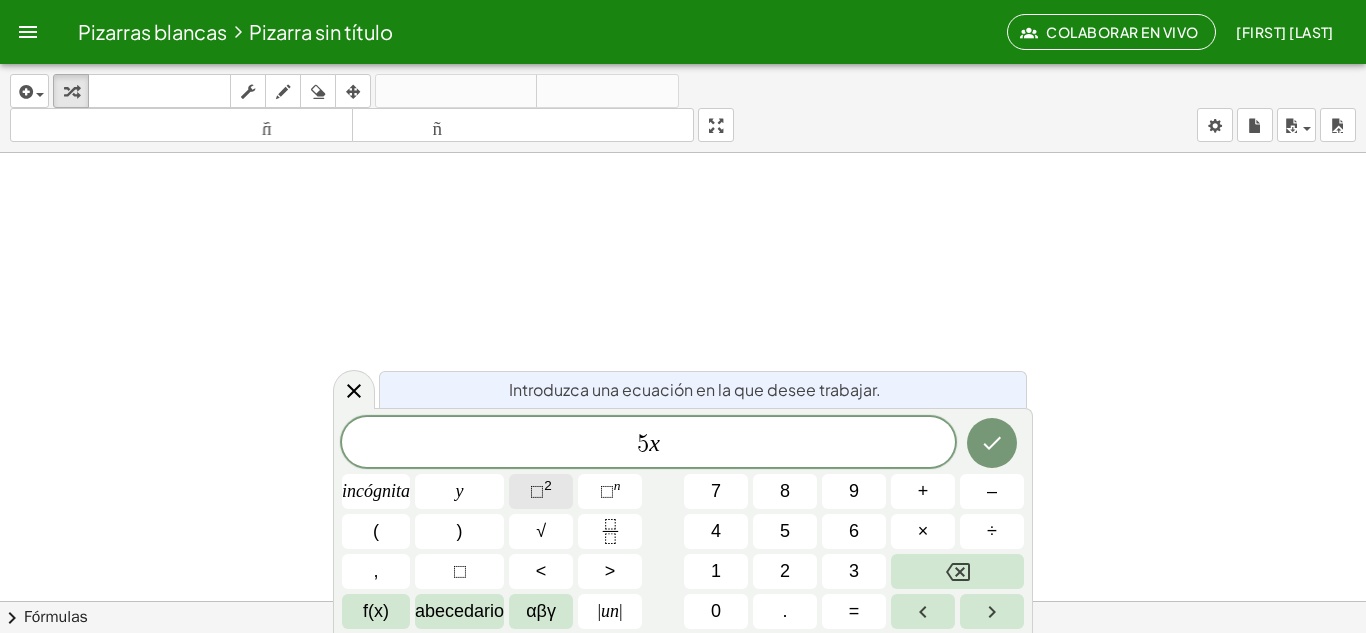 click on "⬚" at bounding box center (537, 491) 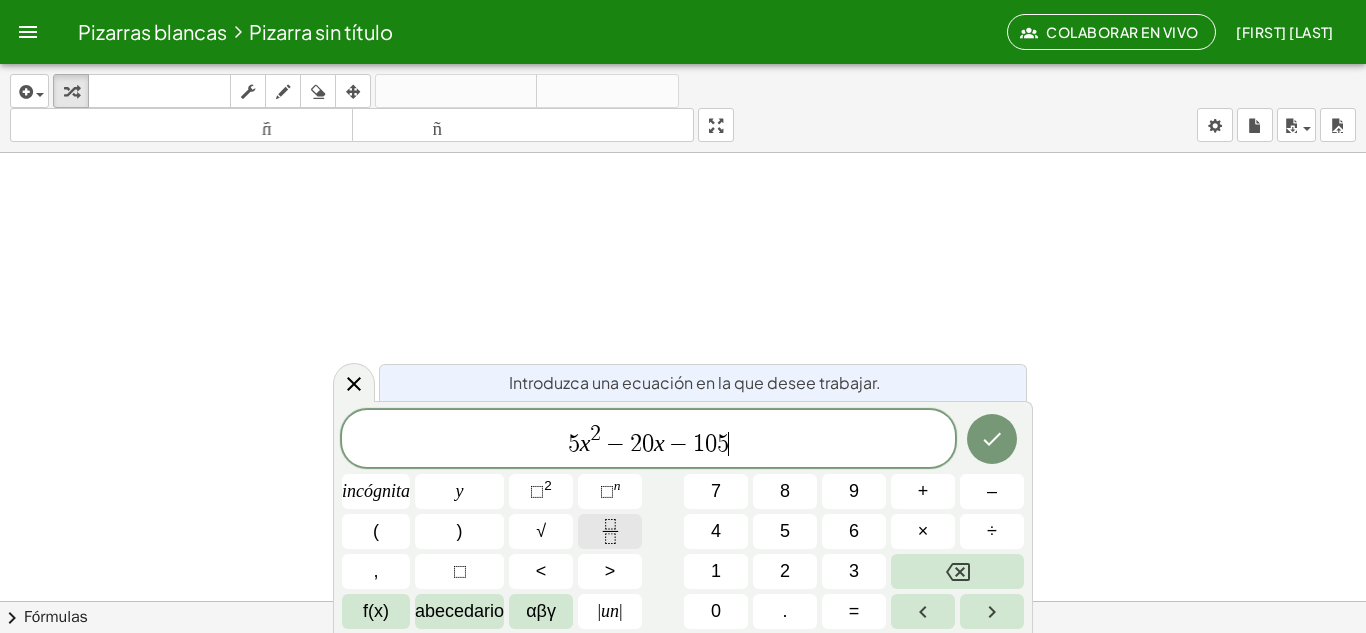 click 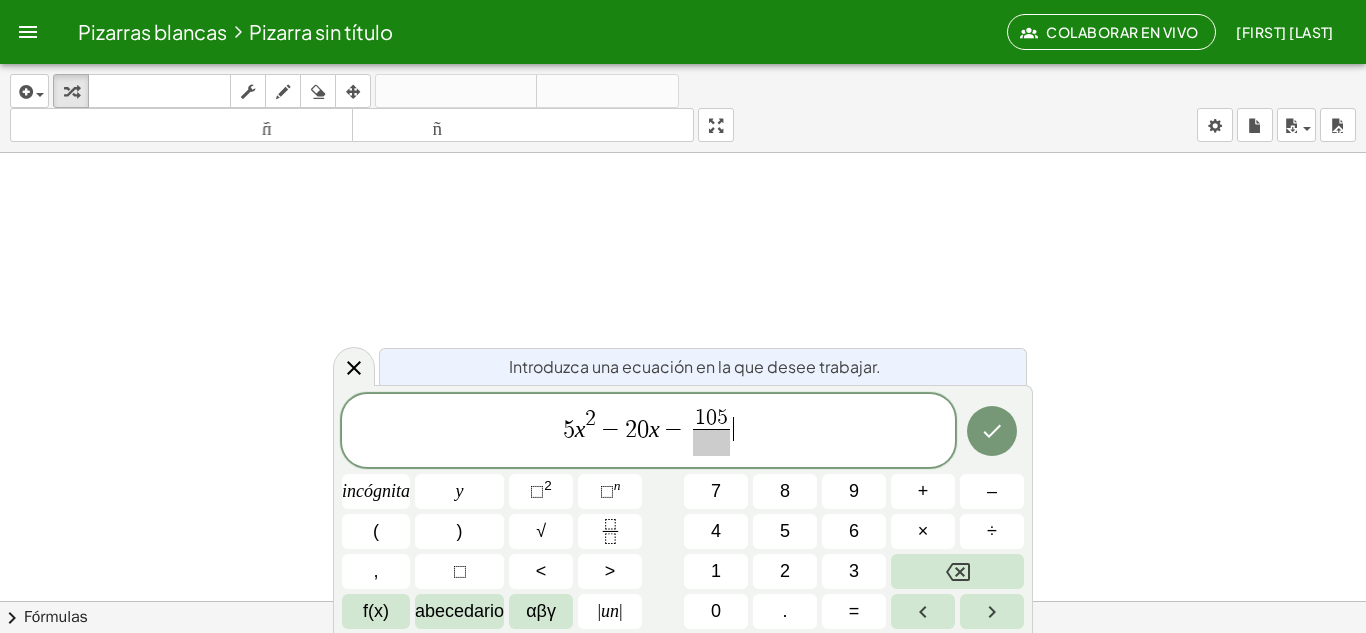 click on "5 x 2 − 2 0 x − 1 0 5 ​ ​" at bounding box center [648, 432] 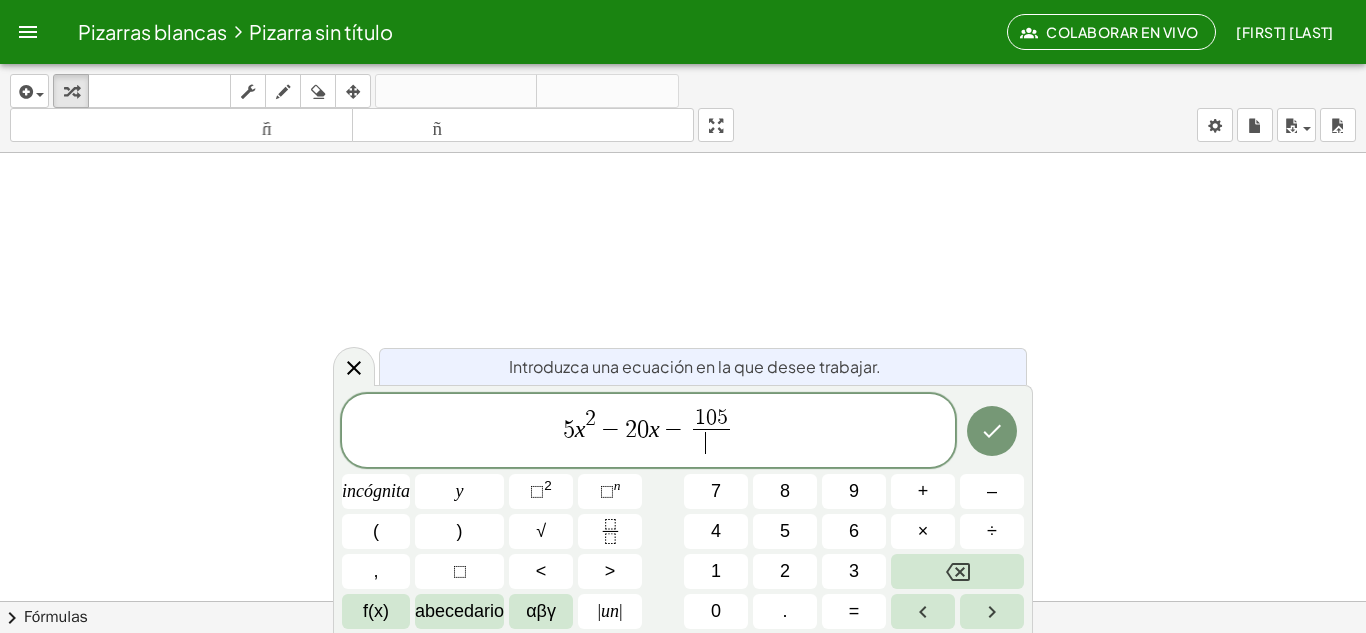 click on "​" at bounding box center (711, 442) 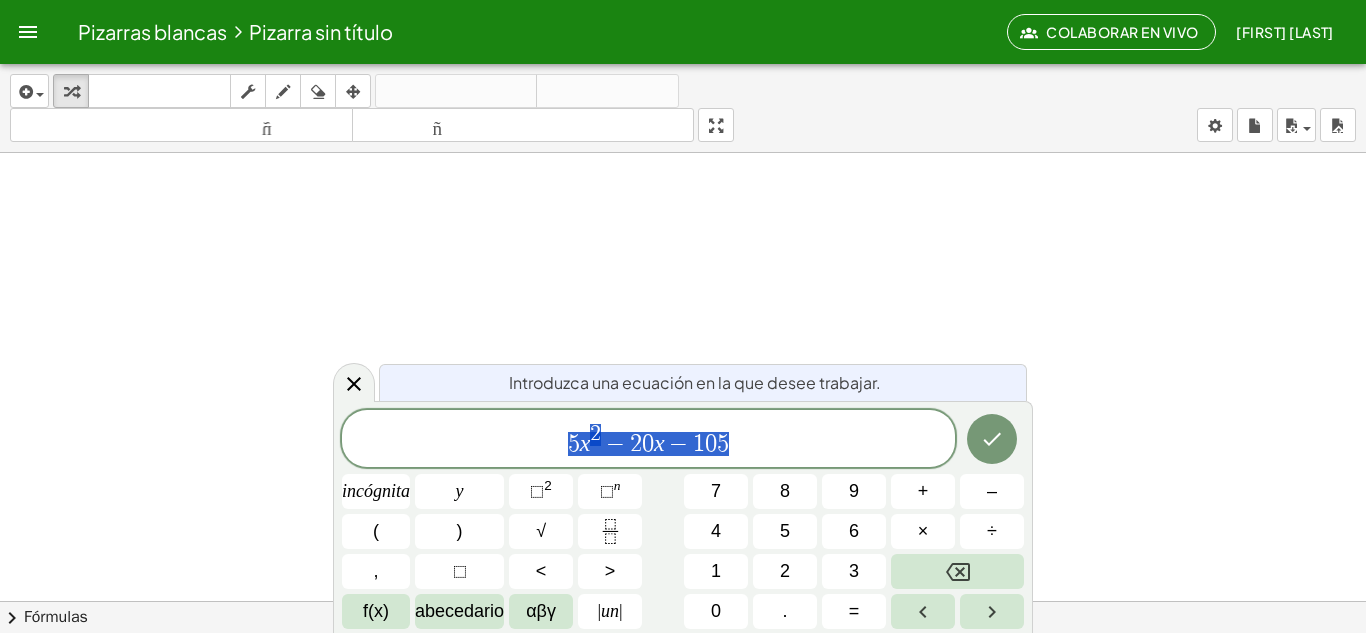 drag, startPoint x: 729, startPoint y: 442, endPoint x: 544, endPoint y: 440, distance: 185.0108 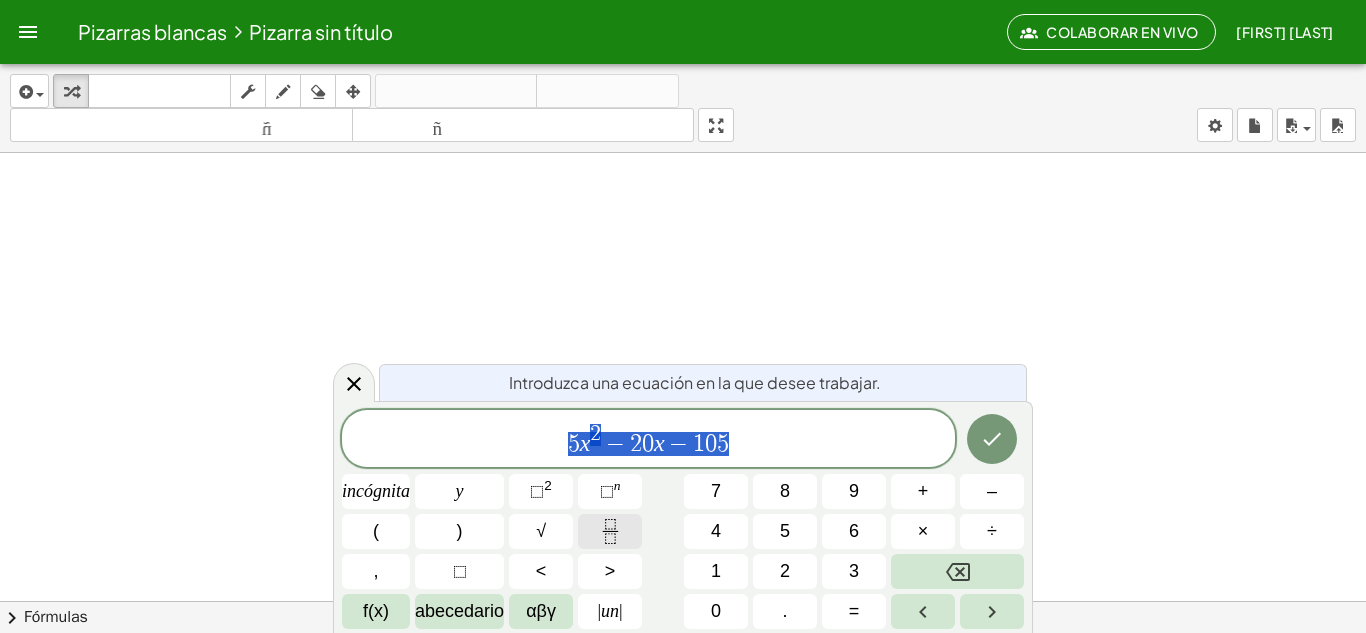 click 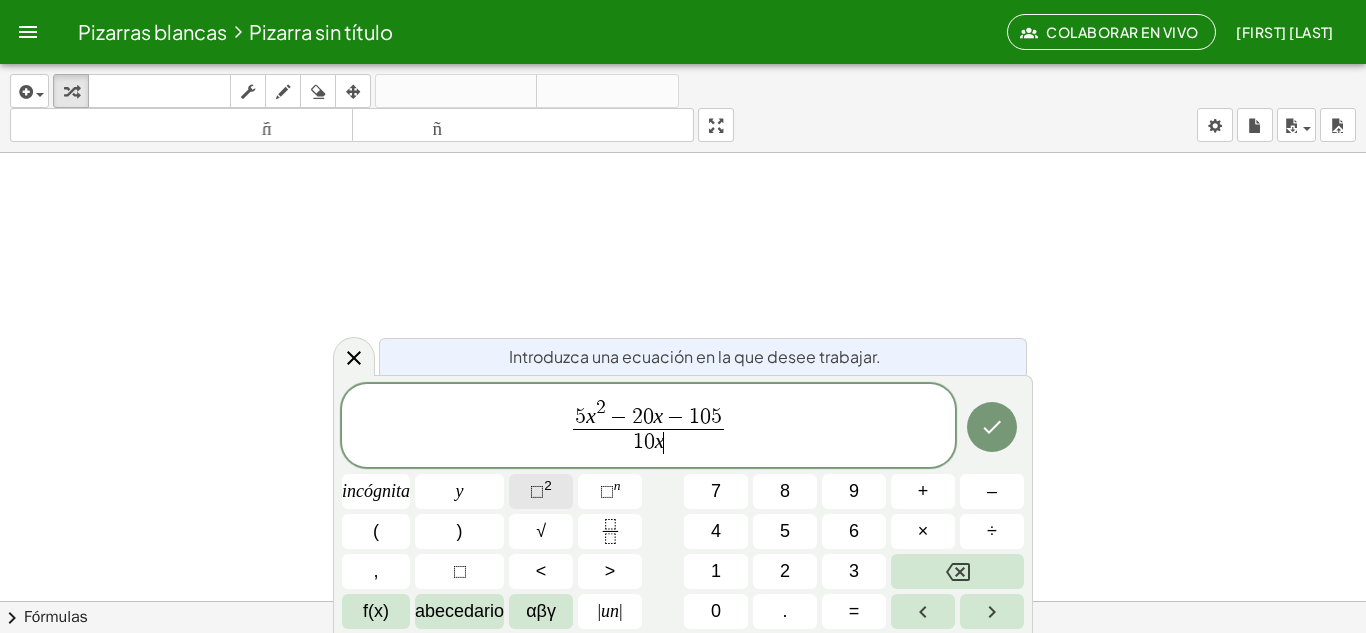 click on "2" at bounding box center (548, 485) 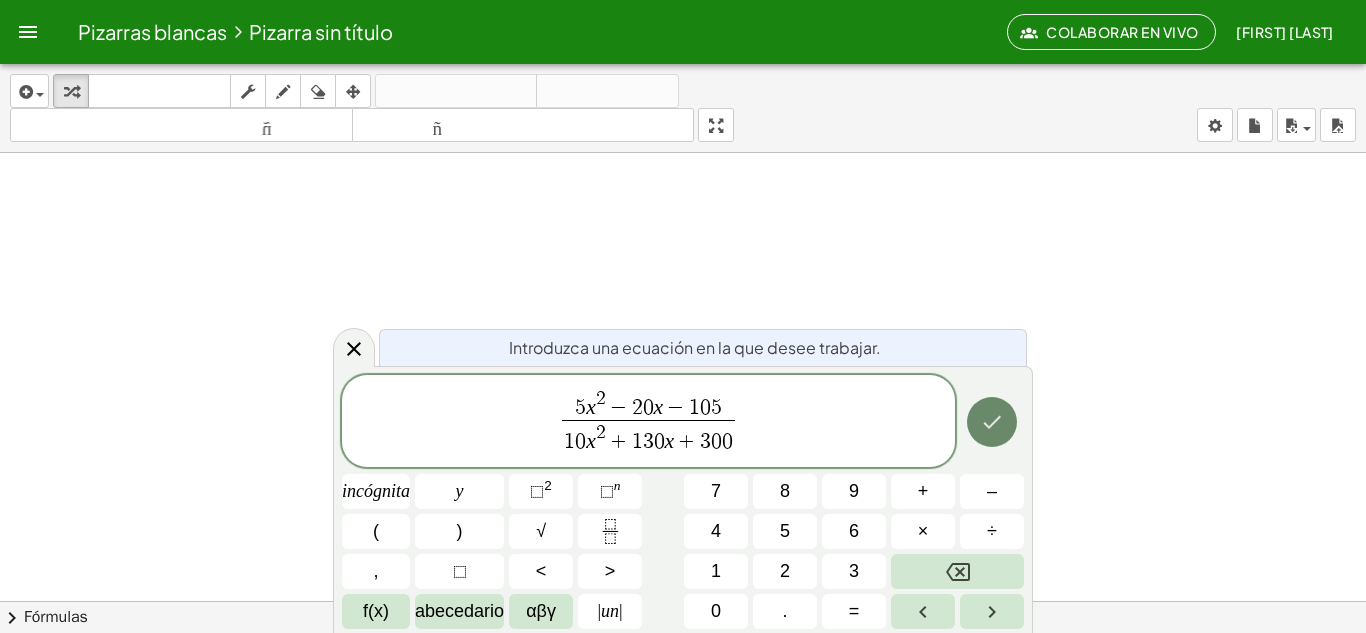click at bounding box center (992, 422) 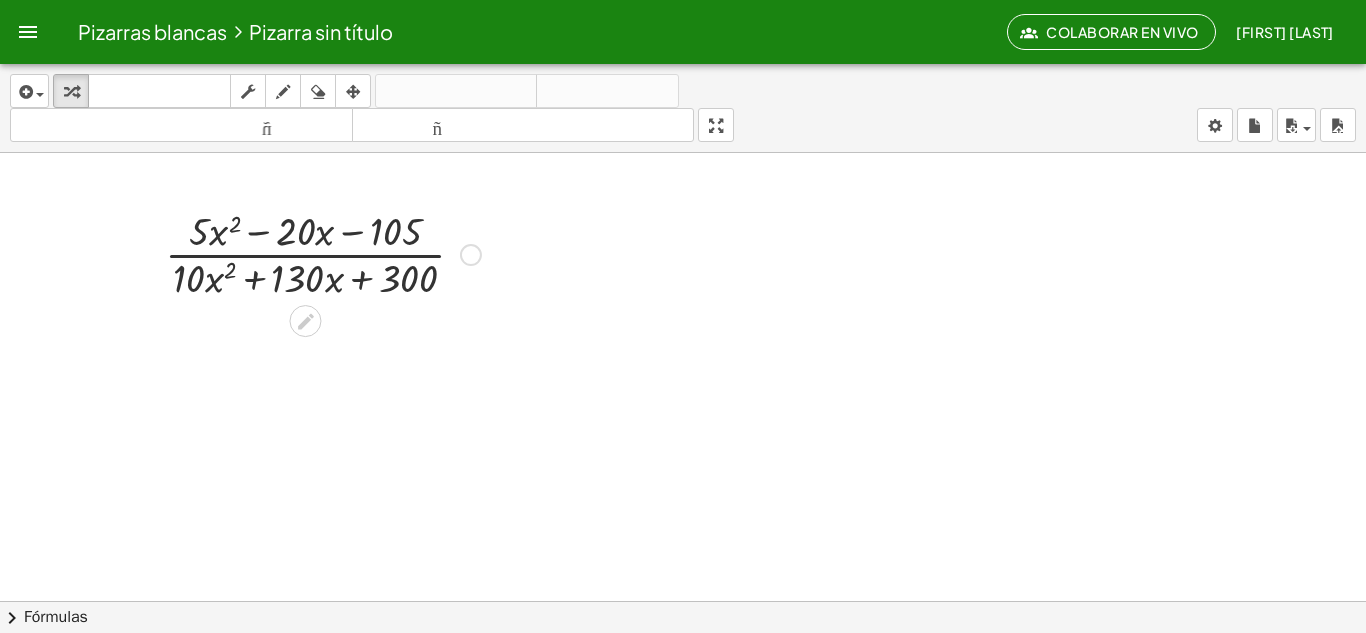 click at bounding box center [323, 253] 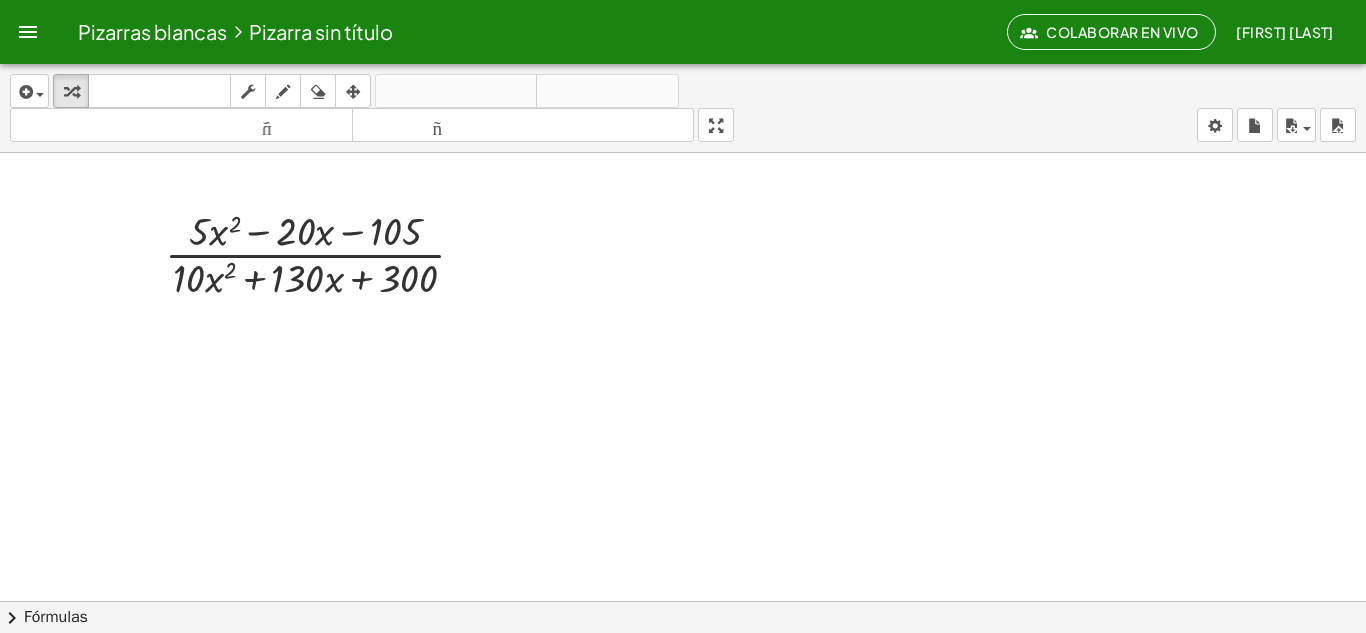 click on "Fórmulas" at bounding box center (56, 617) 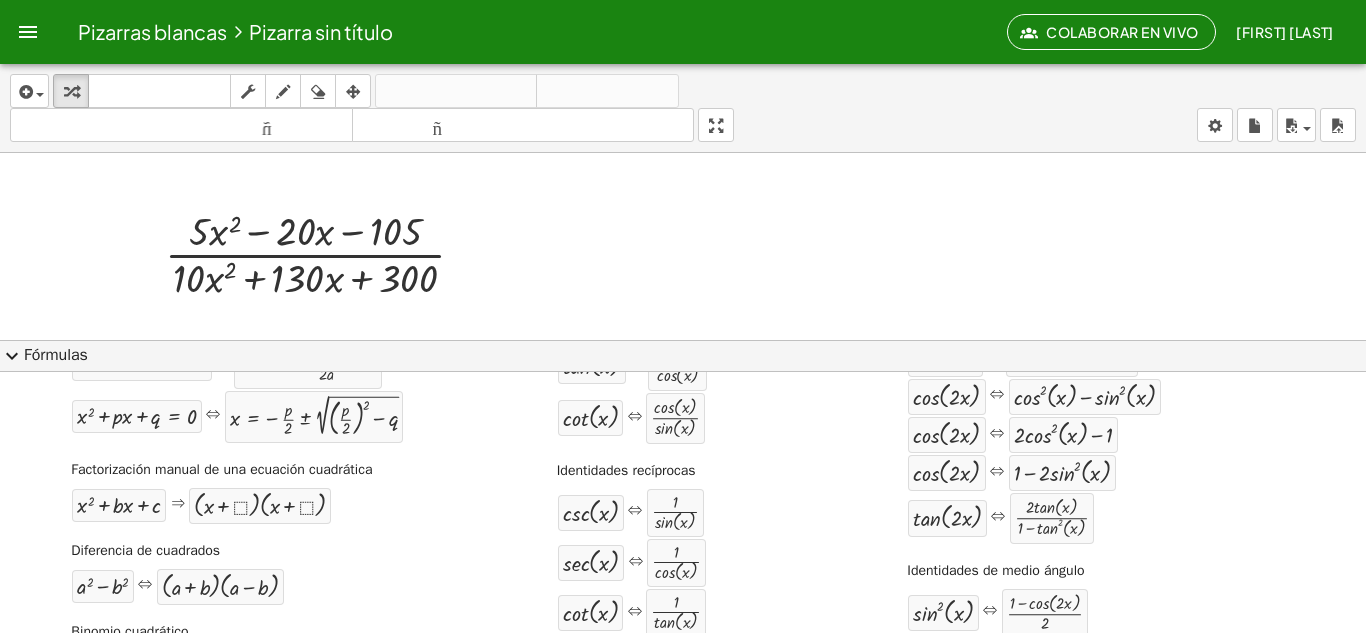 scroll, scrollTop: 100, scrollLeft: 0, axis: vertical 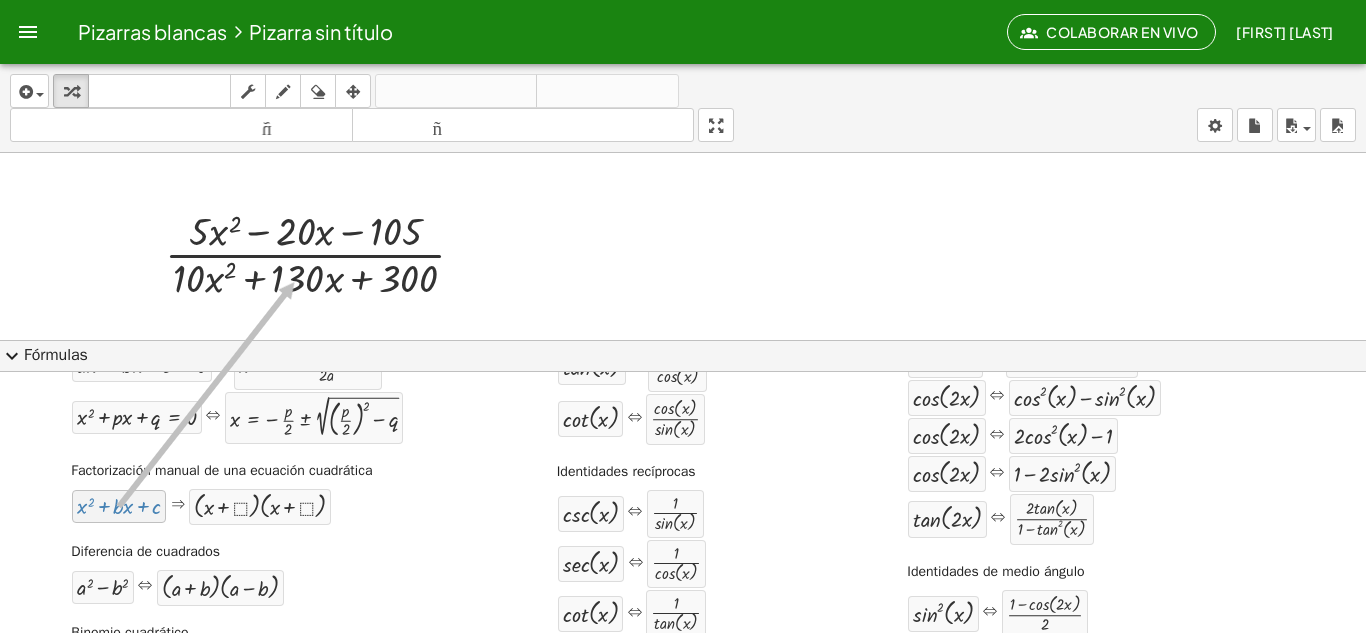 drag, startPoint x: 145, startPoint y: 513, endPoint x: 292, endPoint y: 282, distance: 273.8065 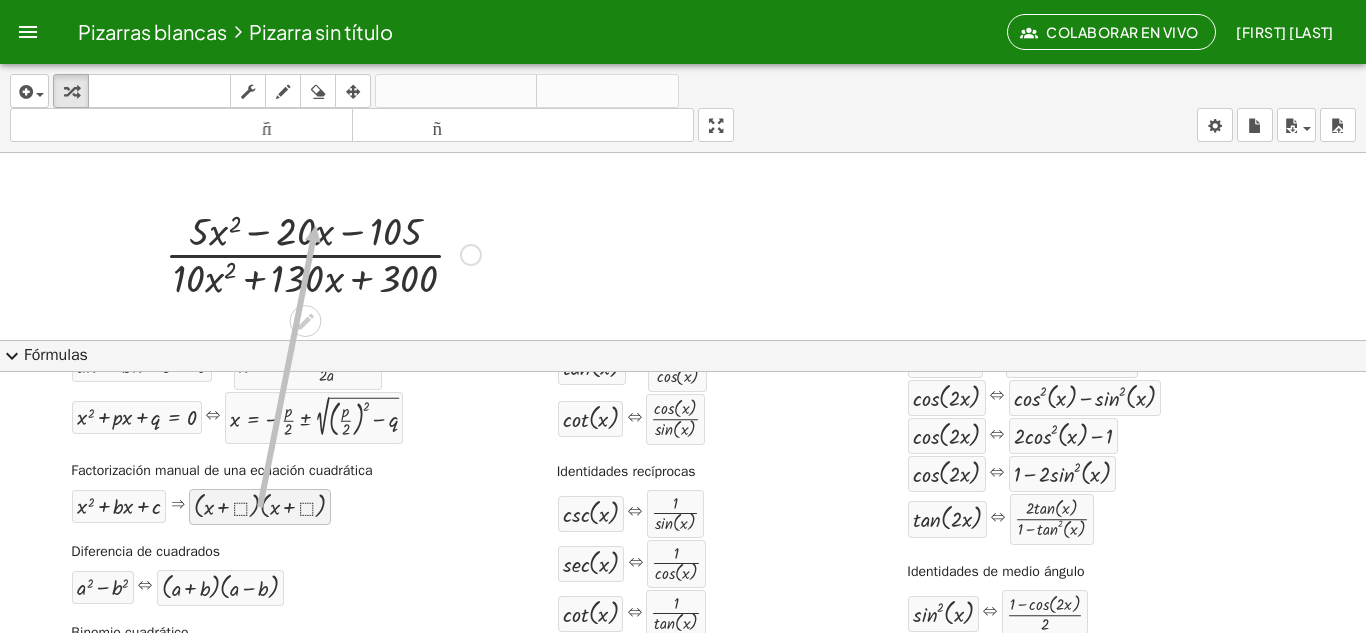 drag, startPoint x: 217, startPoint y: 519, endPoint x: 311, endPoint y: 225, distance: 308.66162 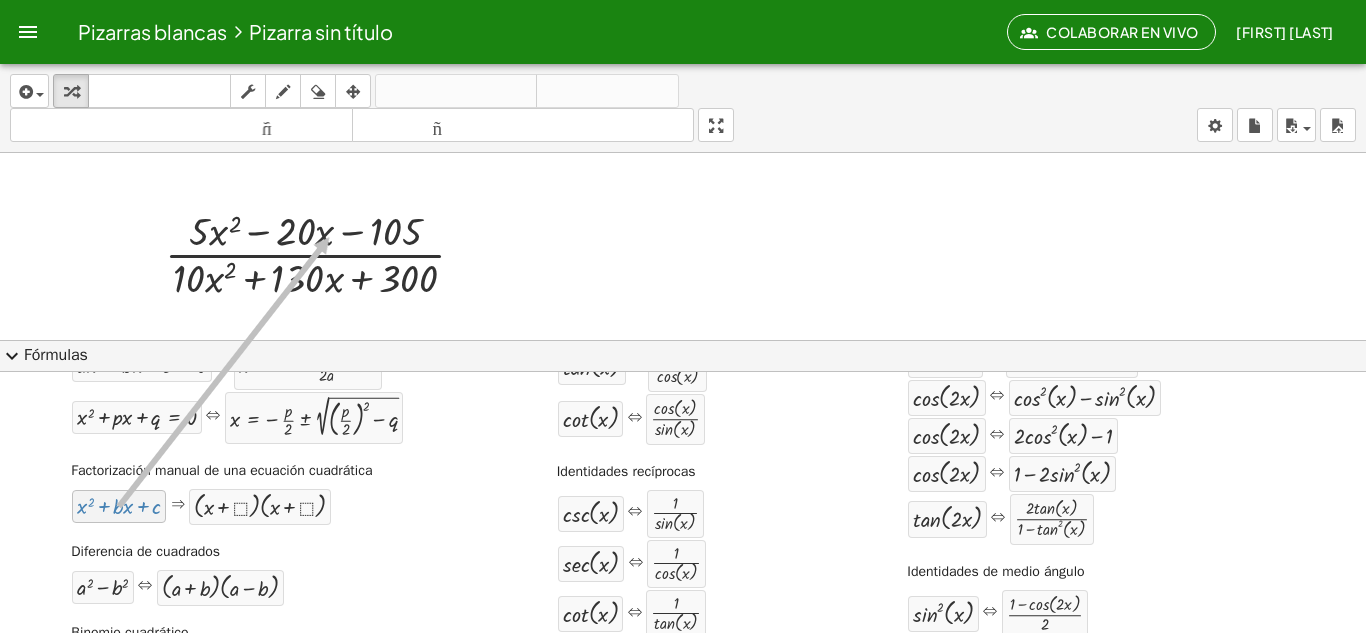 drag, startPoint x: 134, startPoint y: 510, endPoint x: 327, endPoint y: 237, distance: 334.33218 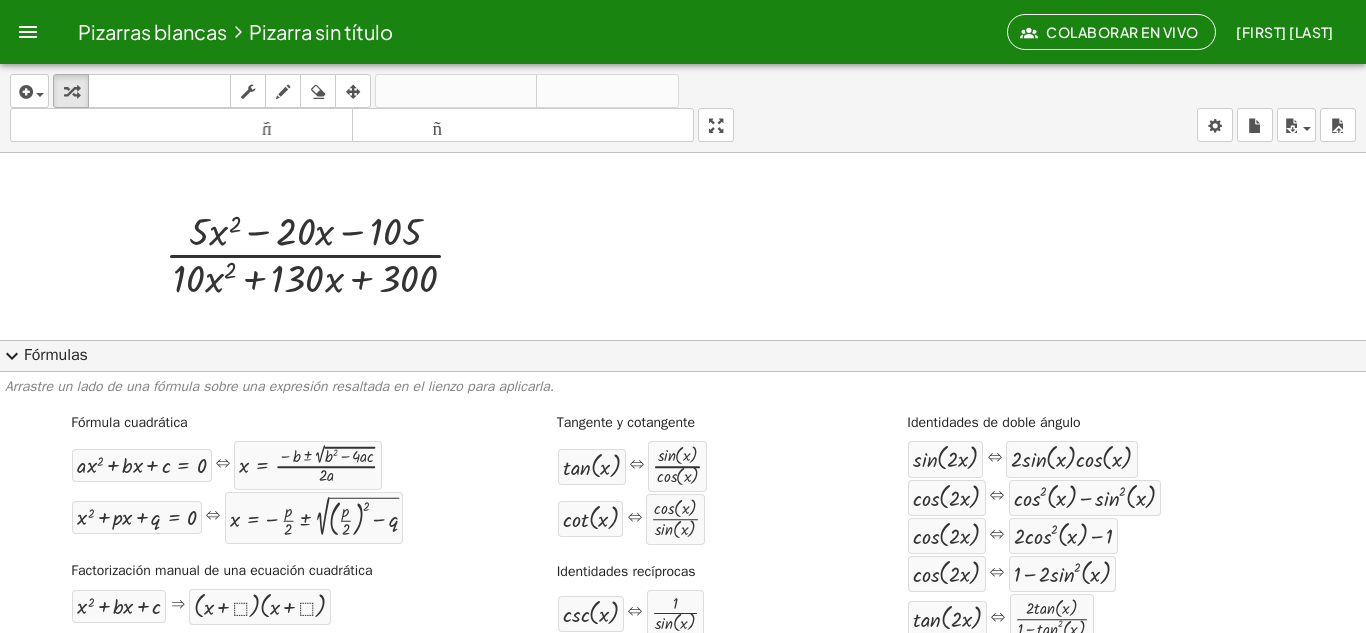 scroll, scrollTop: 100, scrollLeft: 0, axis: vertical 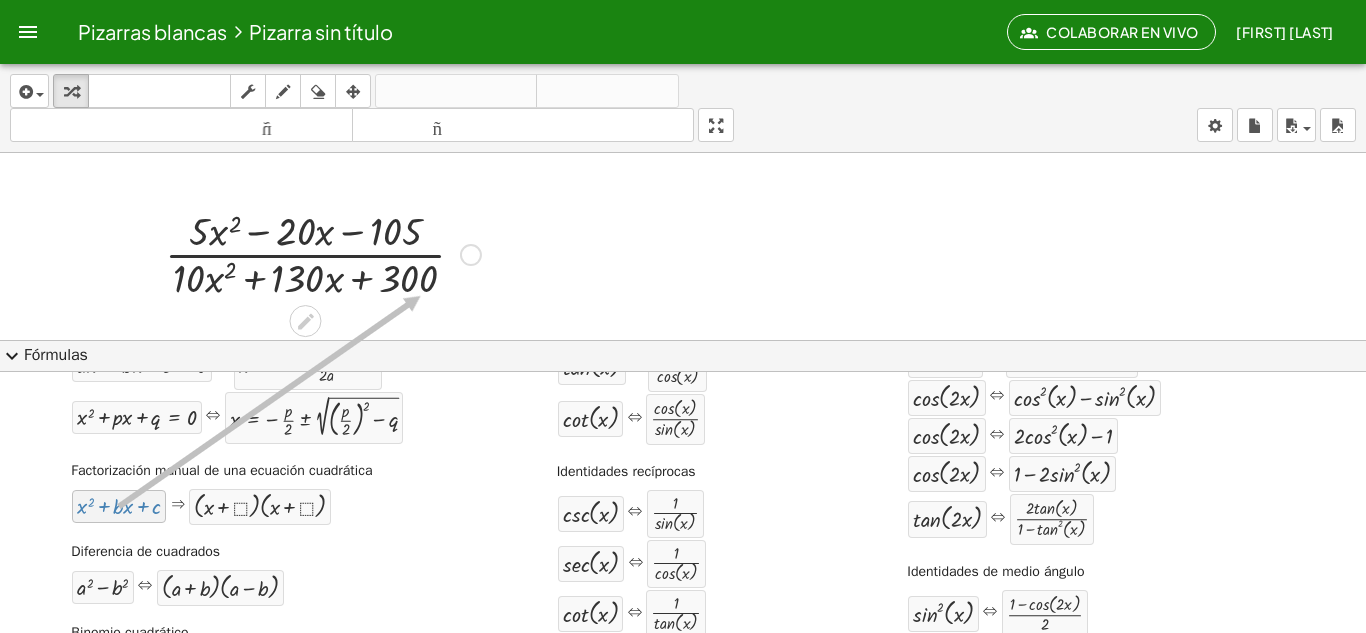 drag, startPoint x: 121, startPoint y: 506, endPoint x: 418, endPoint y: 296, distance: 363.74304 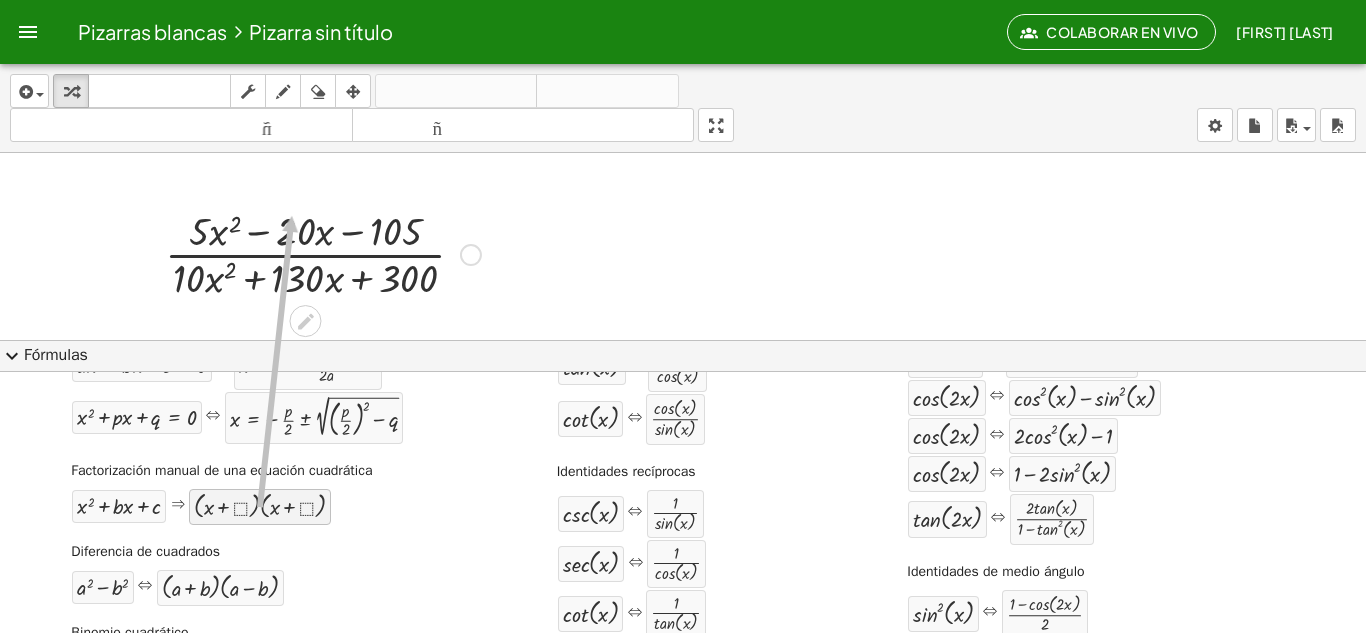 drag, startPoint x: 289, startPoint y: 499, endPoint x: 287, endPoint y: 215, distance: 284.00705 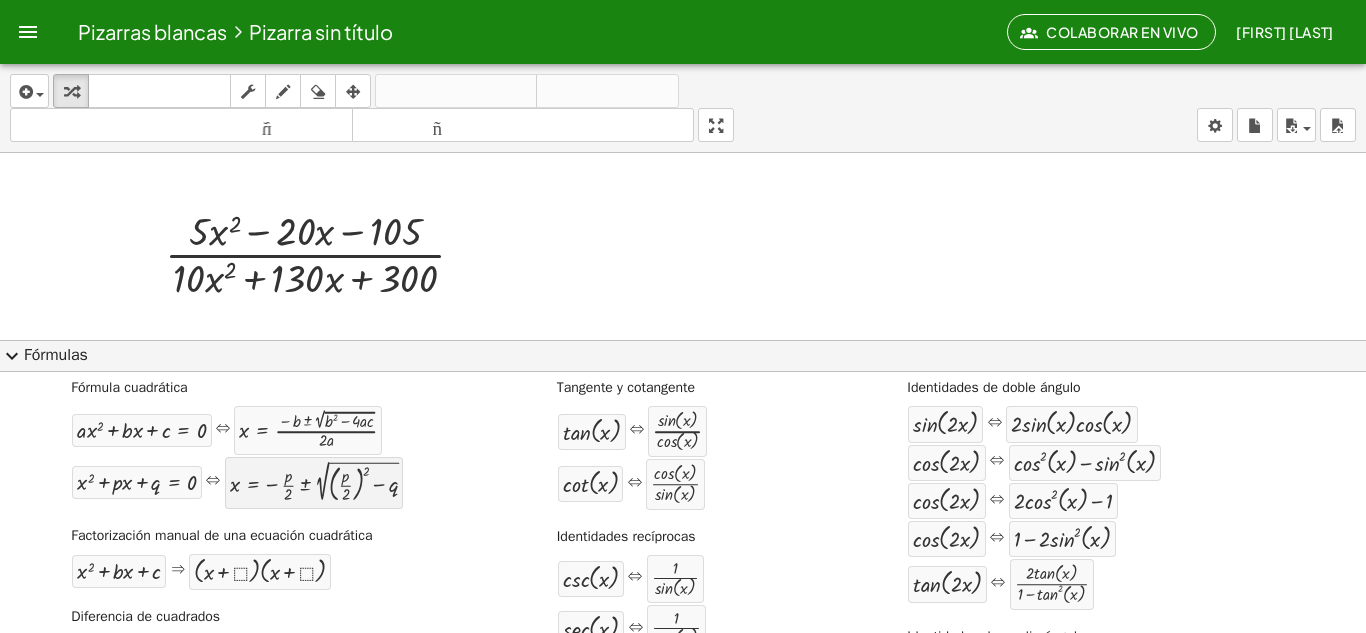 scroll, scrollTop: 0, scrollLeft: 0, axis: both 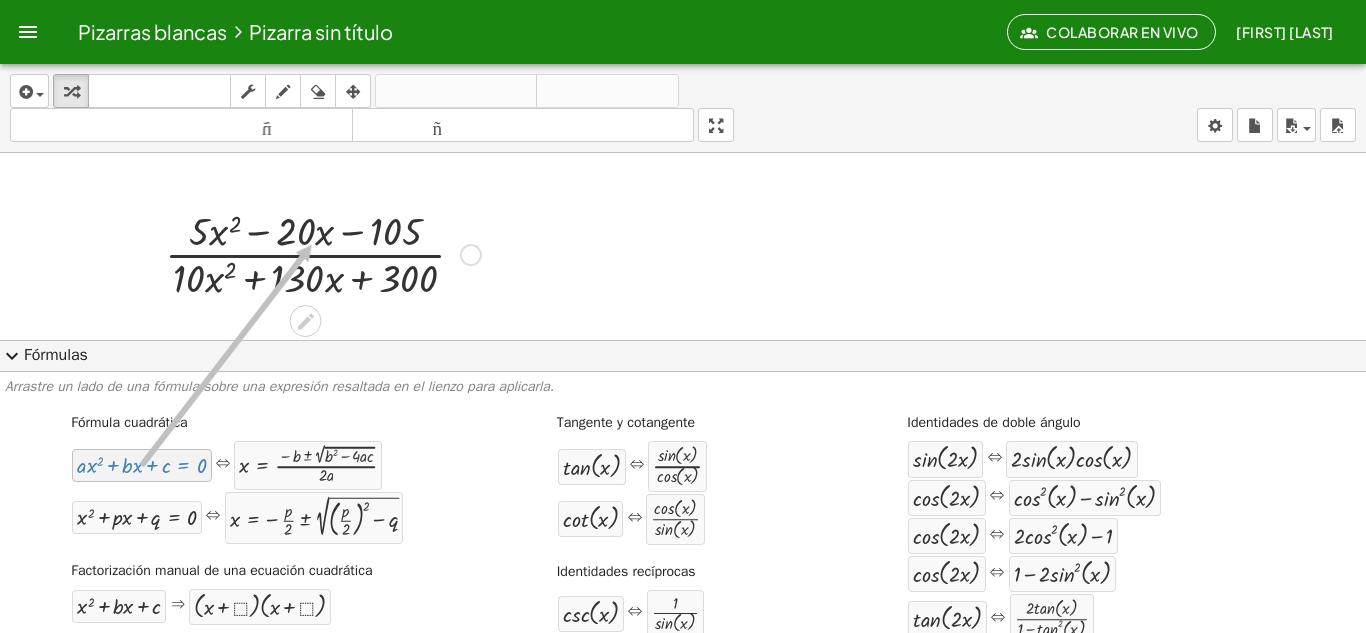 drag, startPoint x: 152, startPoint y: 468, endPoint x: 309, endPoint y: 240, distance: 276.82666 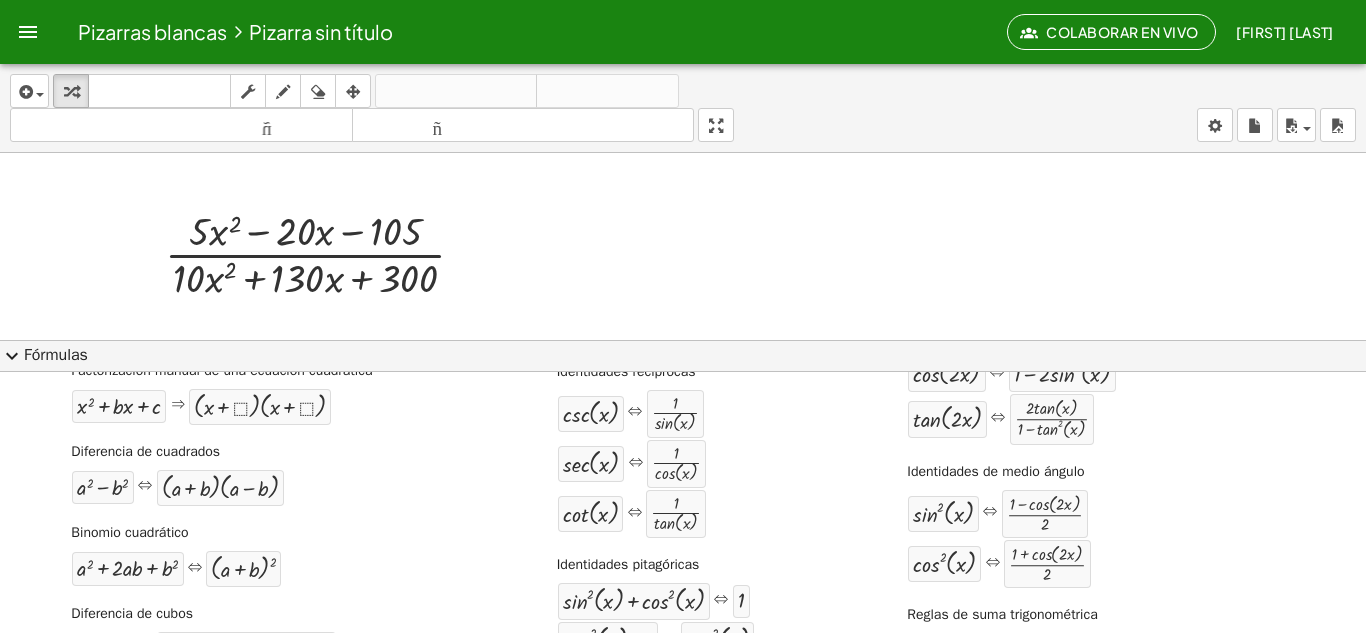 scroll, scrollTop: 300, scrollLeft: 0, axis: vertical 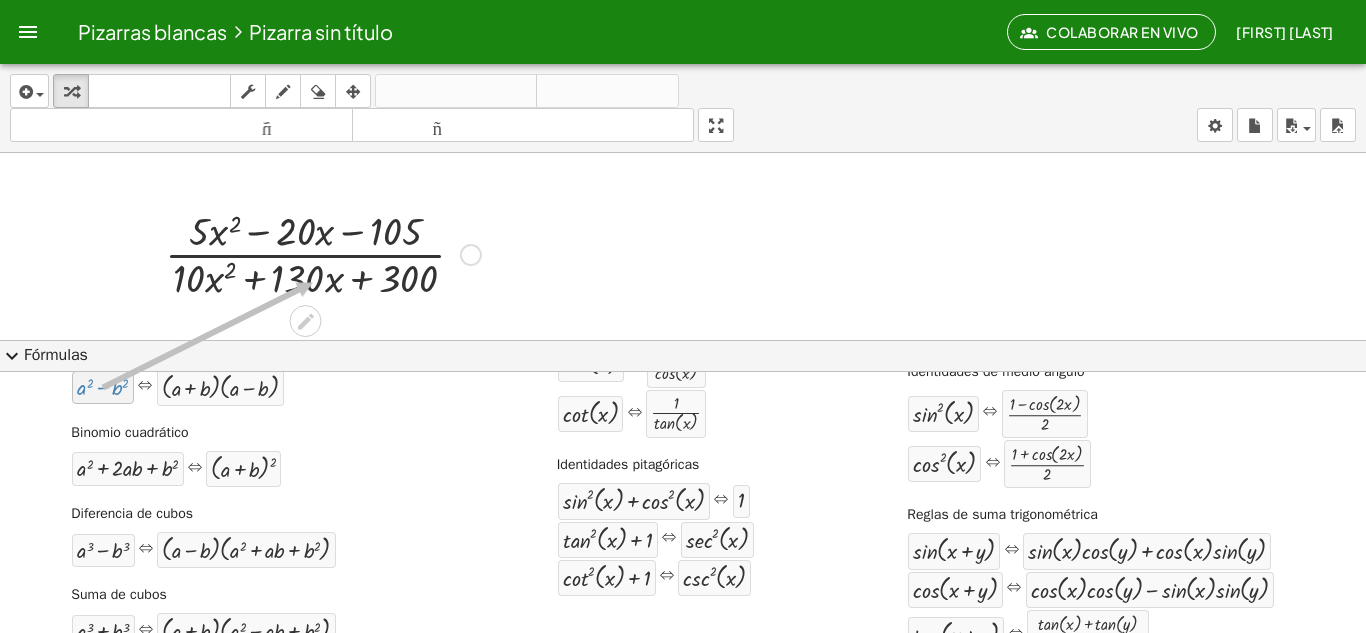 drag, startPoint x: 114, startPoint y: 390, endPoint x: 307, endPoint y: 265, distance: 229.94347 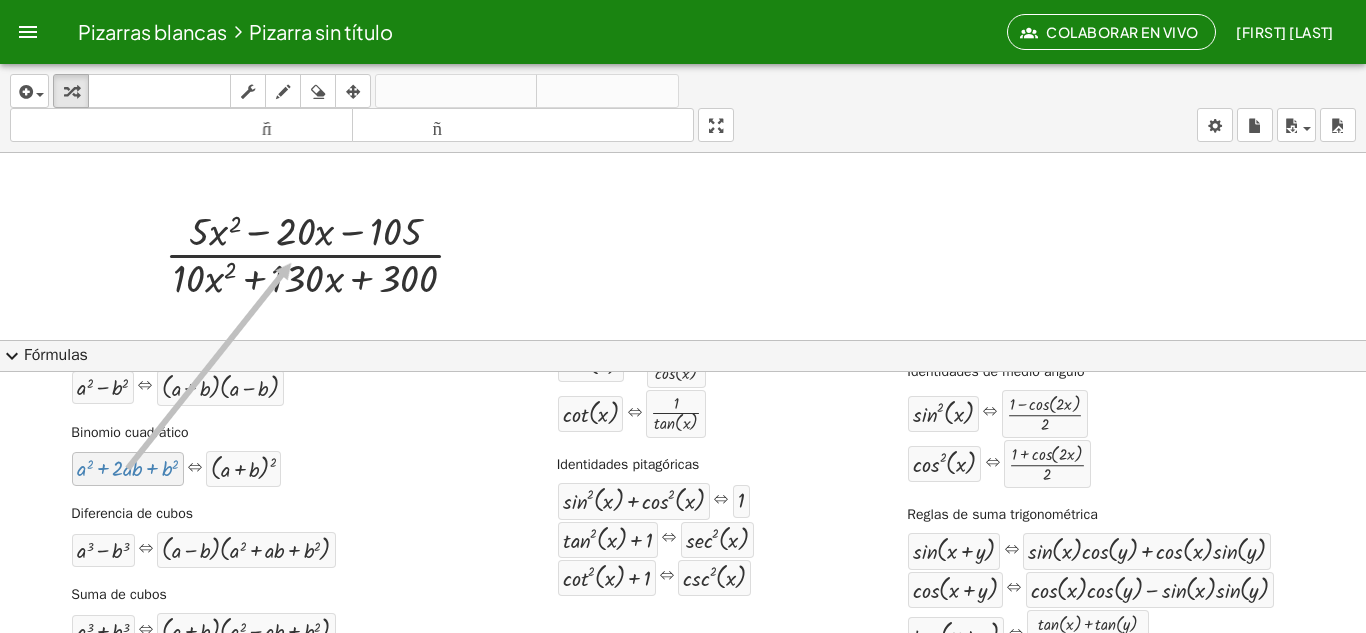 drag, startPoint x: 119, startPoint y: 462, endPoint x: 289, endPoint y: 263, distance: 261.72696 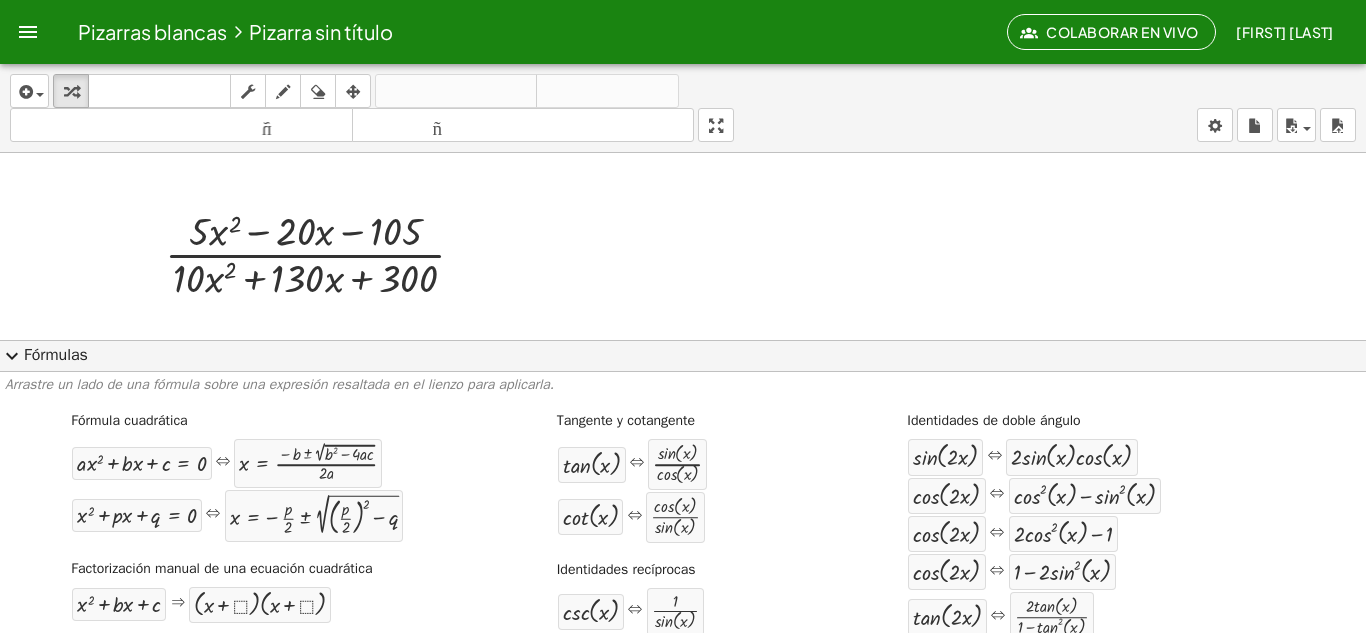 scroll, scrollTop: 0, scrollLeft: 0, axis: both 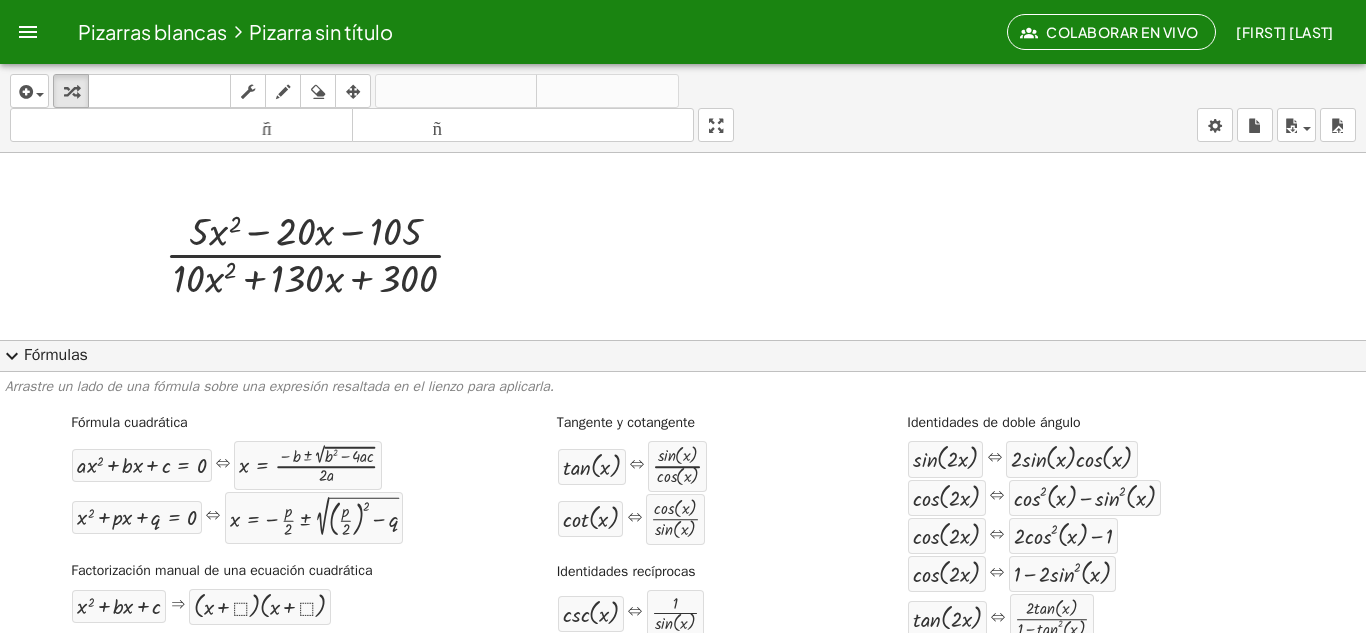 click on "expand_more" at bounding box center [12, 356] 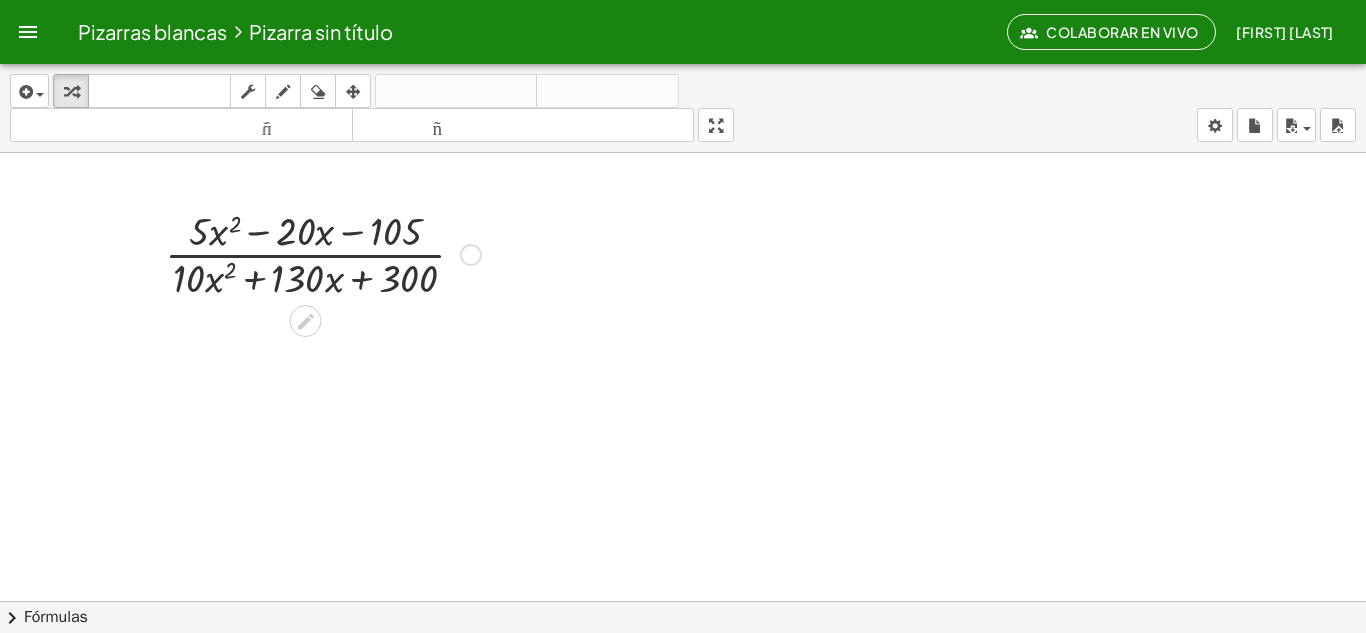 click at bounding box center [323, 253] 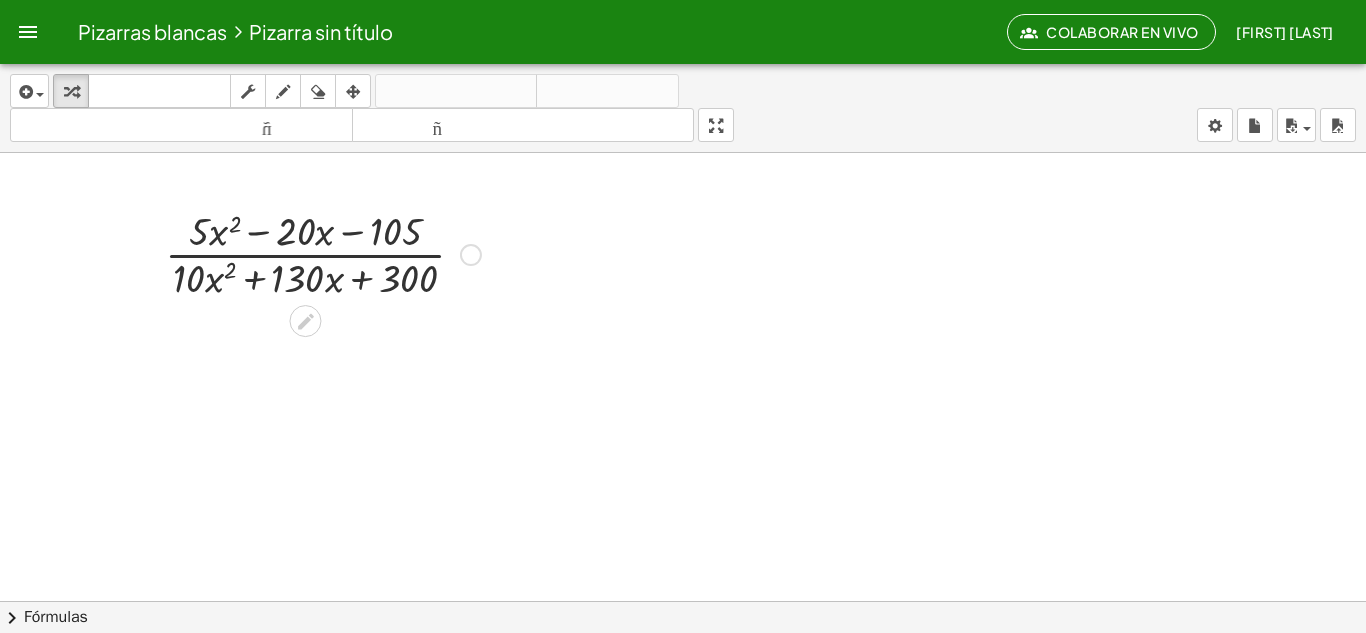 click at bounding box center (323, 253) 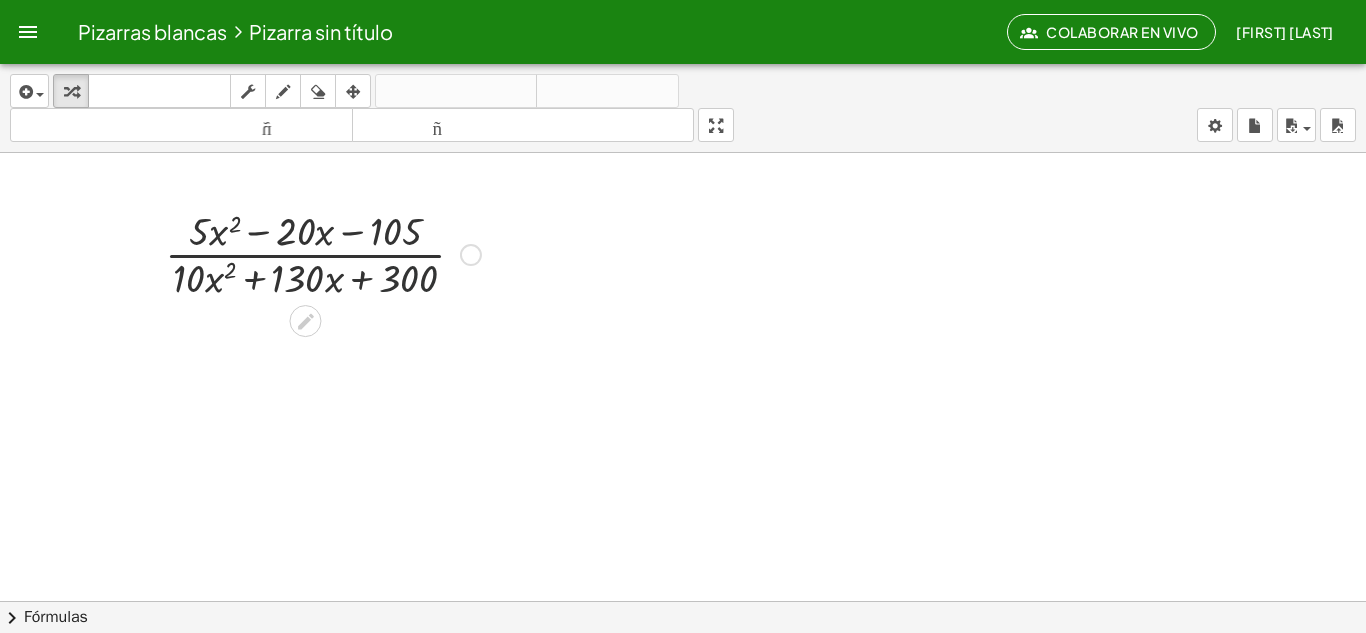 click at bounding box center [471, 255] 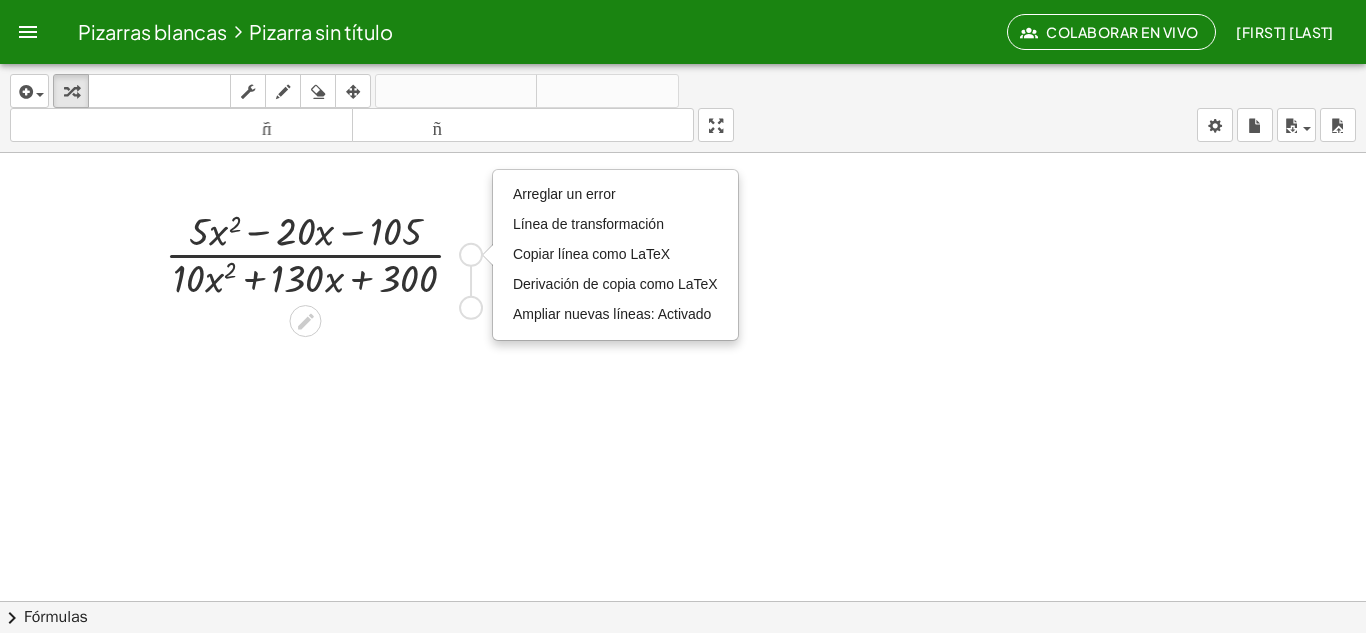 drag, startPoint x: 472, startPoint y: 254, endPoint x: 472, endPoint y: 310, distance: 56 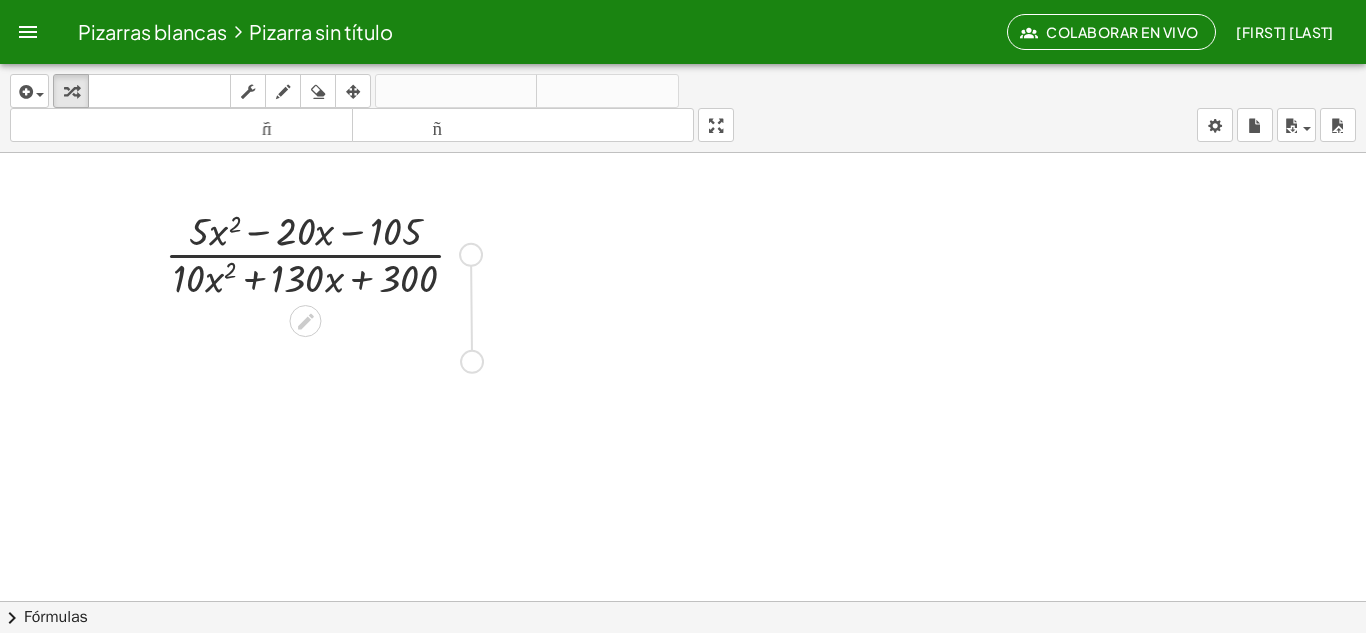 drag, startPoint x: 464, startPoint y: 257, endPoint x: 465, endPoint y: 369, distance: 112.00446 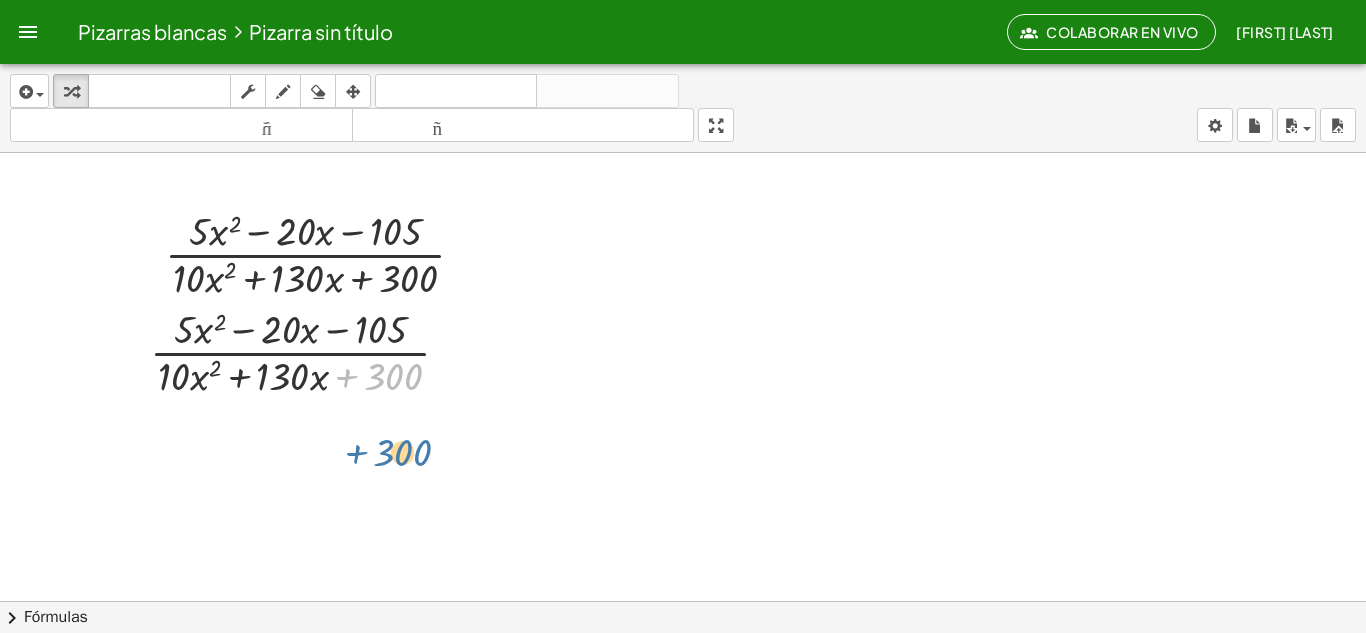 drag, startPoint x: 352, startPoint y: 373, endPoint x: 366, endPoint y: 365, distance: 16.124516 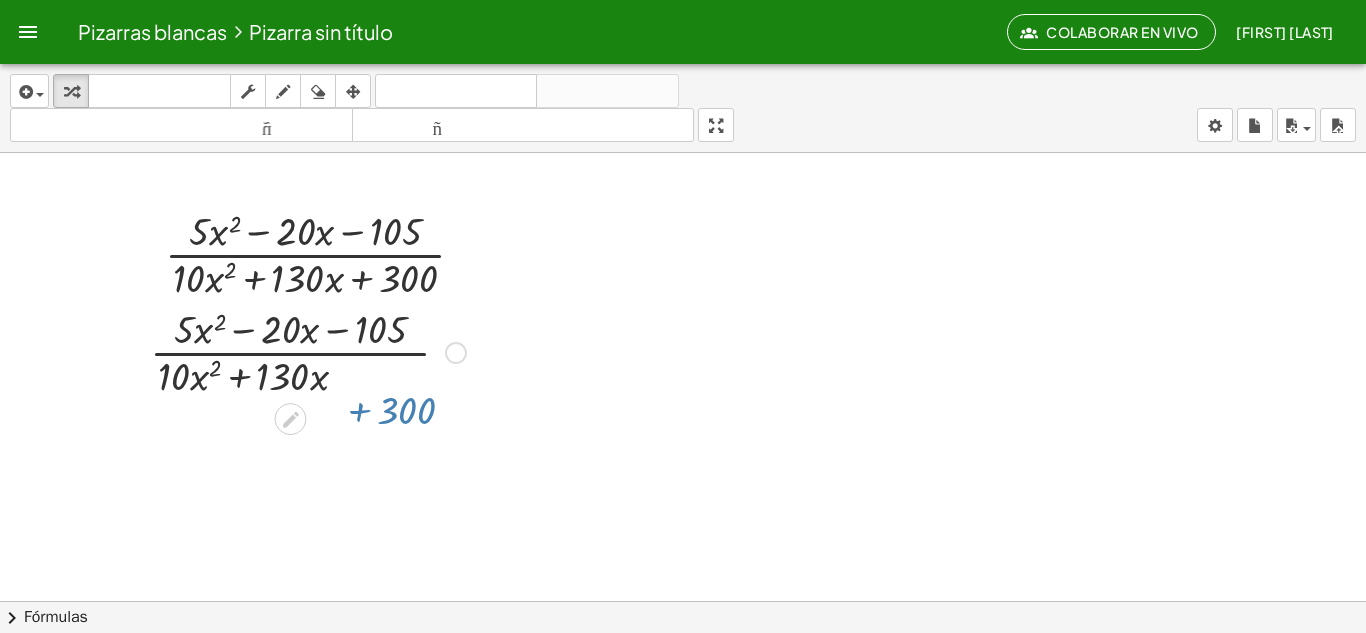 click at bounding box center (308, 351) 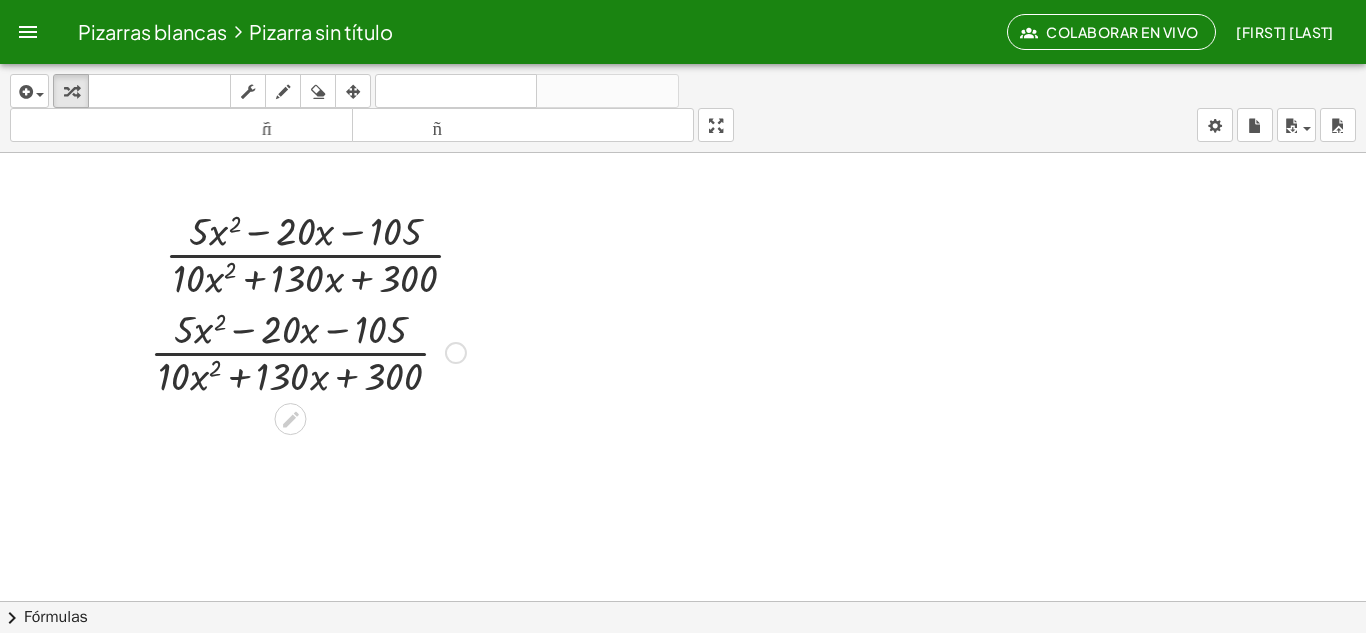 click at bounding box center (308, 351) 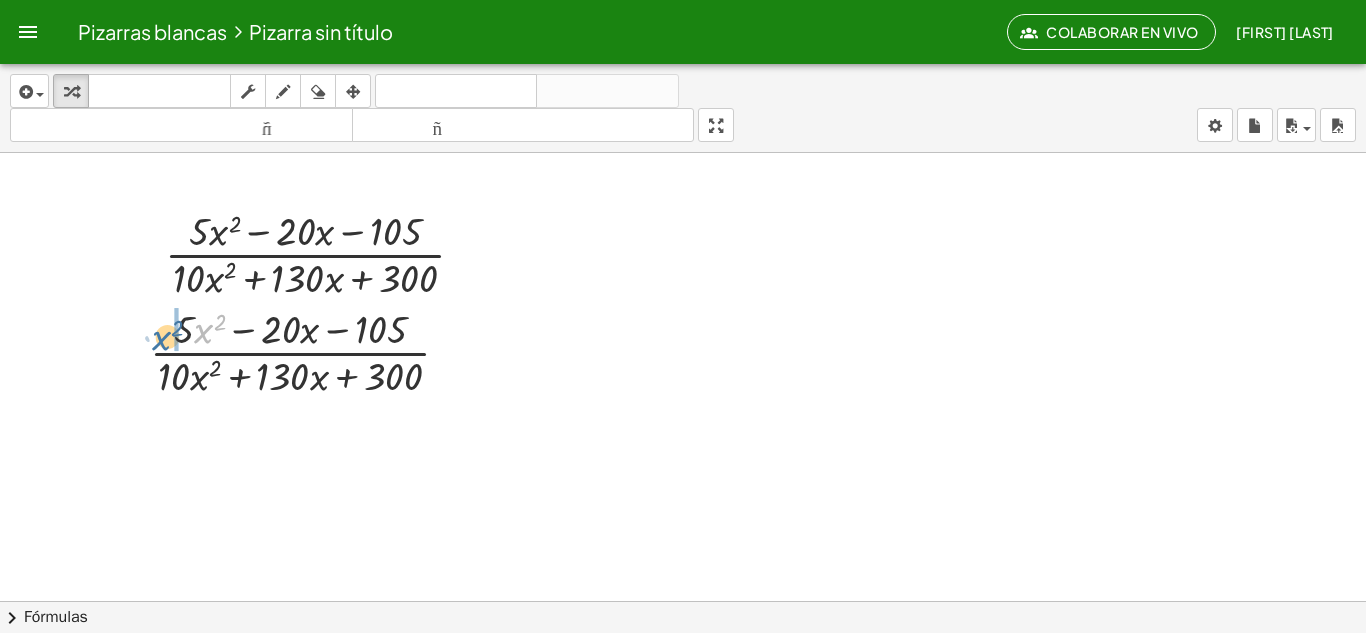 drag, startPoint x: 206, startPoint y: 332, endPoint x: 162, endPoint y: 334, distance: 44.04543 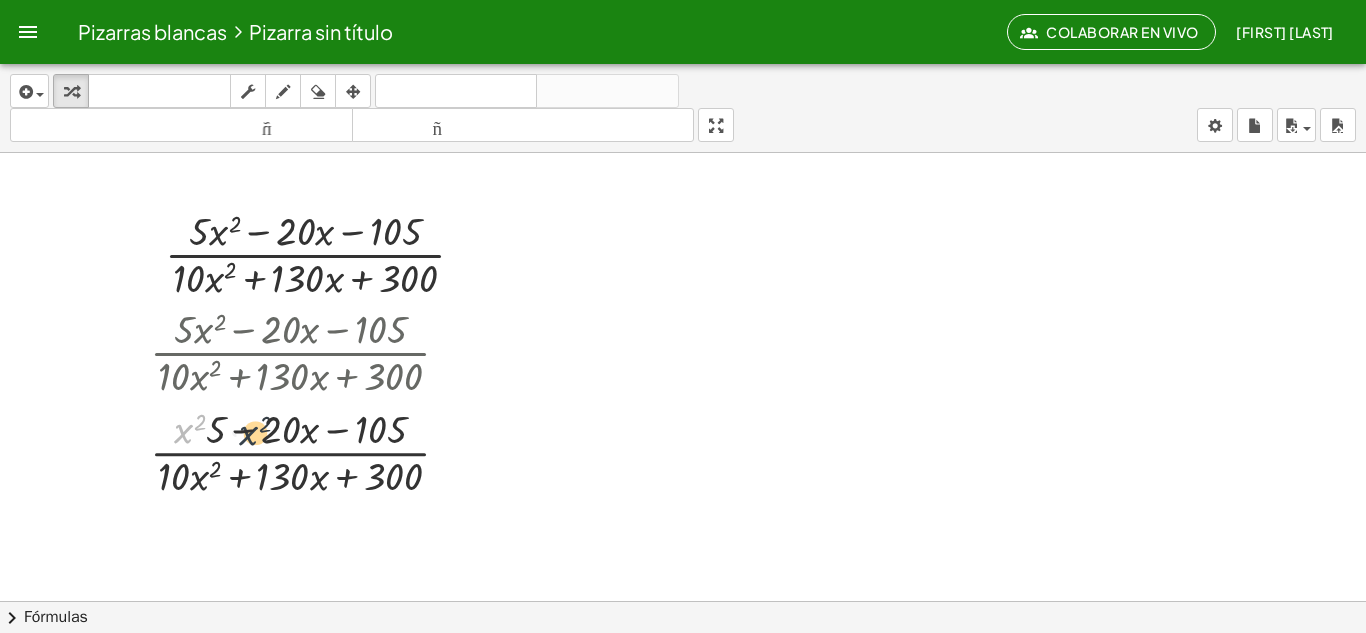 drag, startPoint x: 187, startPoint y: 427, endPoint x: 254, endPoint y: 429, distance: 67.02985 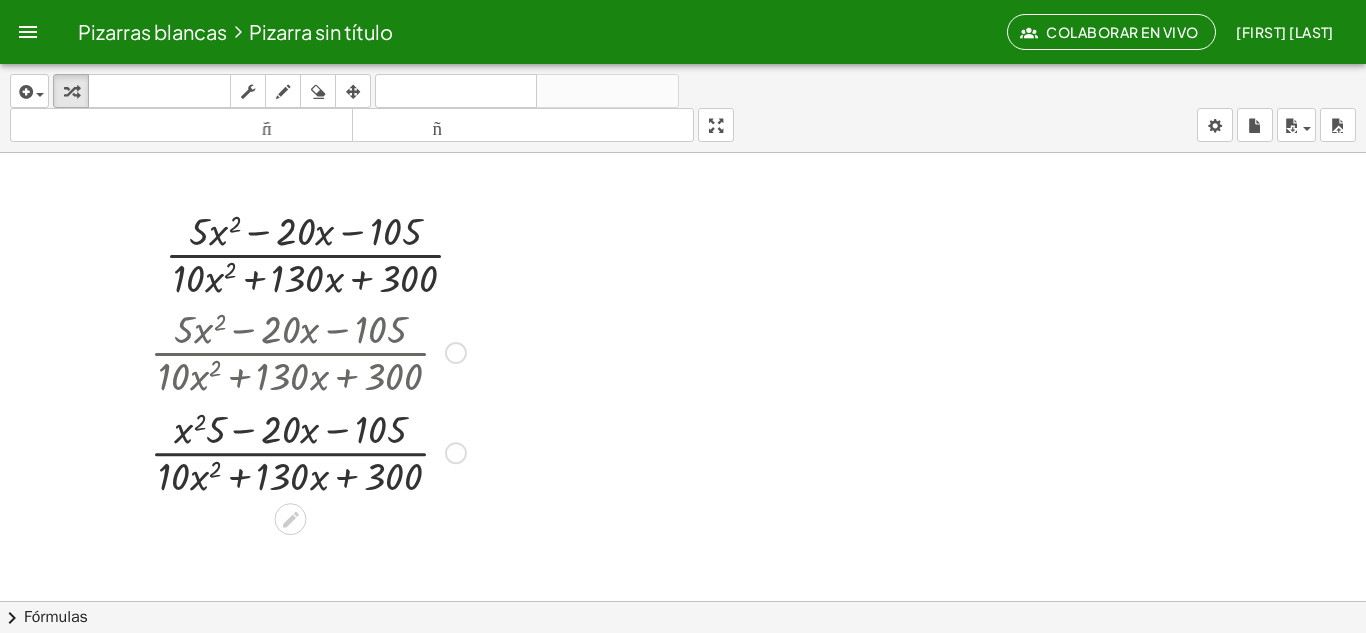 click at bounding box center [456, 353] 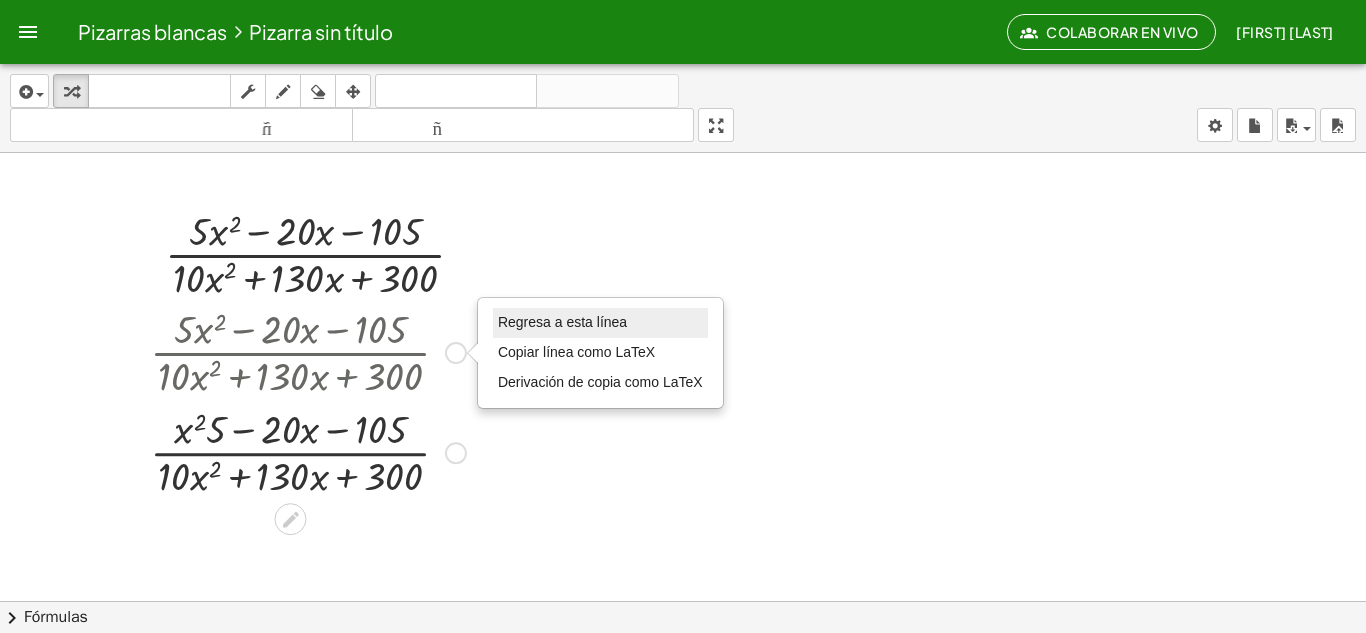 click on "Regresa a esta línea" at bounding box center (600, 323) 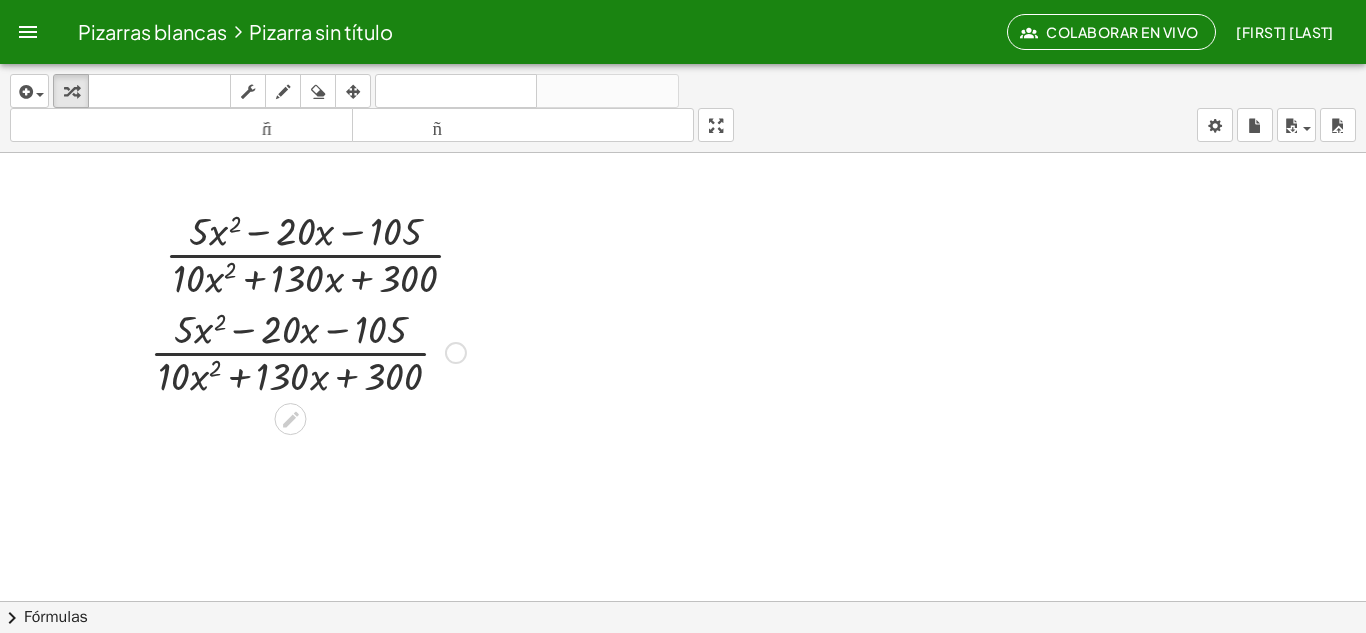 click at bounding box center [683, 679] 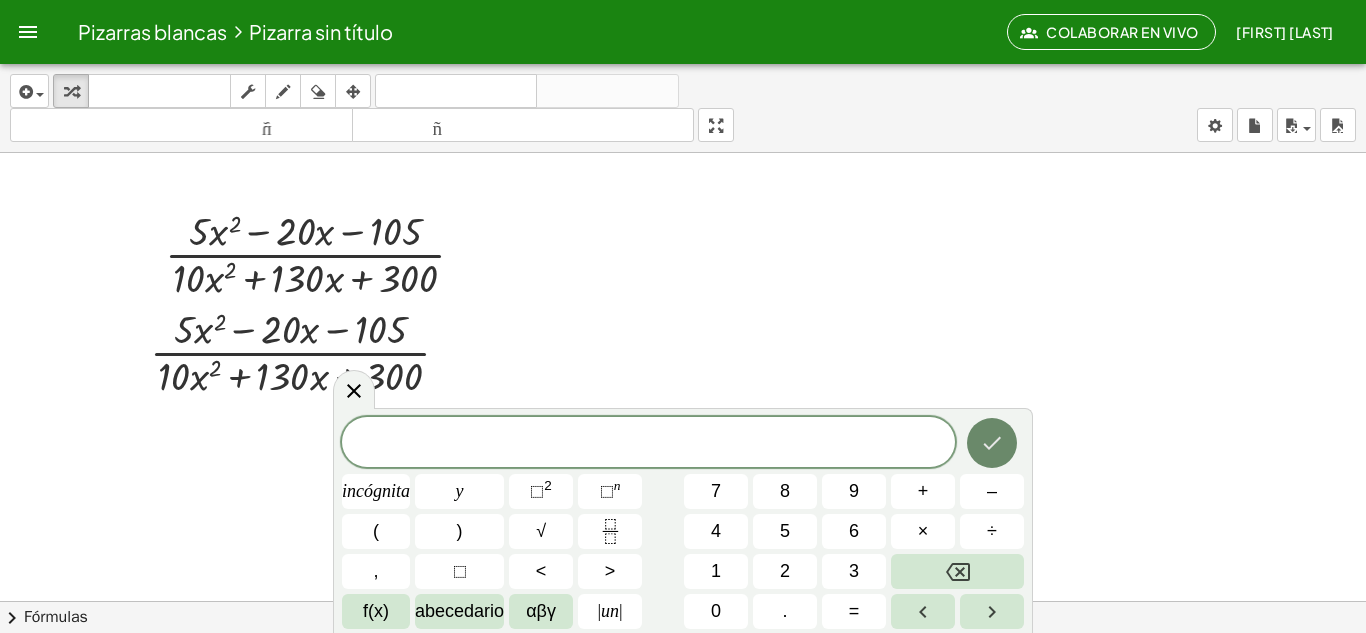 click at bounding box center (992, 443) 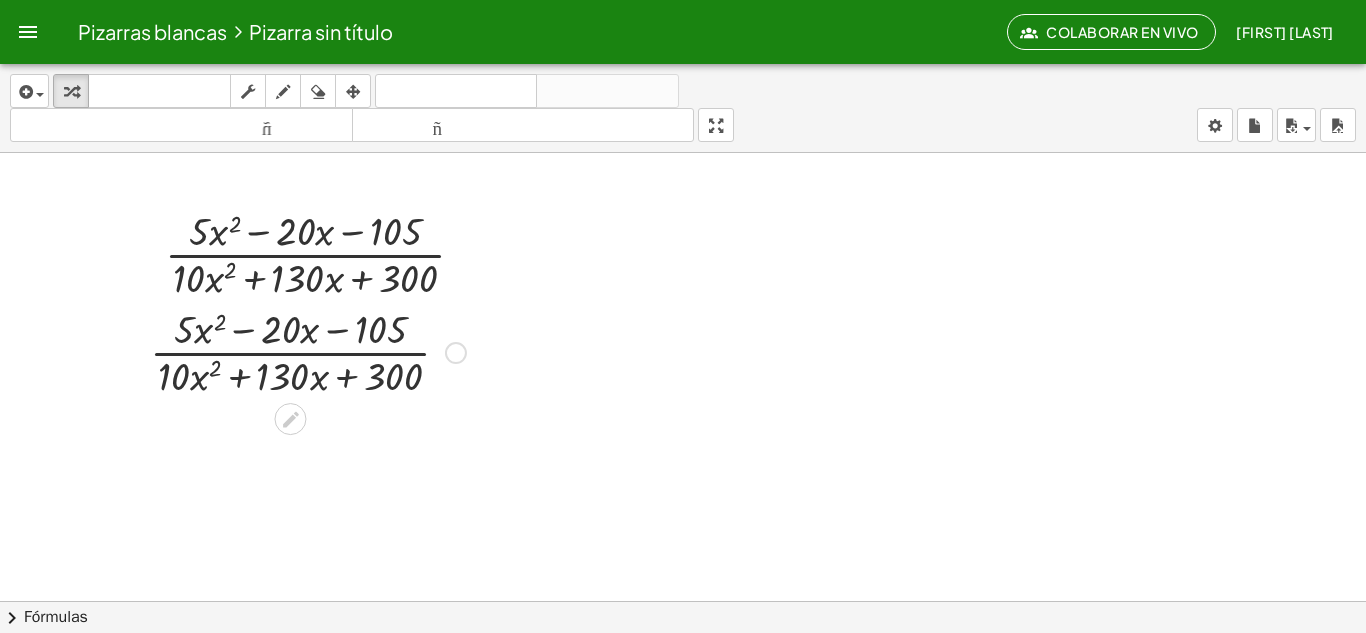 click at bounding box center (298, 416) 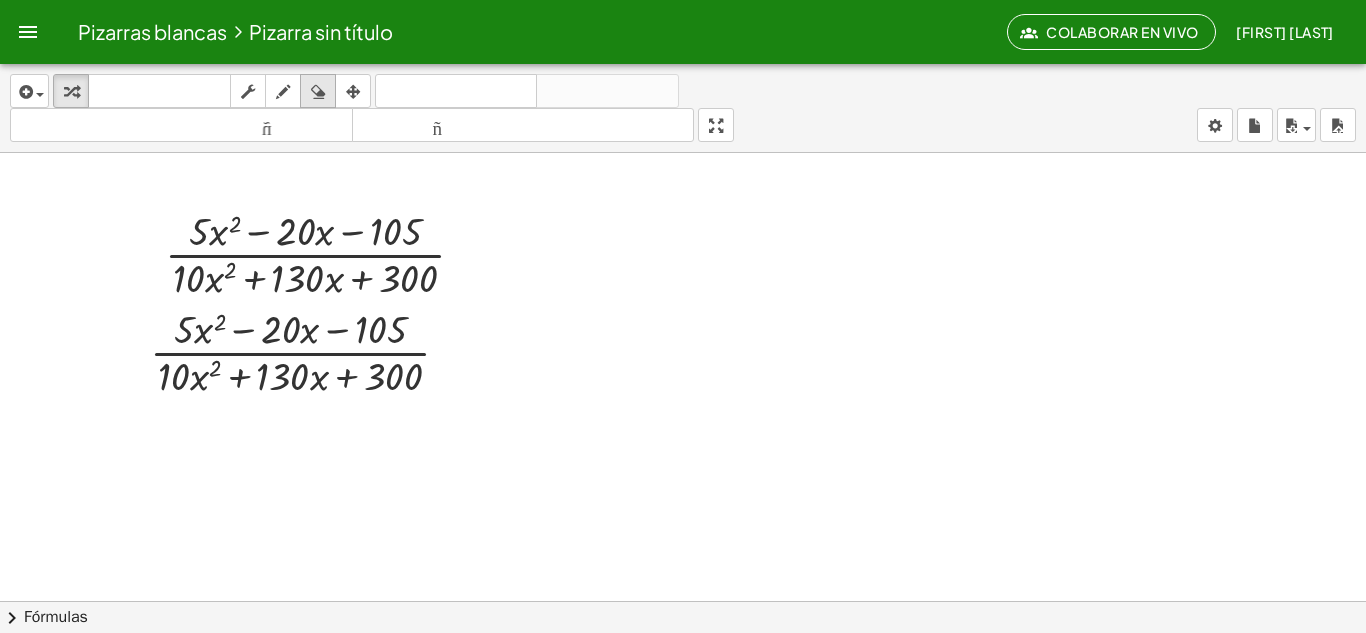 click at bounding box center (318, 91) 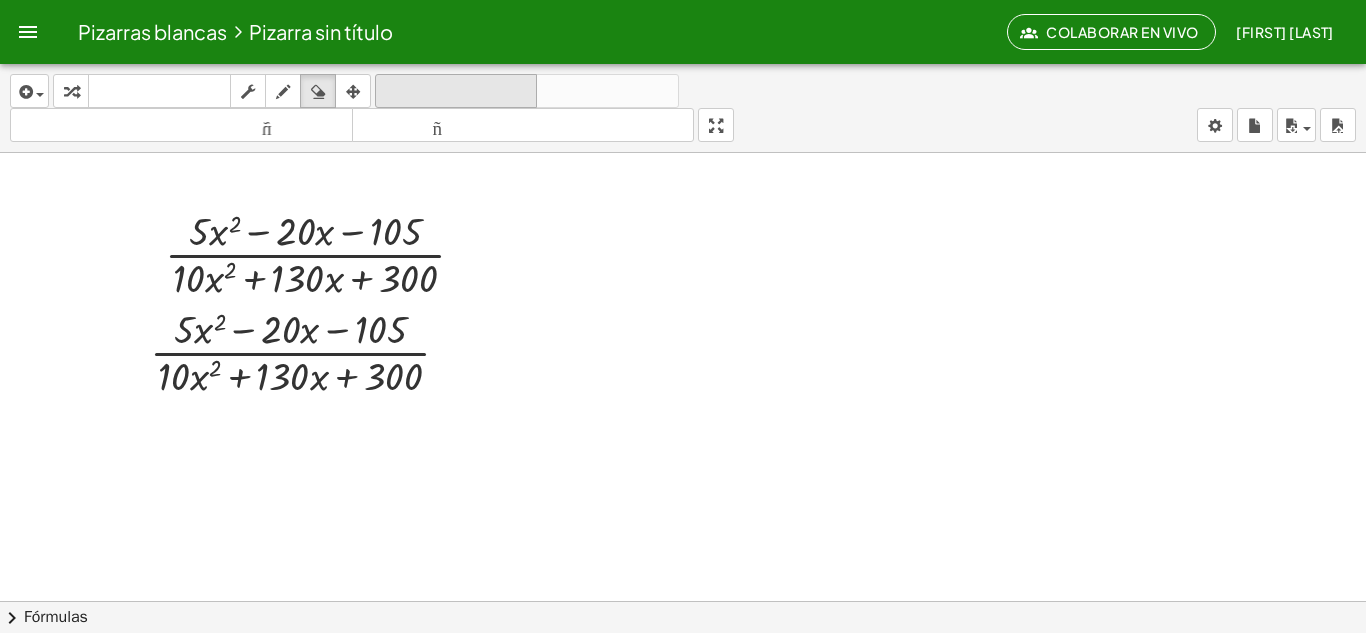 click on "deshacer deshacer" at bounding box center [456, 91] 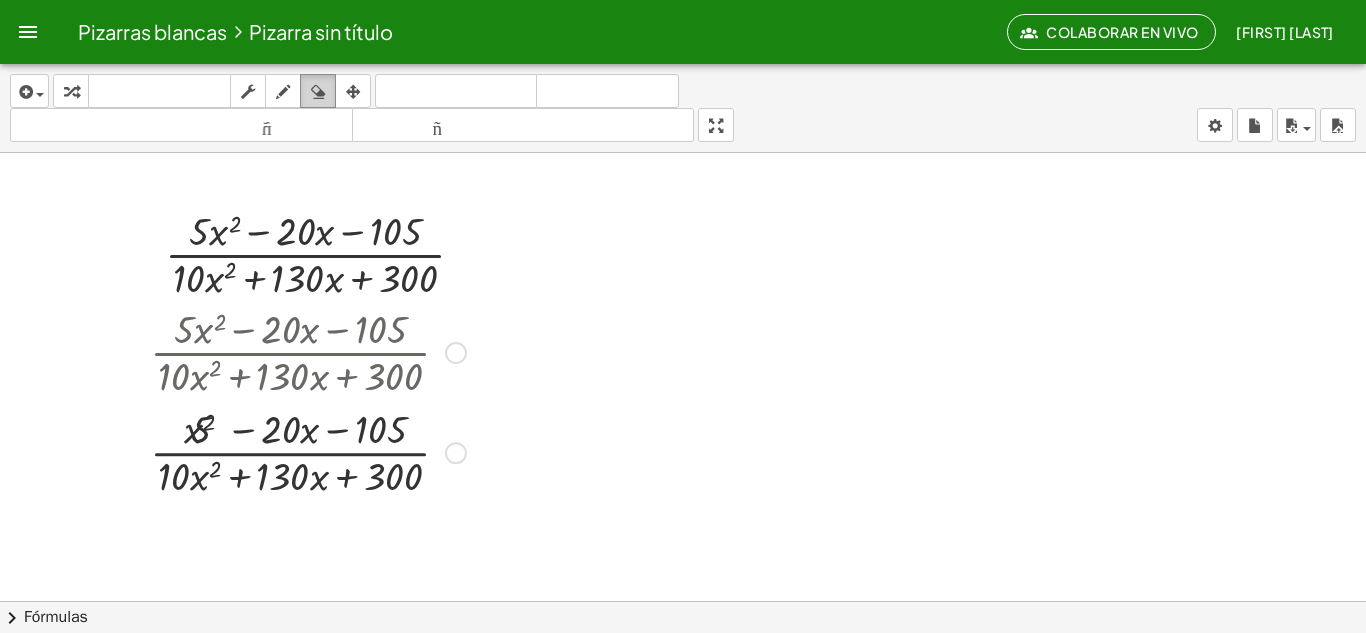 click at bounding box center (318, 92) 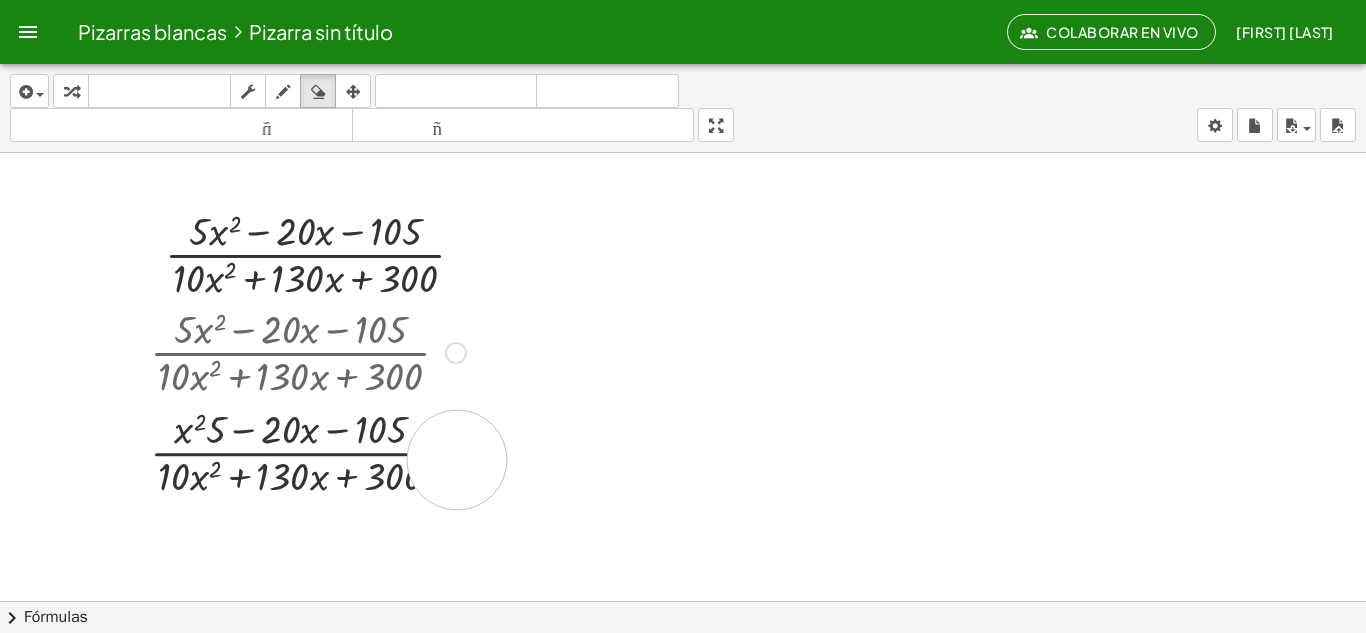 click at bounding box center [683, 679] 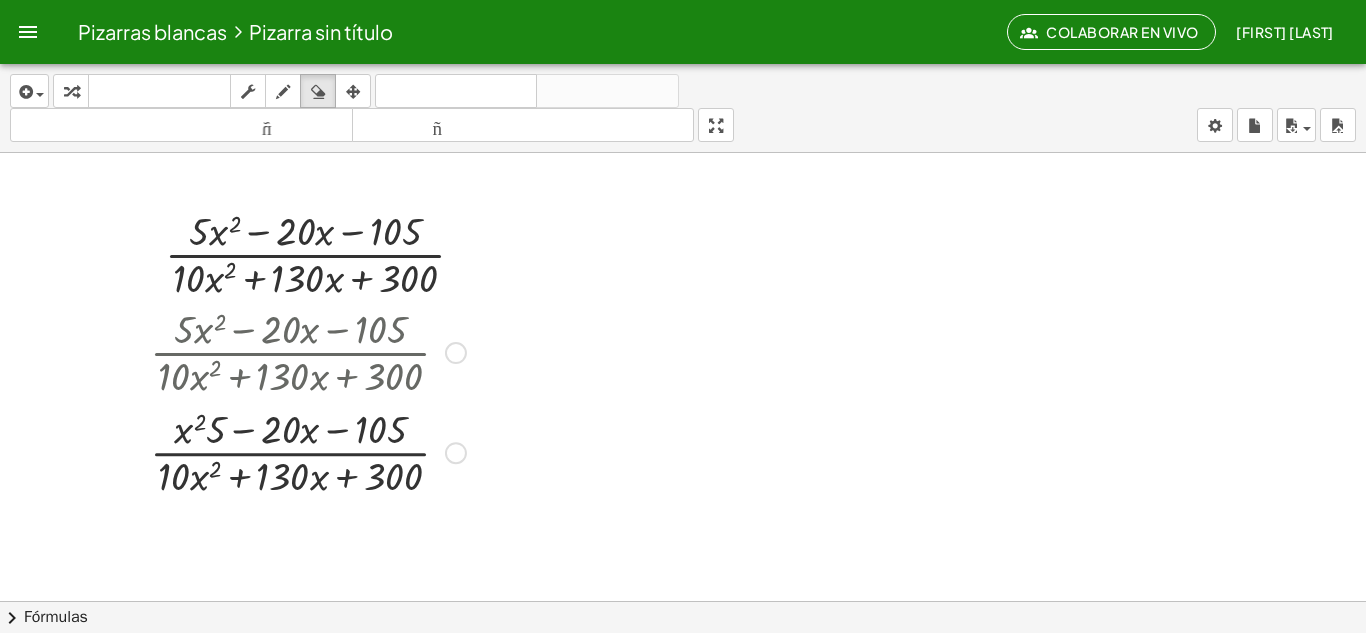 click at bounding box center (683, 679) 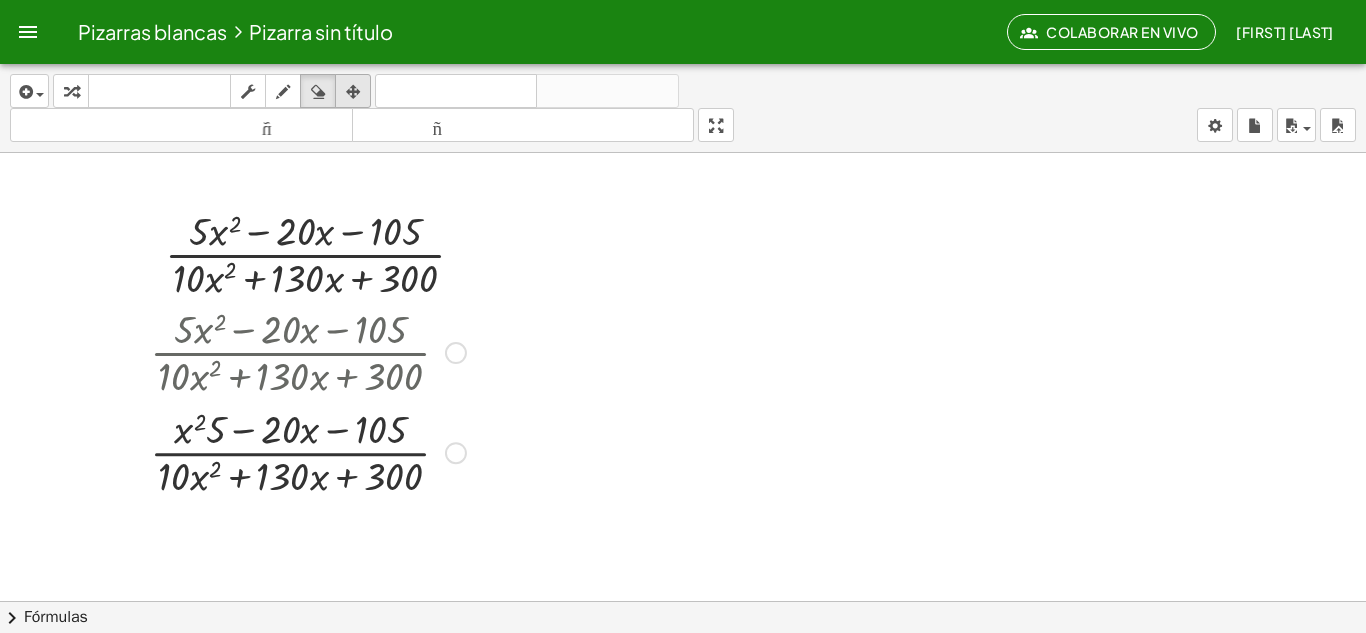 click at bounding box center [353, 91] 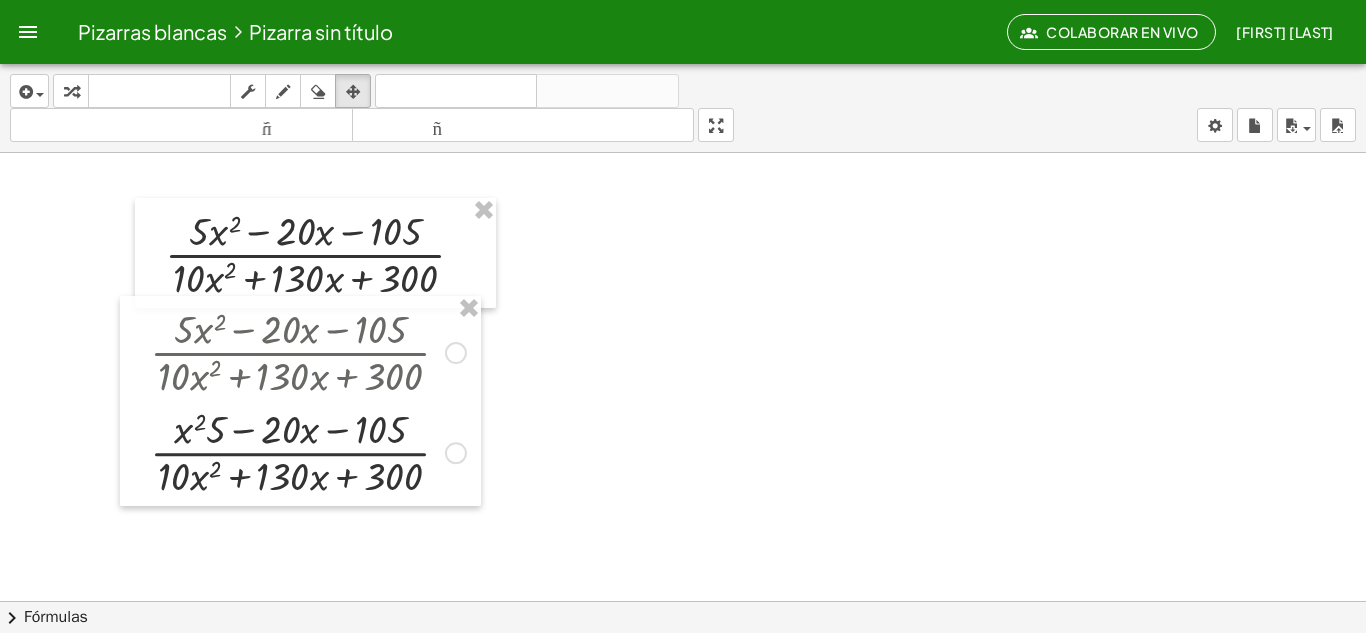 drag, startPoint x: 470, startPoint y: 312, endPoint x: 596, endPoint y: 348, distance: 131.04198 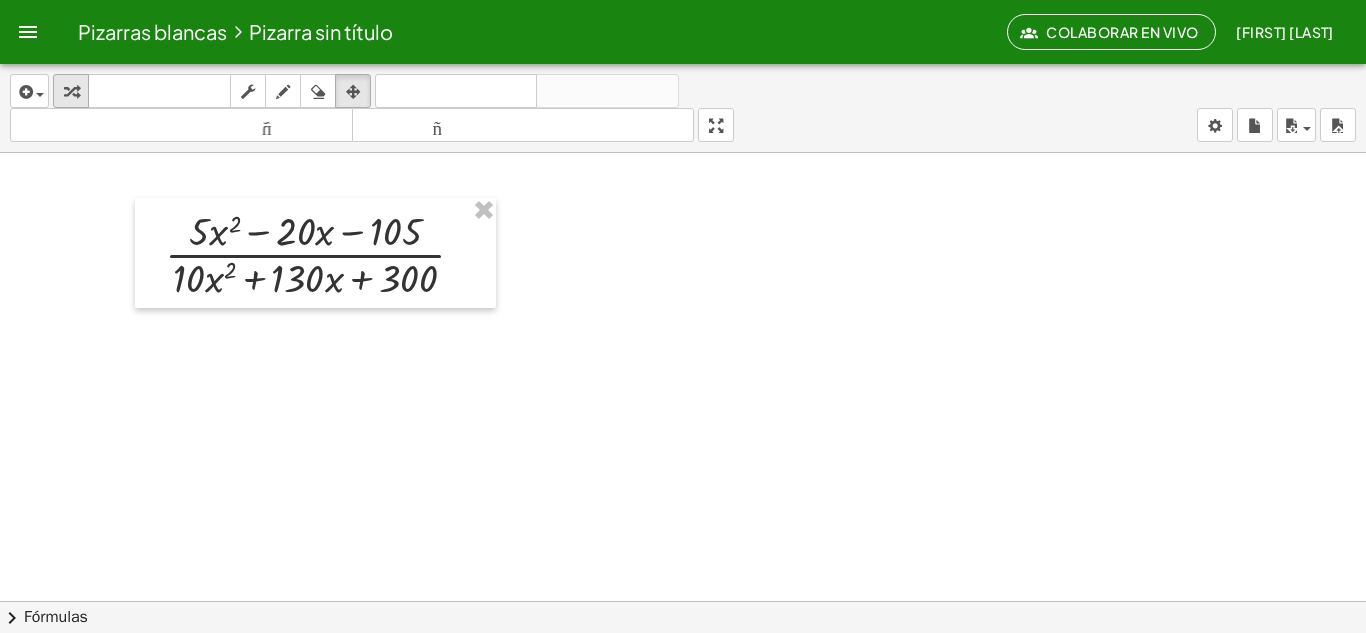 click at bounding box center (71, 92) 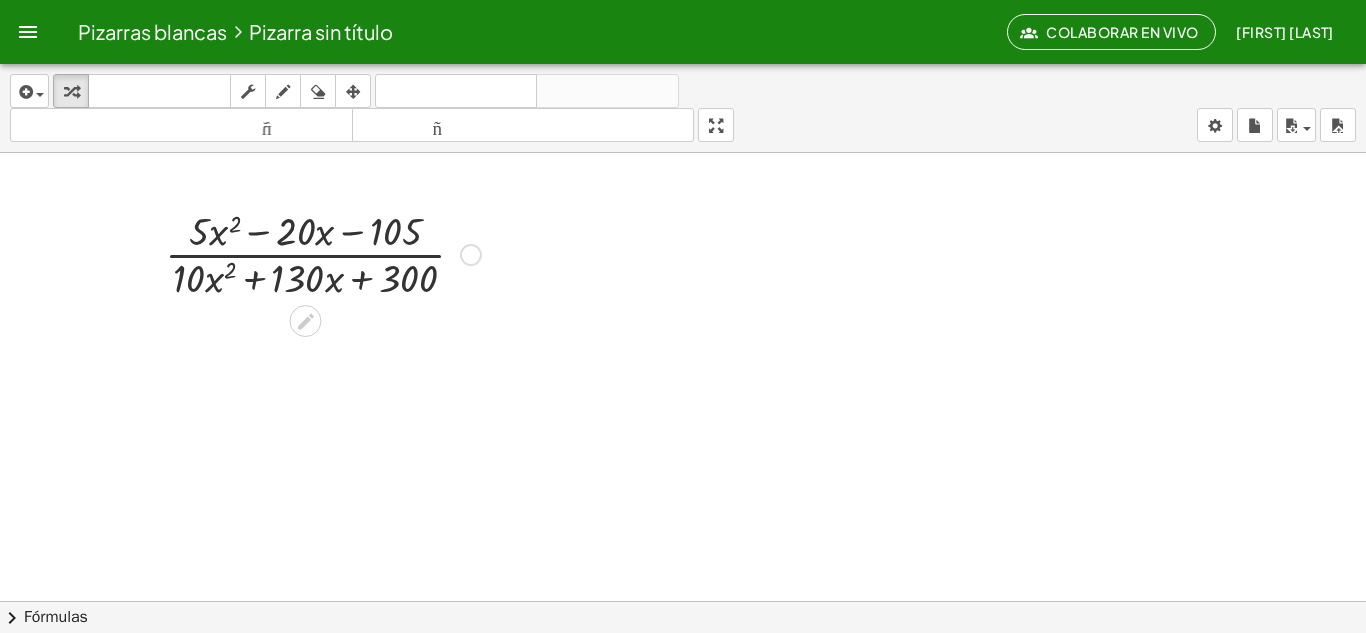 click at bounding box center [323, 253] 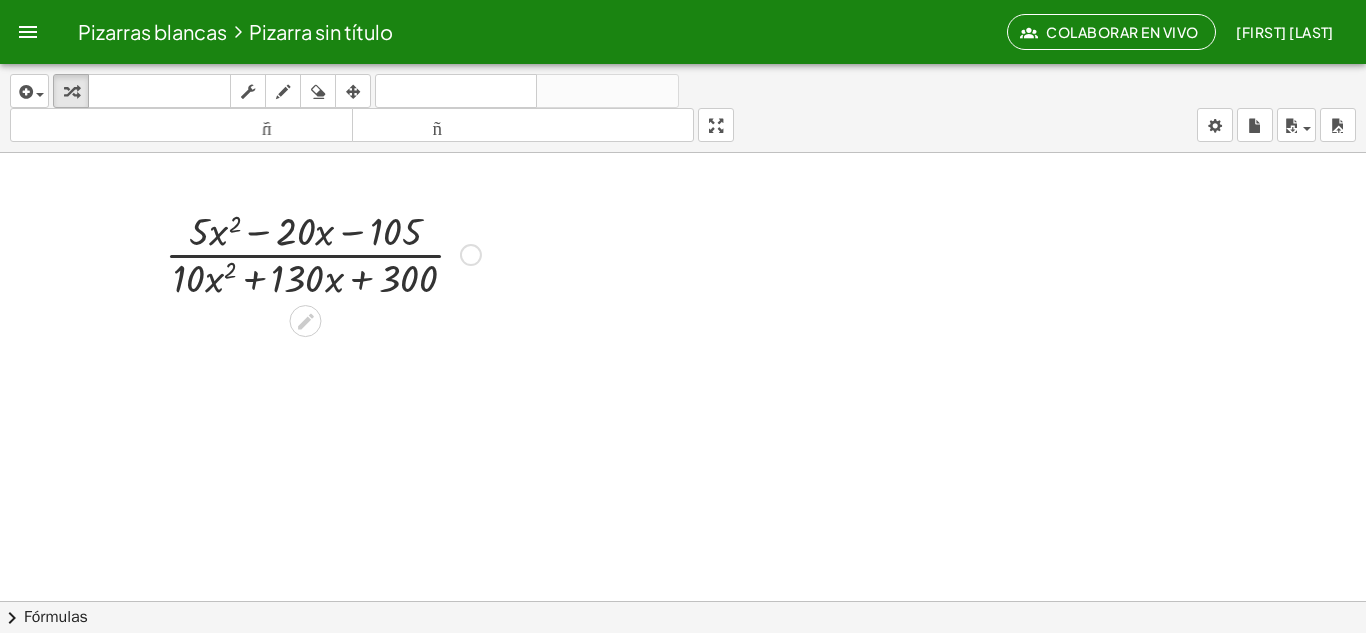 click on "Arreglar un error Línea de transformación Copiar línea como LaTeX Derivación de copia como LaTeX Ampliar nuevas líneas: Activado" at bounding box center [471, 255] 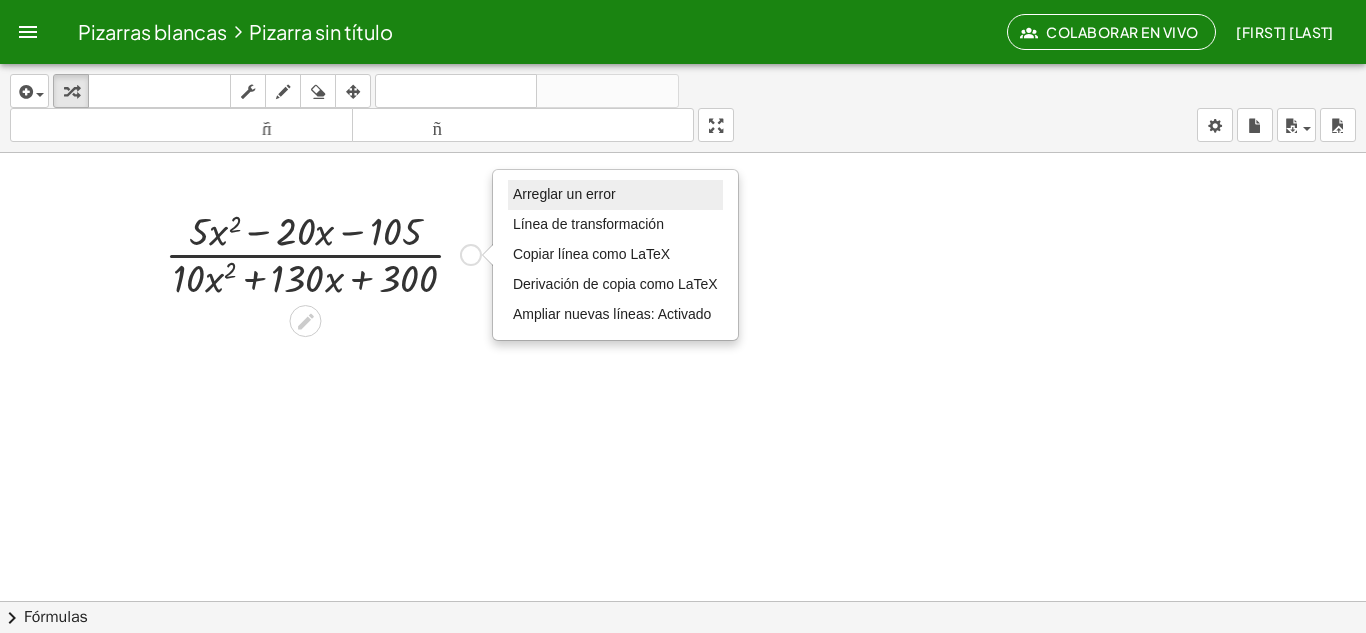 click on "Arreglar un error" at bounding box center (615, 195) 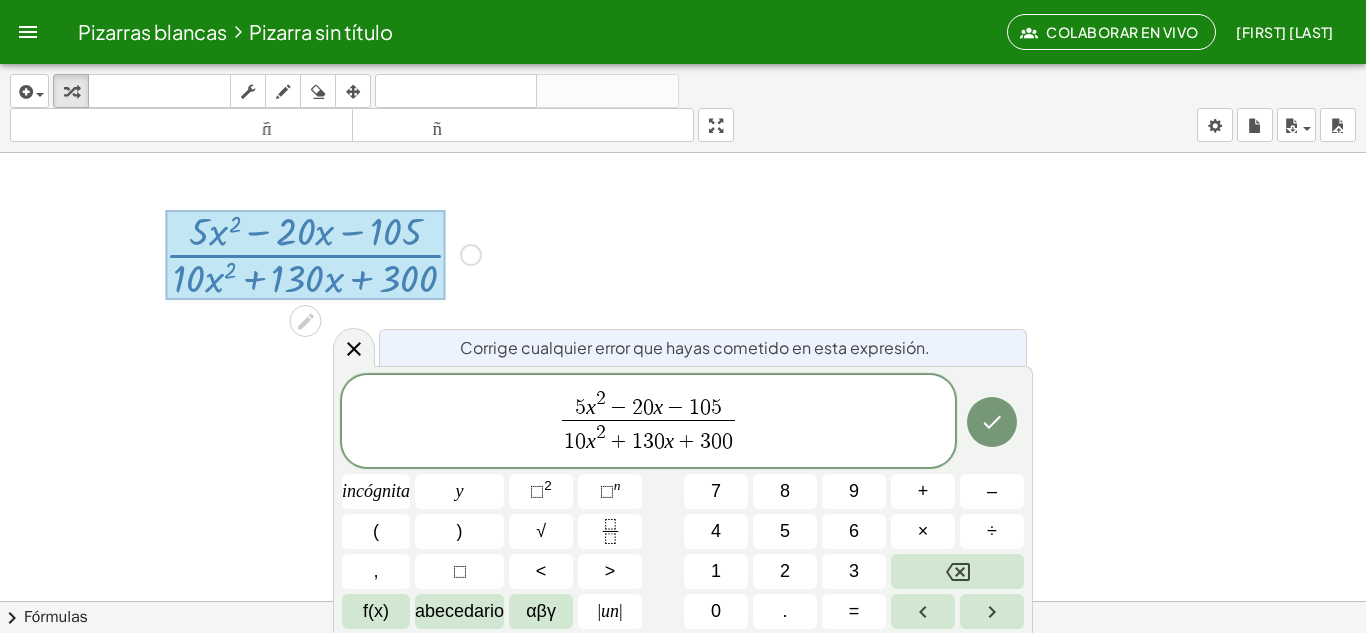 click on "5 x 2 − 2 0 x − 1 0 5" at bounding box center (648, 404) 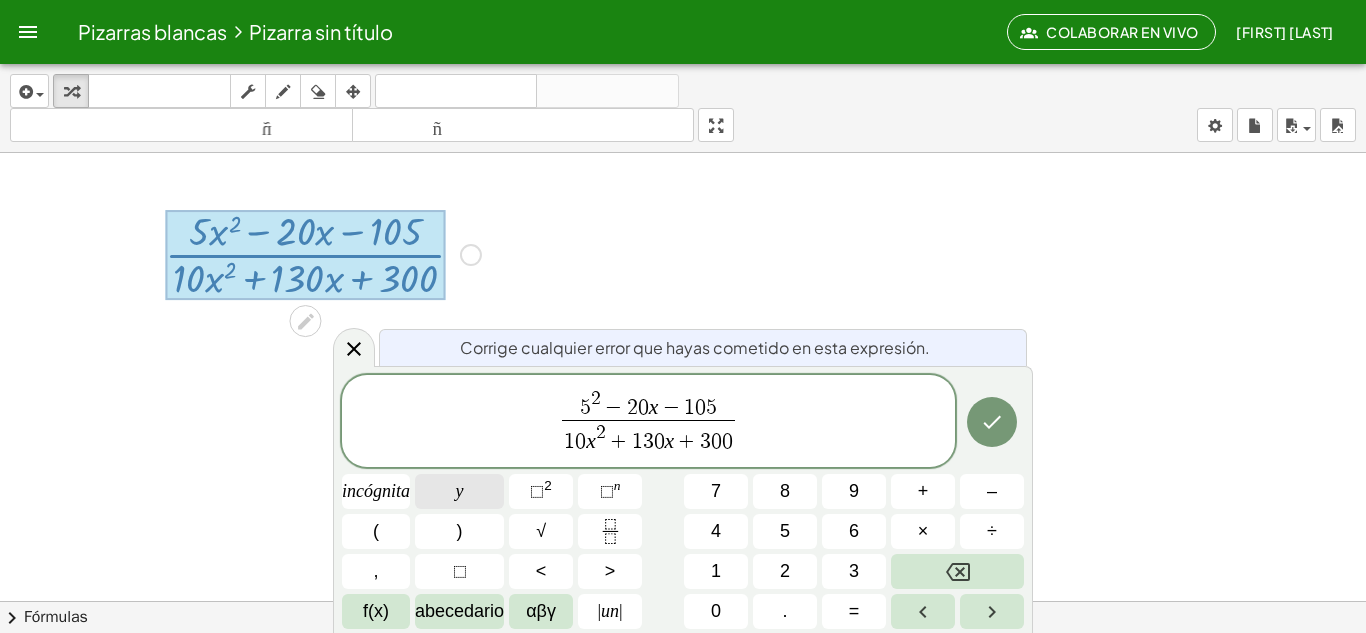 click on "y" at bounding box center [459, 491] 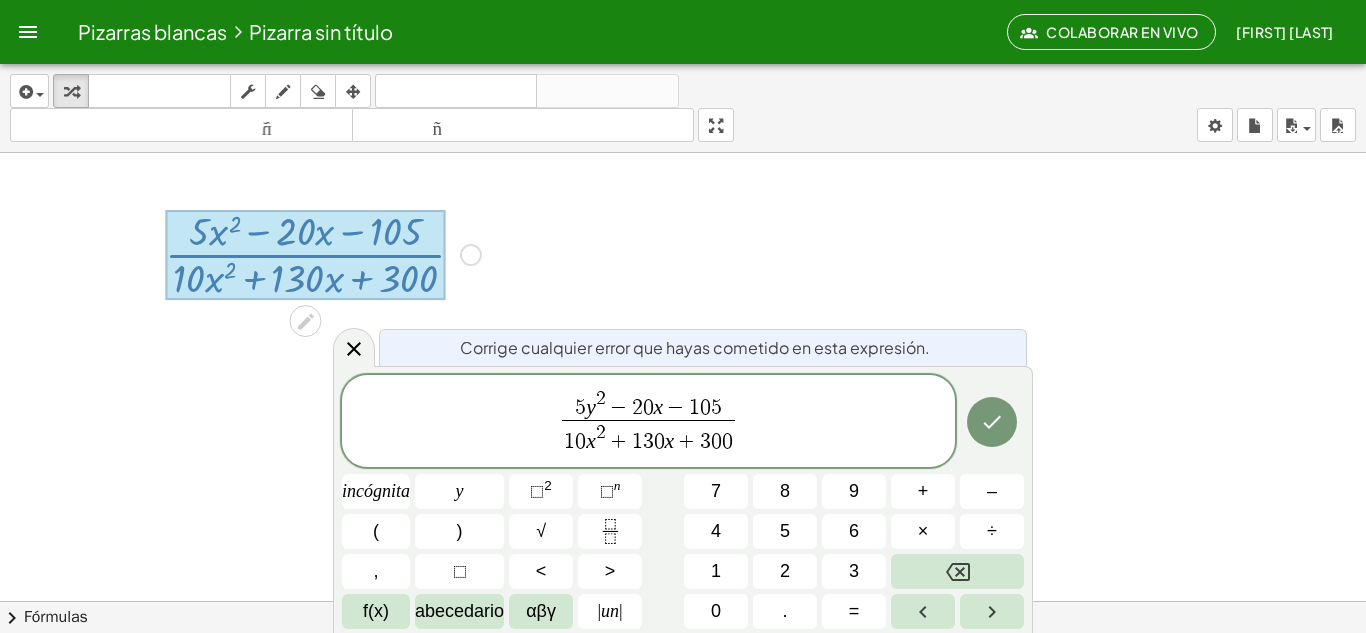 click on "−" at bounding box center (676, 409) 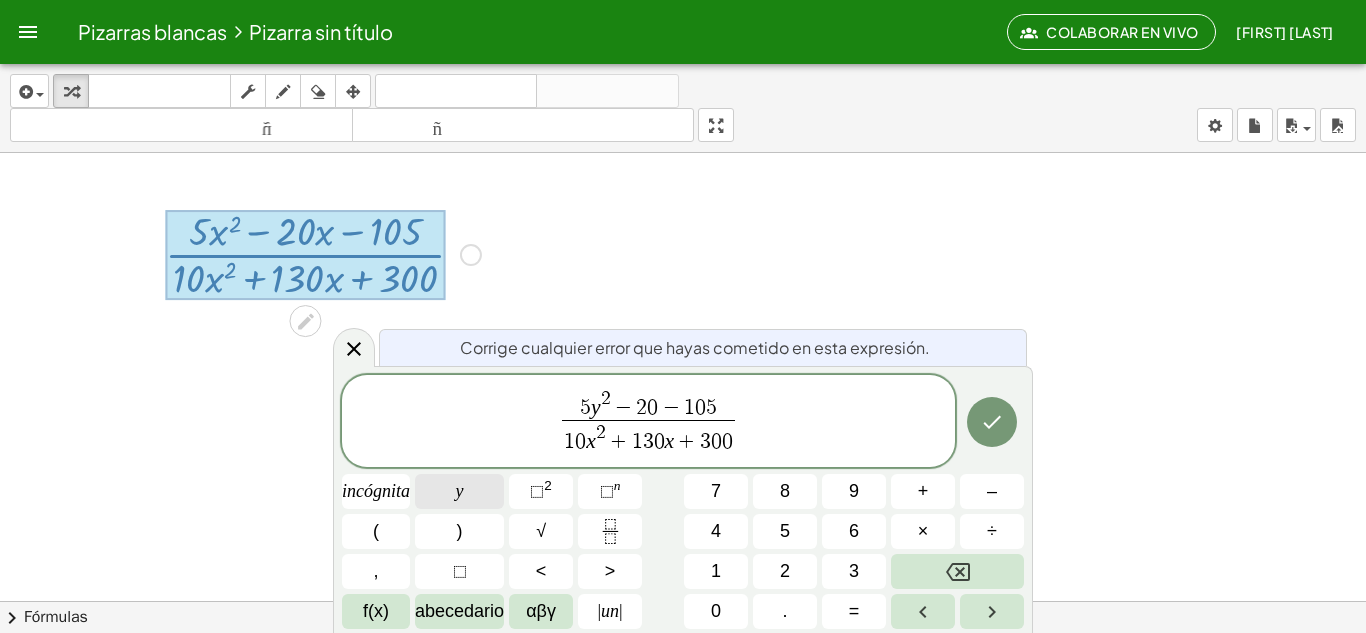 click on "y" at bounding box center [460, 491] 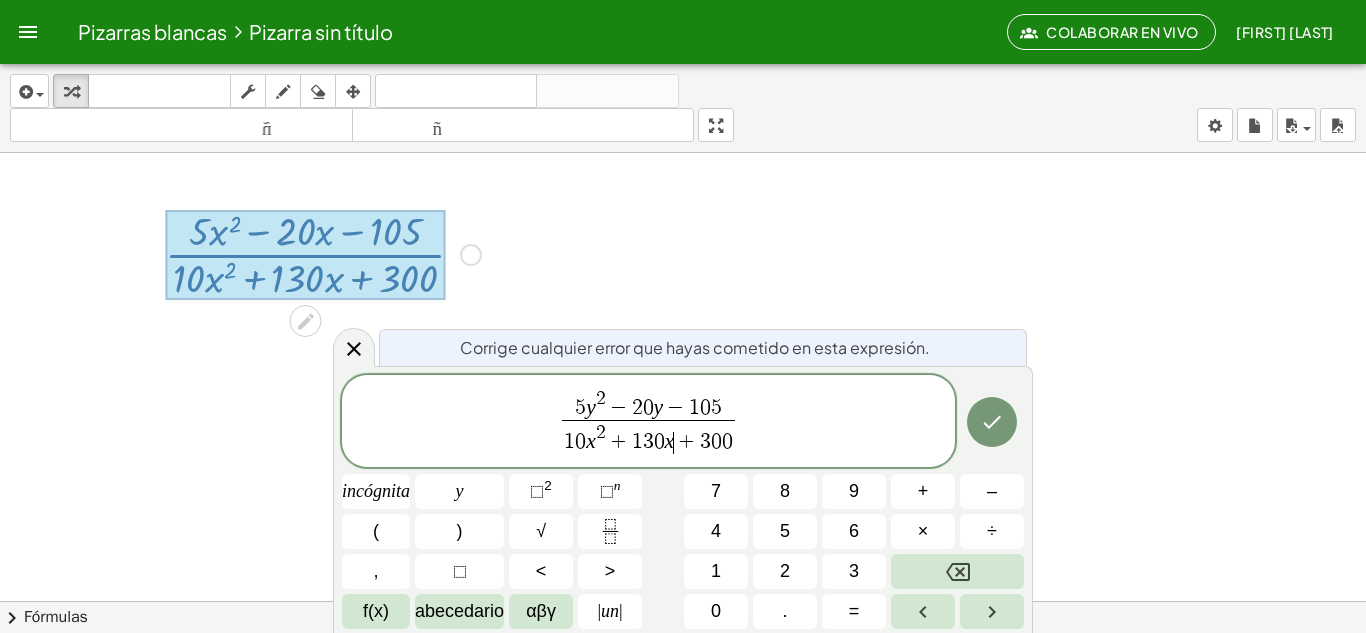 click on "1 0 x 2 + 1 3 0 x ​ + 3 0 0" at bounding box center (648, 438) 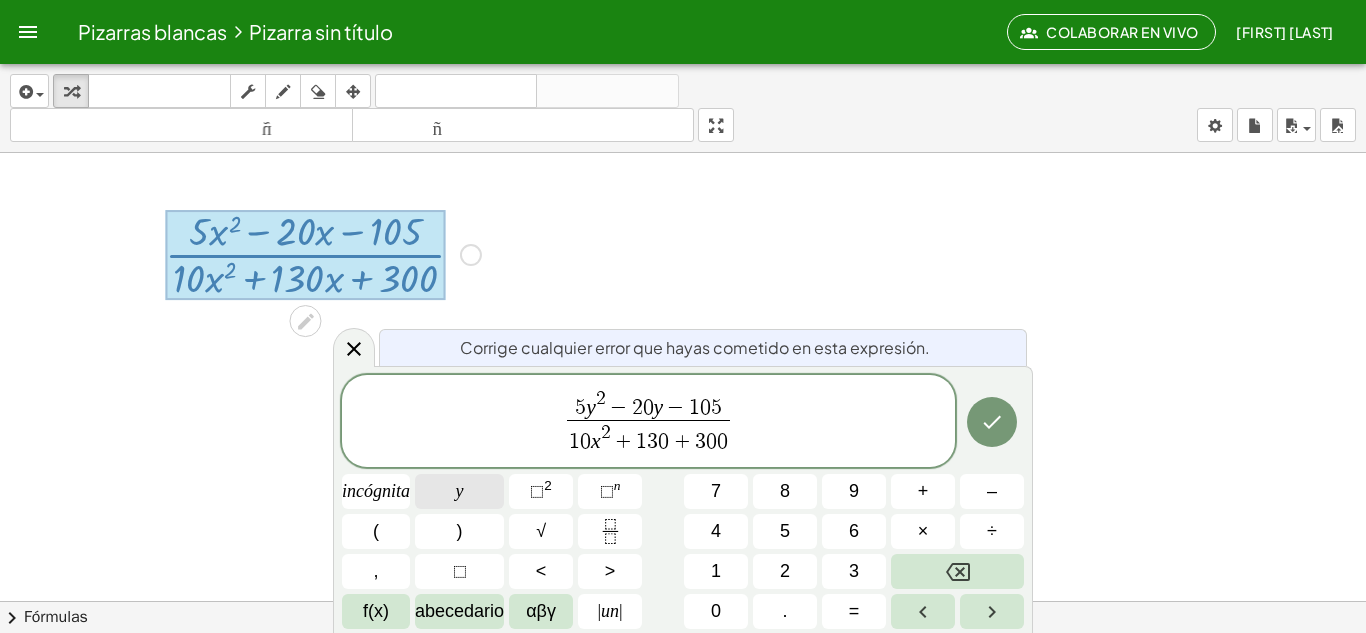 click on "y" at bounding box center (459, 491) 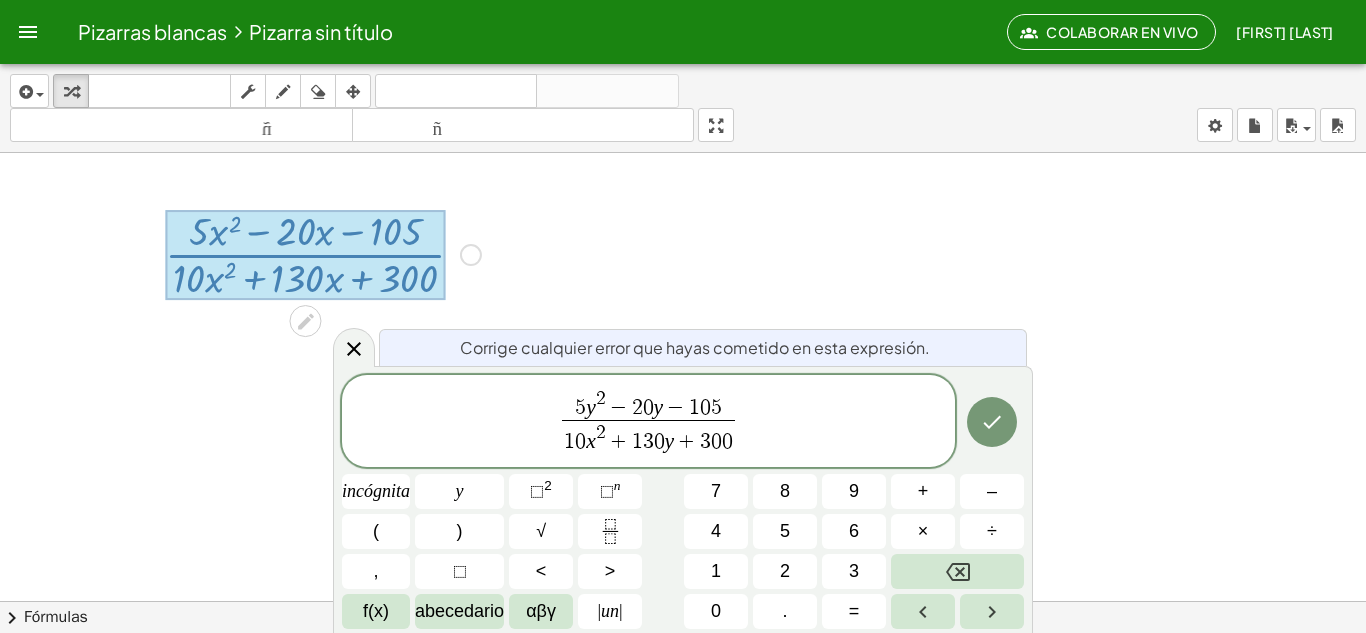 click on "x" at bounding box center (591, 441) 